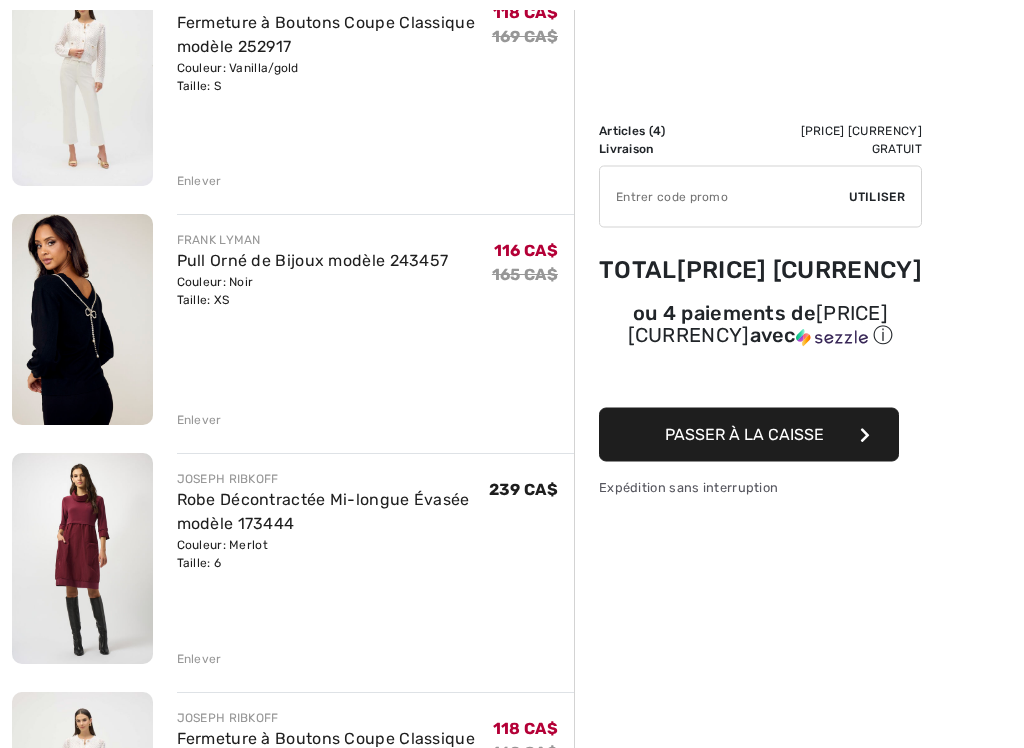 scroll, scrollTop: 310, scrollLeft: 0, axis: vertical 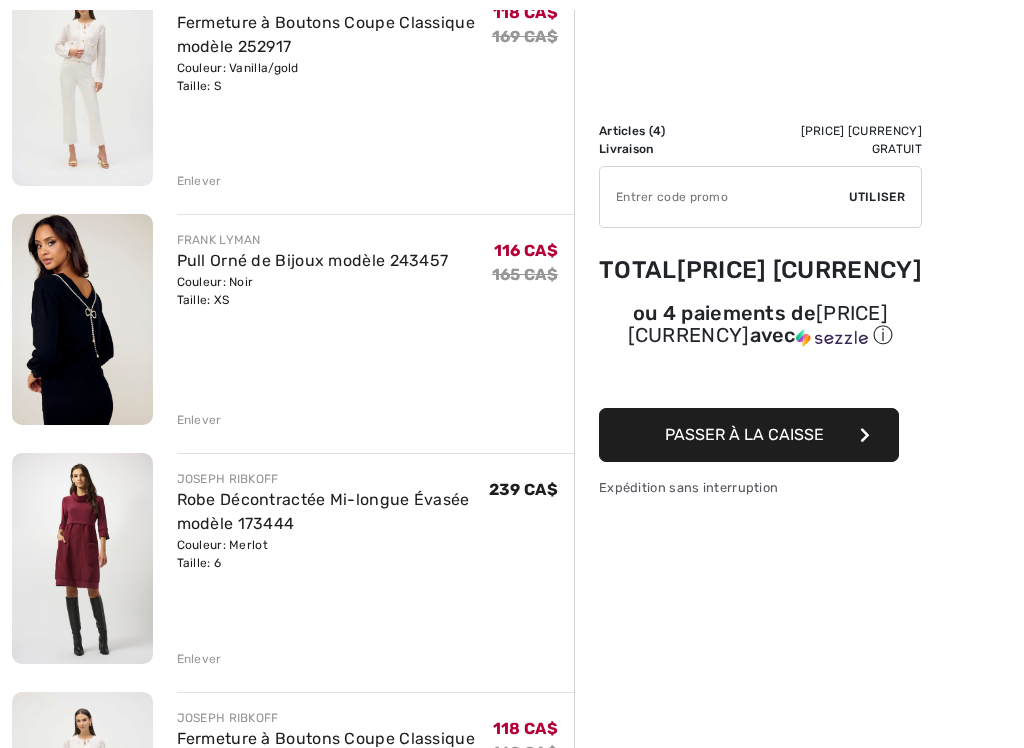 click on "Sommaire			 Description
Articles ( 4 )
591.00 CA$
Code promo 0.00 CA$
Livraison
Gratuit
Tax1 0.00 CA$
Tax2 0.00 CA$
Taxes & Droits de douane 0.00 CA$
✔
Utiliser
Enlever
Total
591.00 CA$
ou 4 paiements de  147.75 CA$  avec    ⓘ
Passer à la caisse
Expédition sans interruption" at bounding box center [799, 639] 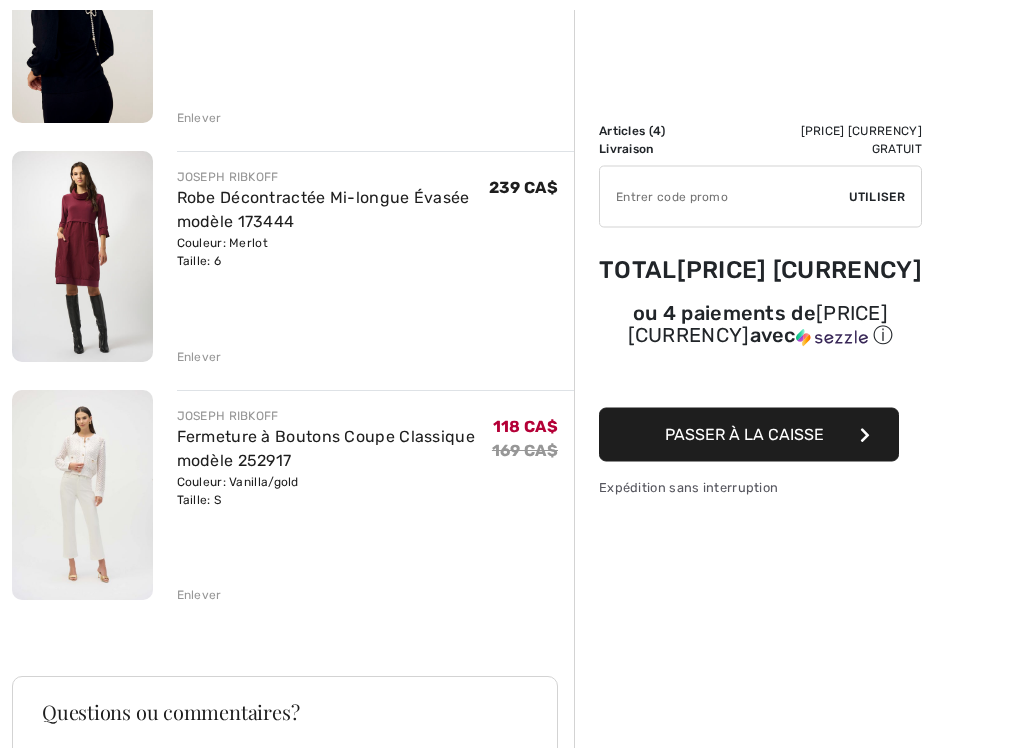 scroll, scrollTop: 612, scrollLeft: 0, axis: vertical 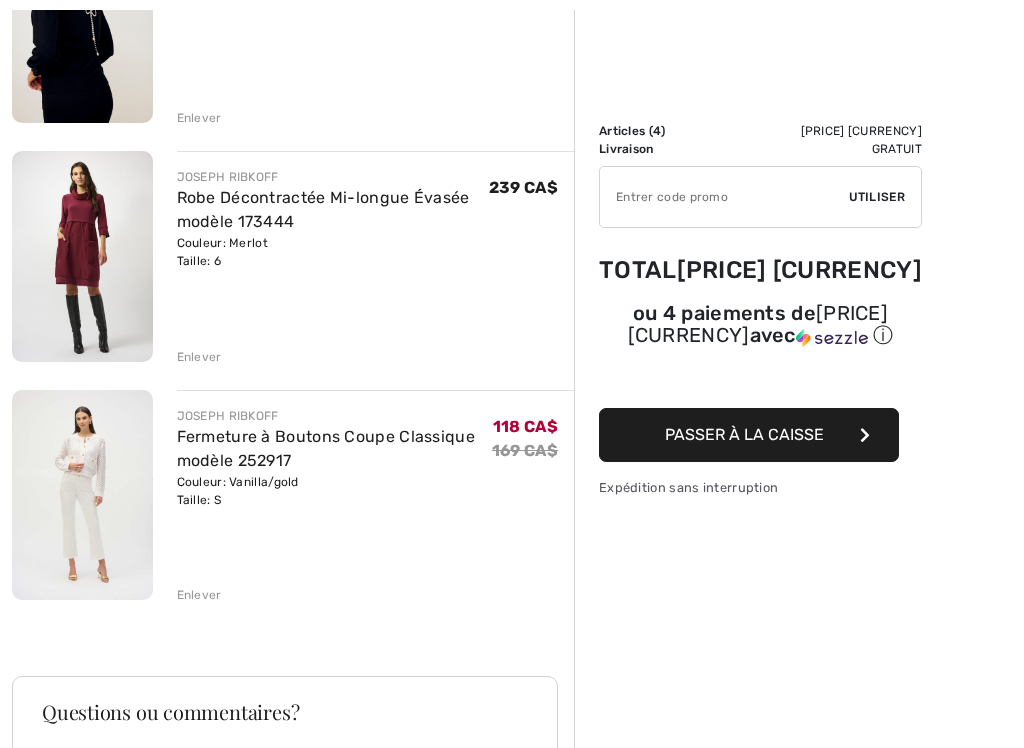 click on "Enlever" at bounding box center (199, 595) 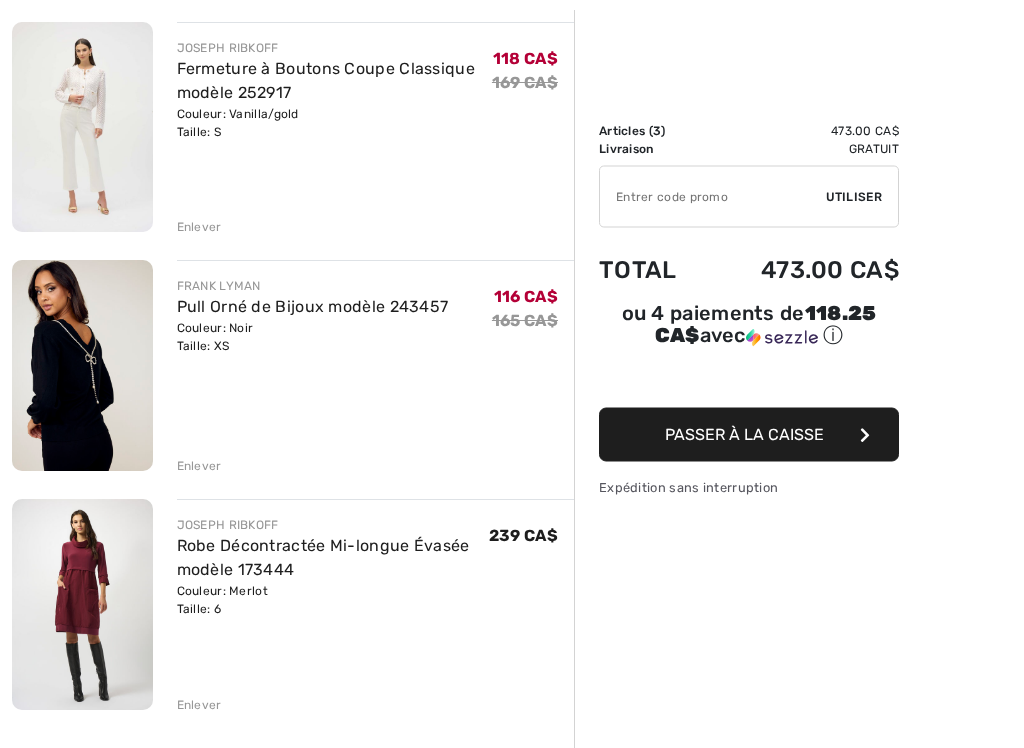 scroll, scrollTop: 264, scrollLeft: 0, axis: vertical 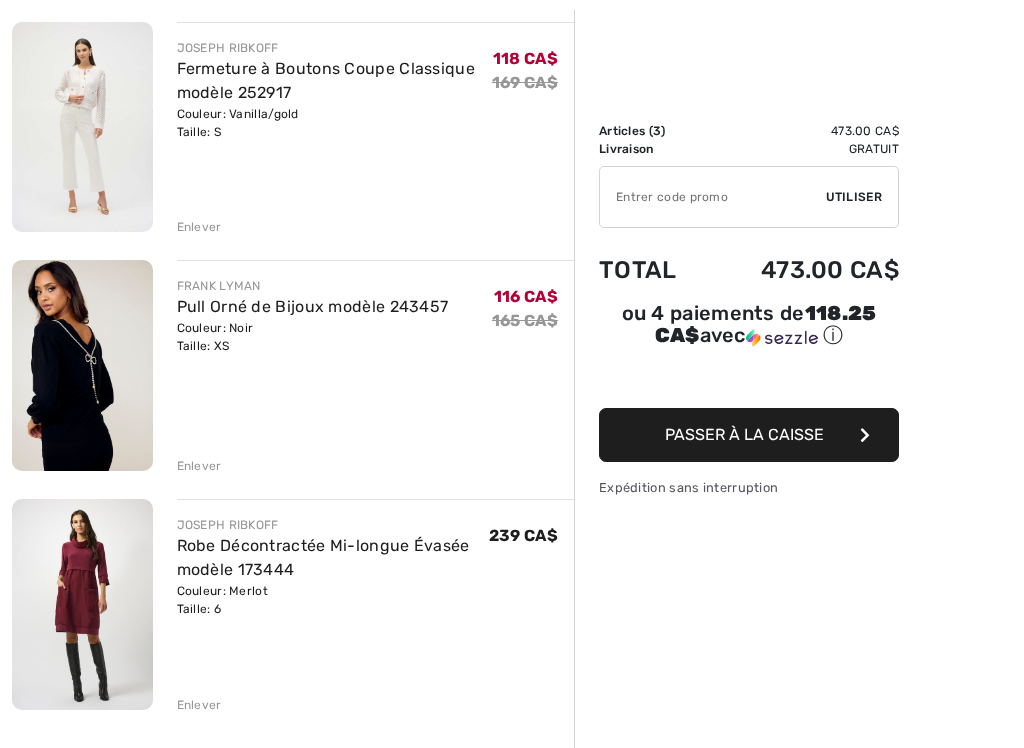 click at bounding box center (82, 604) 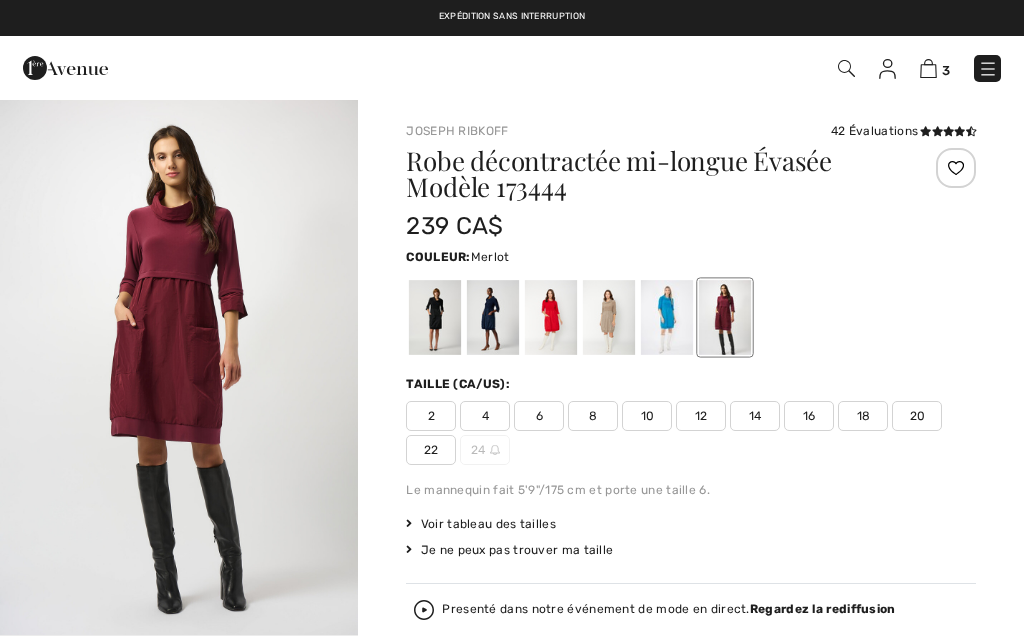 scroll, scrollTop: 0, scrollLeft: 0, axis: both 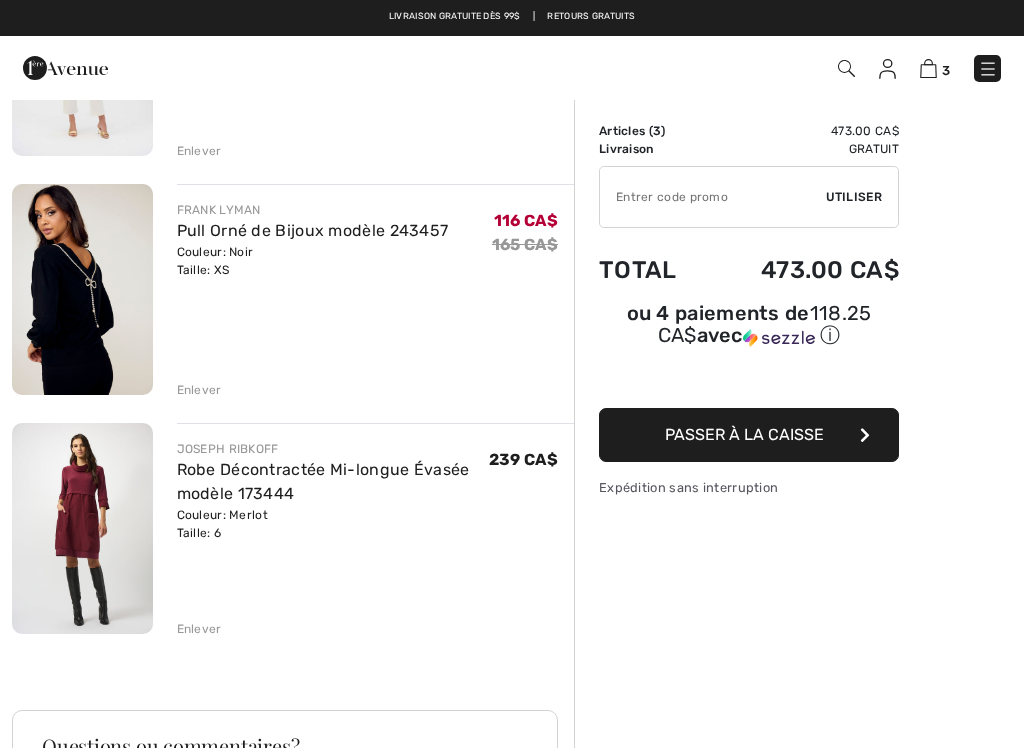 click at bounding box center [82, 289] 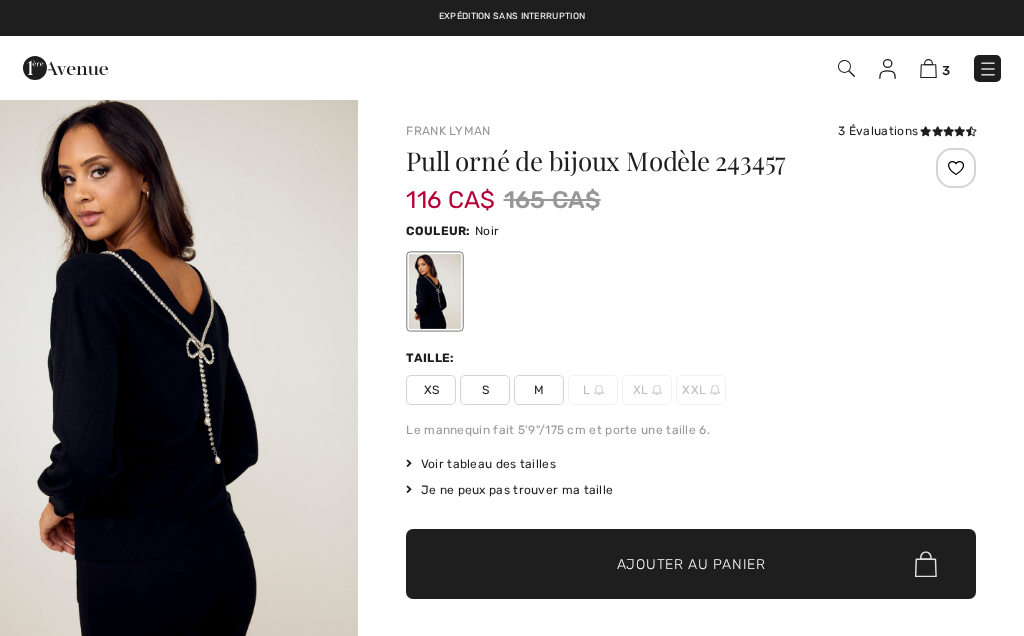 checkbox on "true" 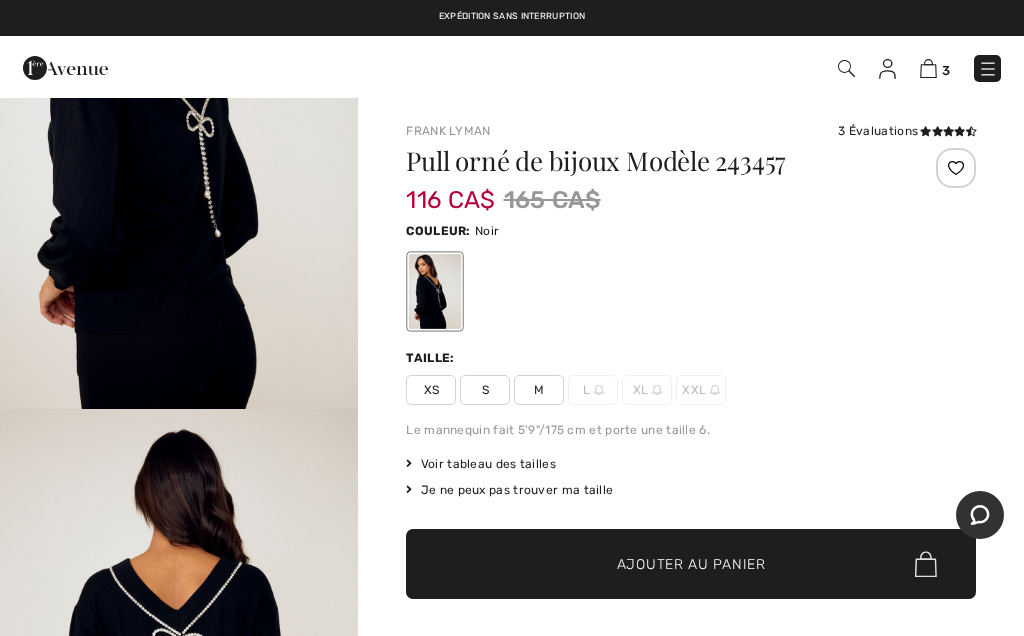 scroll, scrollTop: 257, scrollLeft: 0, axis: vertical 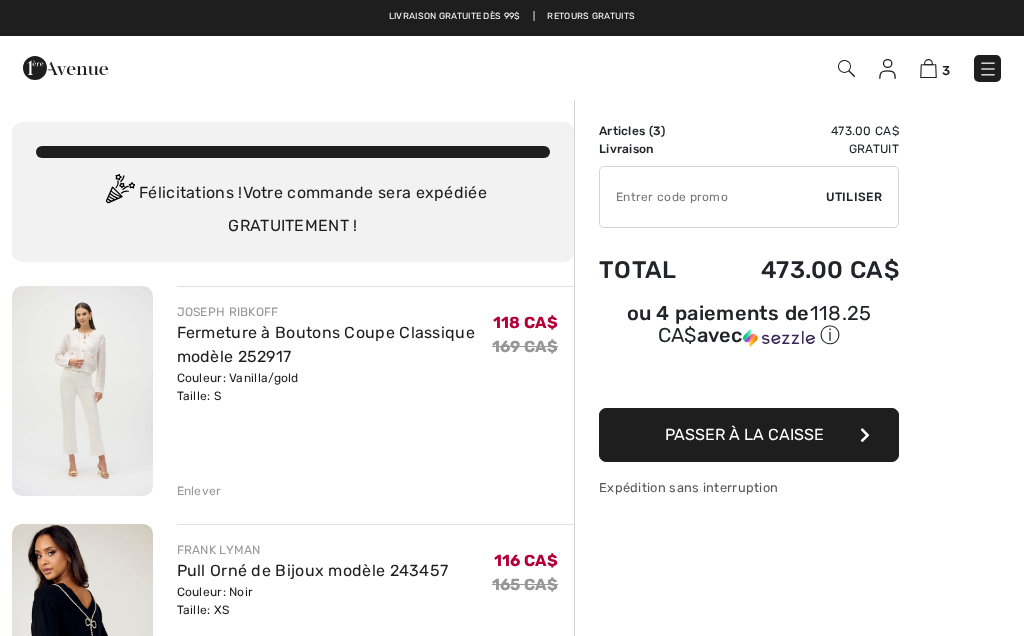 click at bounding box center [82, 391] 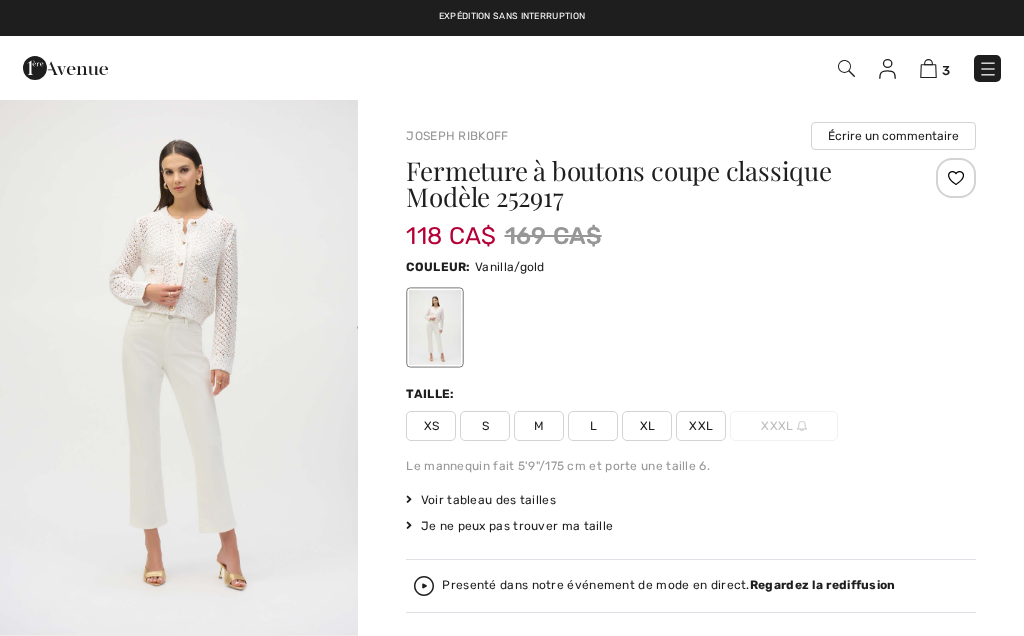 scroll, scrollTop: 0, scrollLeft: 0, axis: both 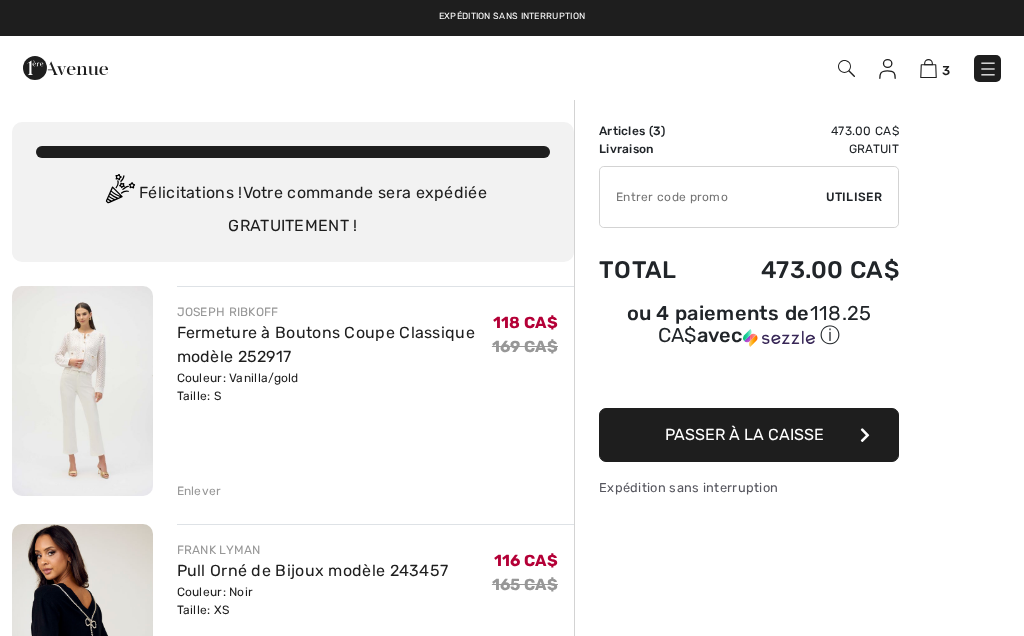 click at bounding box center [846, 68] 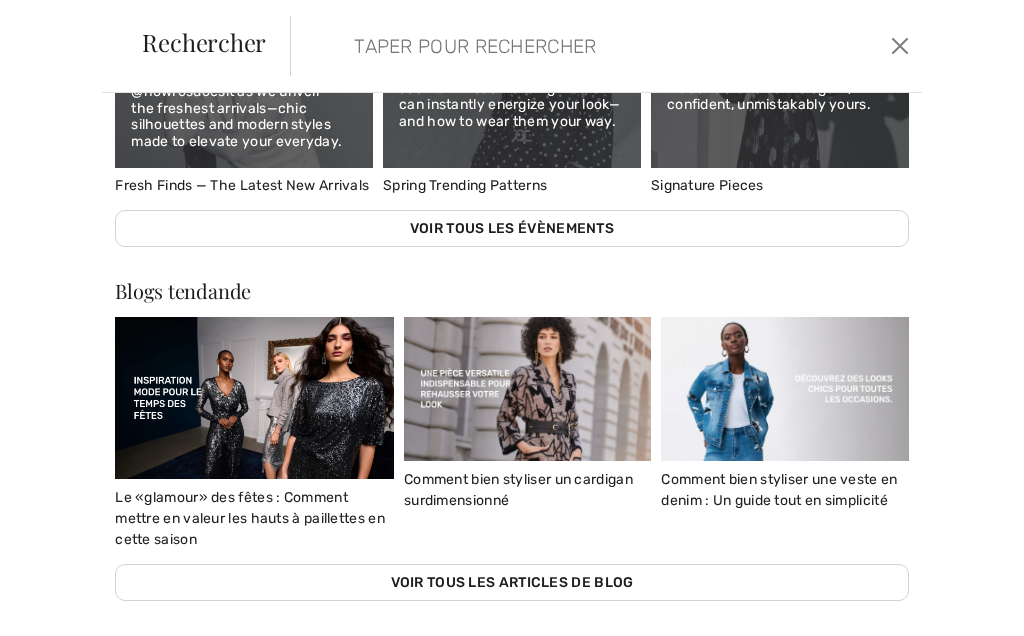 scroll, scrollTop: 834, scrollLeft: 0, axis: vertical 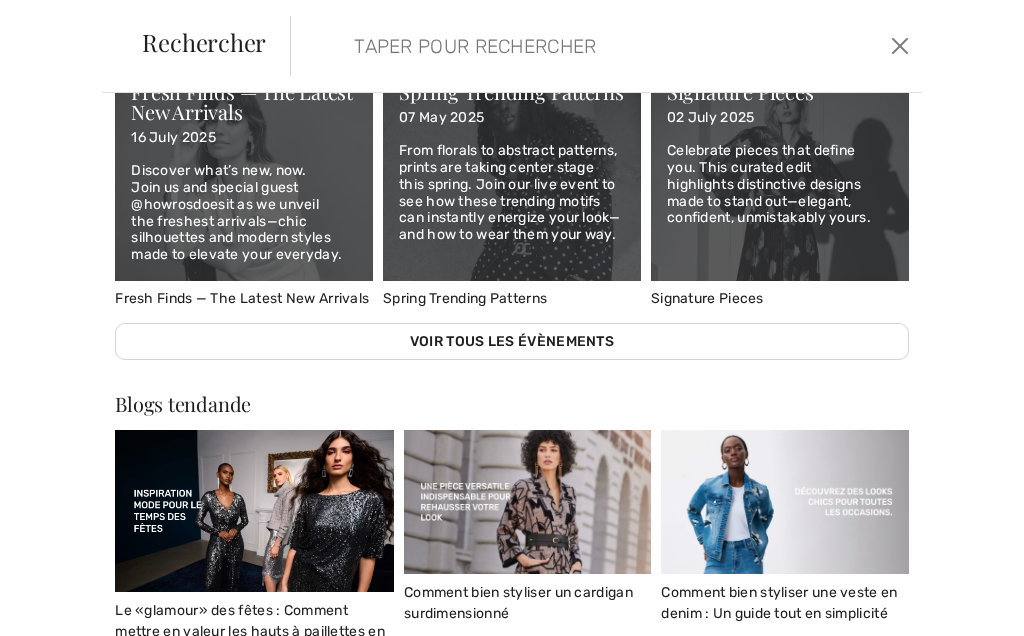 click at bounding box center (544, 46) 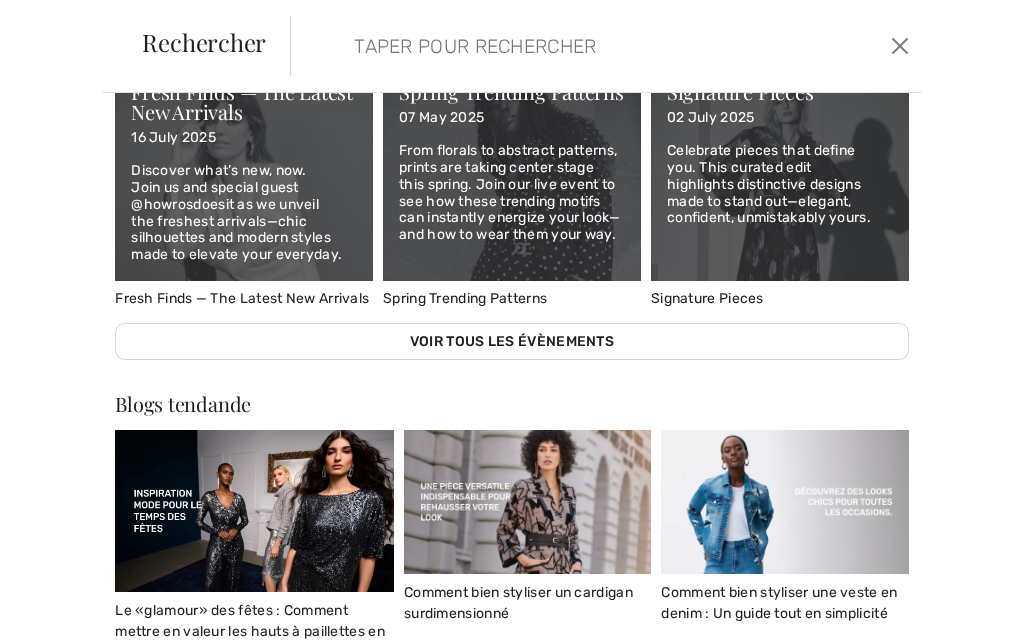 click at bounding box center [900, 46] 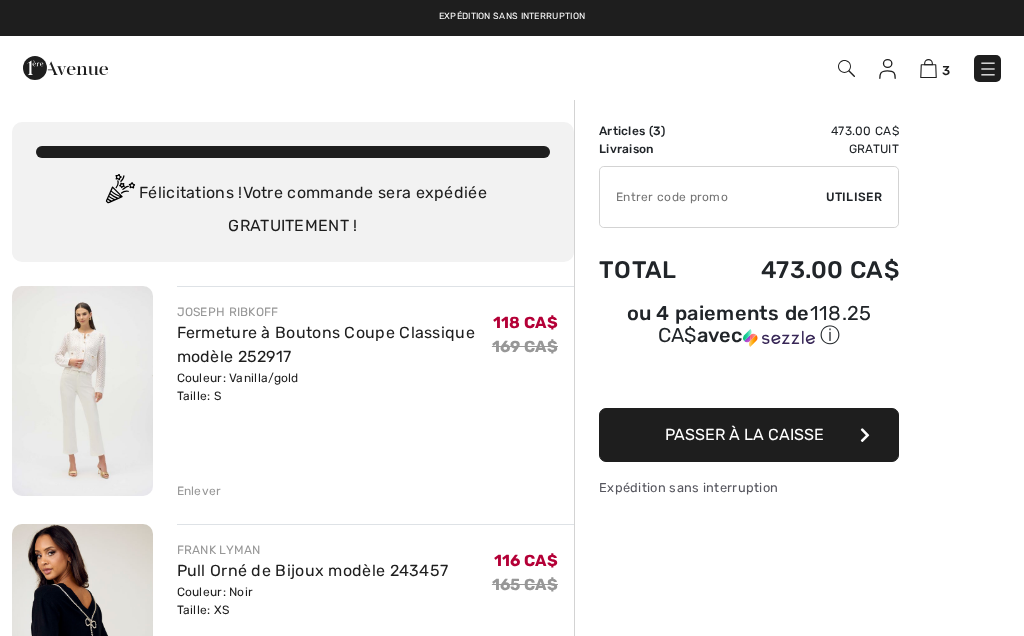 click at bounding box center [988, 69] 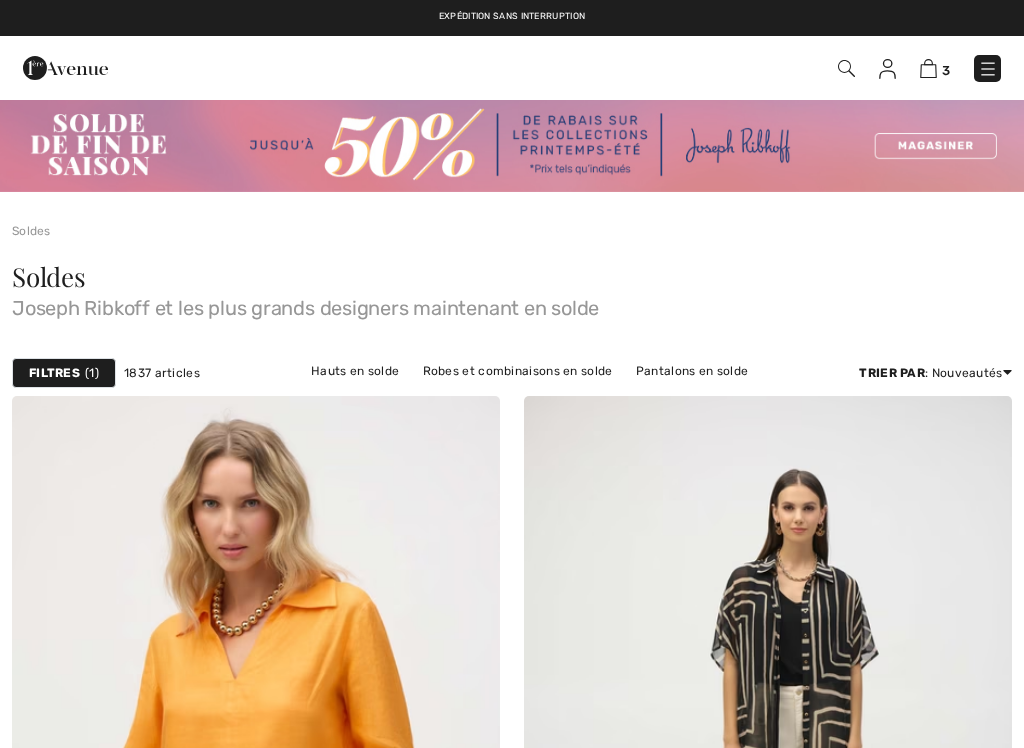 checkbox on "true" 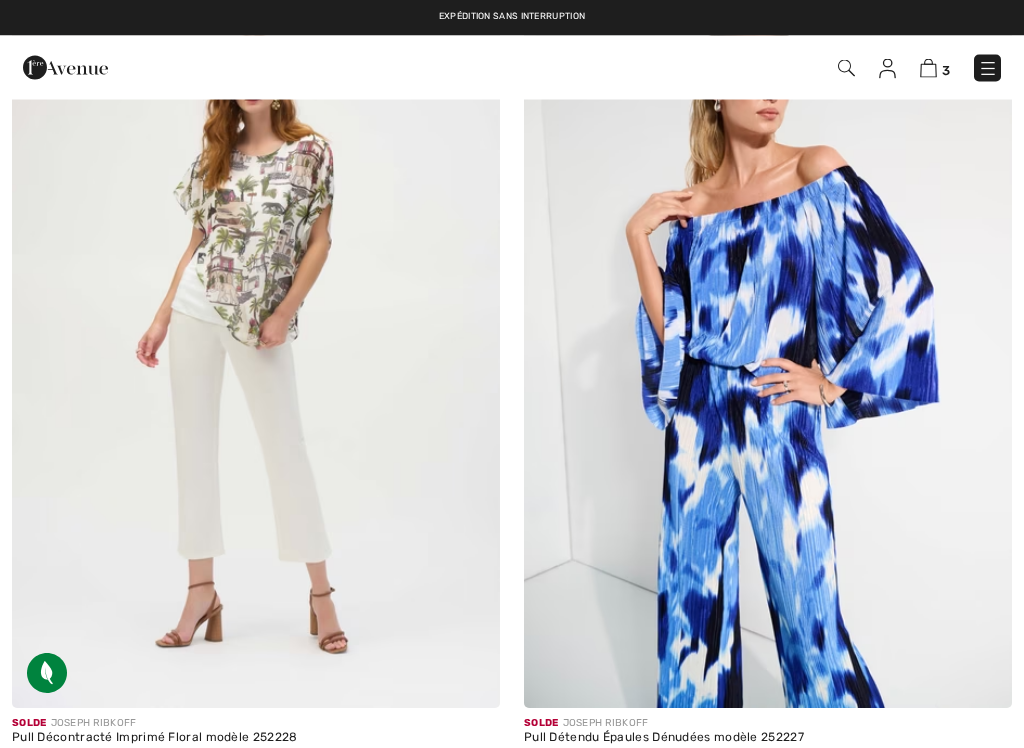 scroll, scrollTop: 20998, scrollLeft: 0, axis: vertical 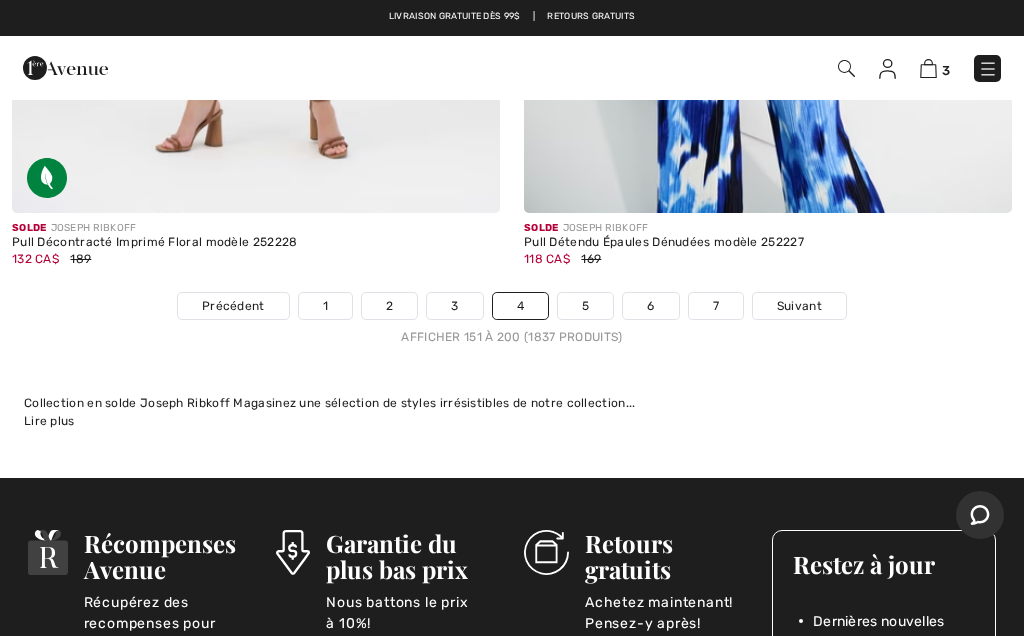 click on "5" at bounding box center (585, 306) 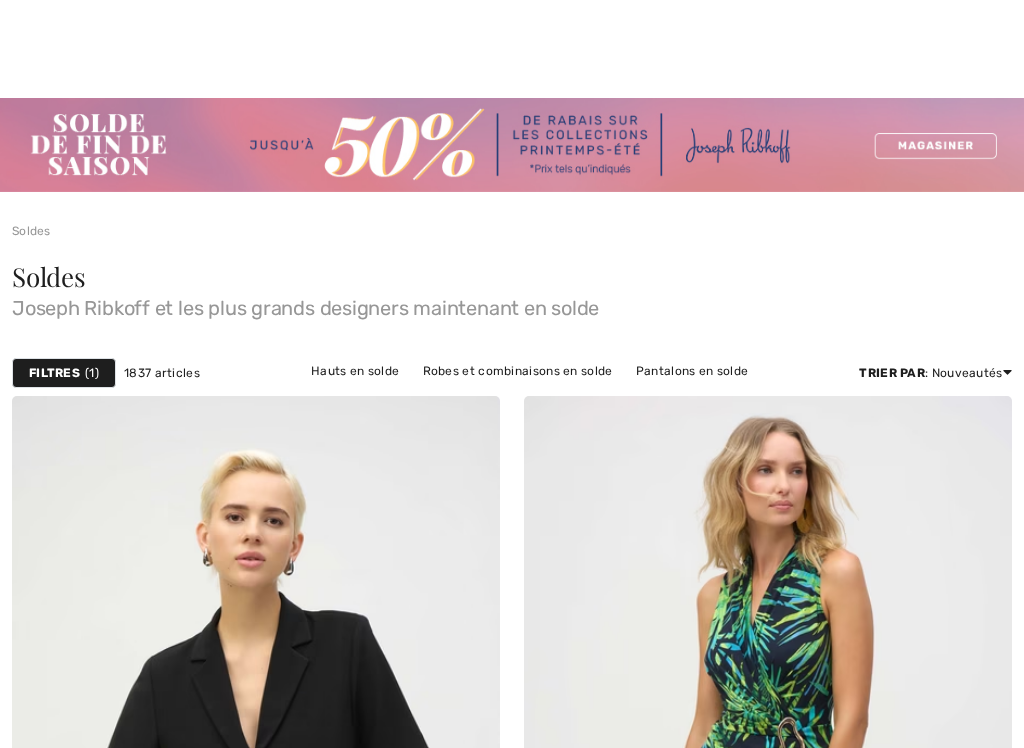 checkbox on "true" 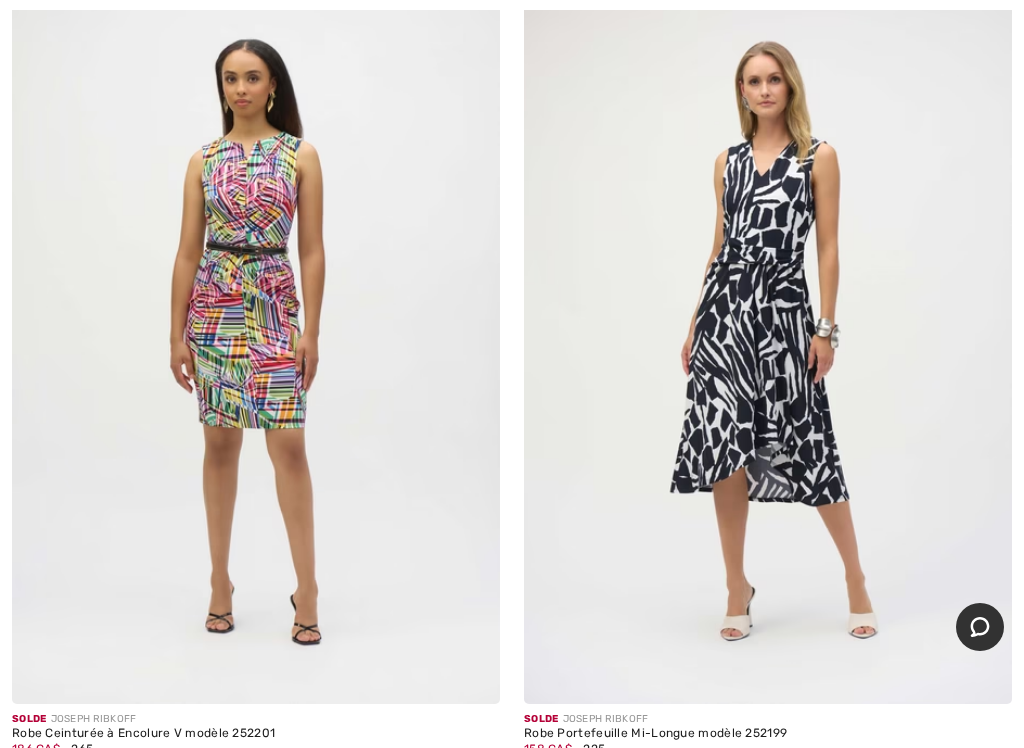 scroll, scrollTop: 1235, scrollLeft: 0, axis: vertical 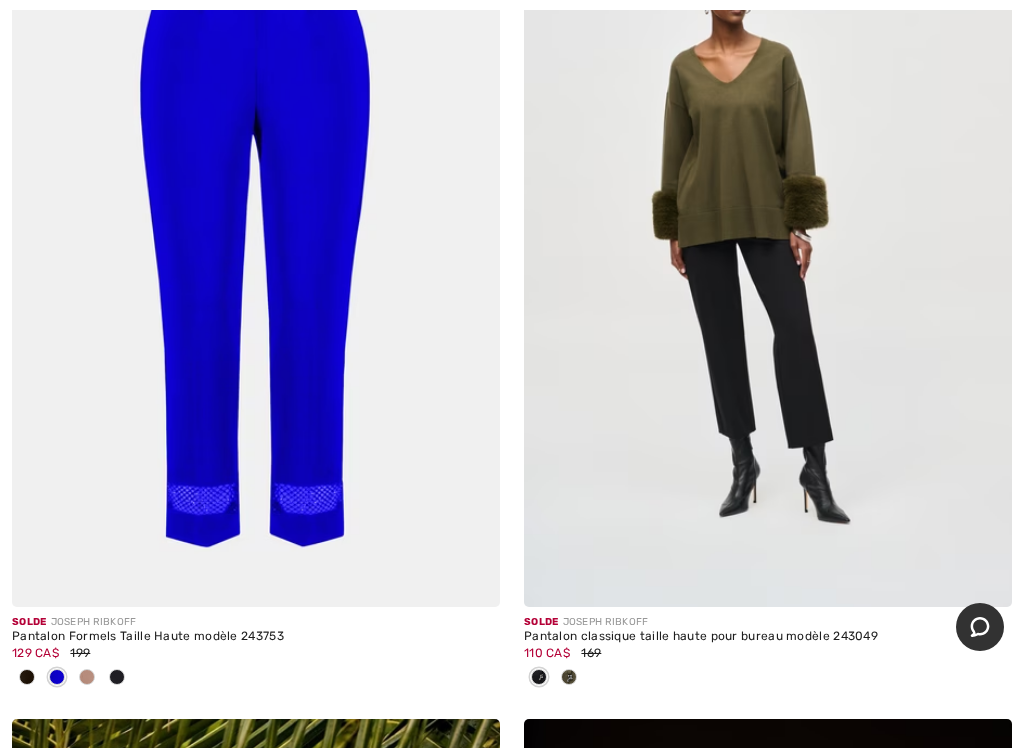 click at bounding box center (256, 241) 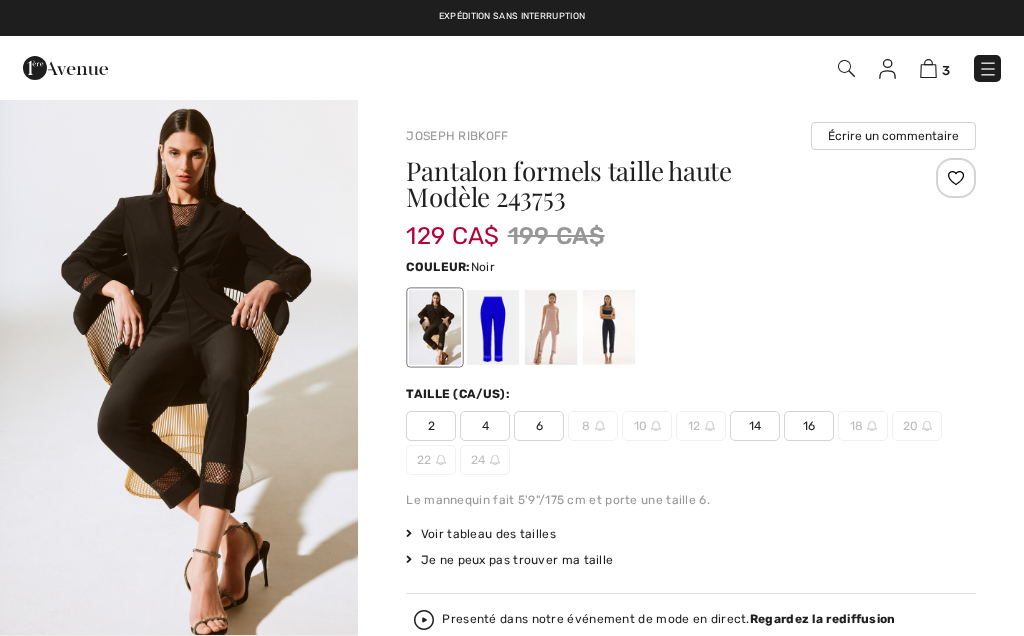 scroll, scrollTop: 0, scrollLeft: 0, axis: both 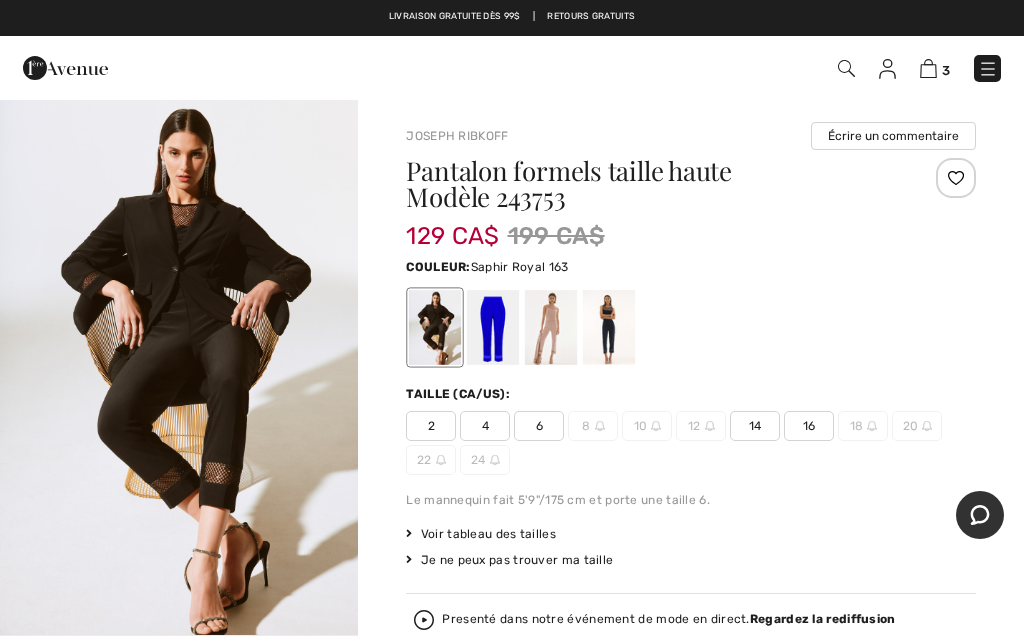 click at bounding box center (493, 327) 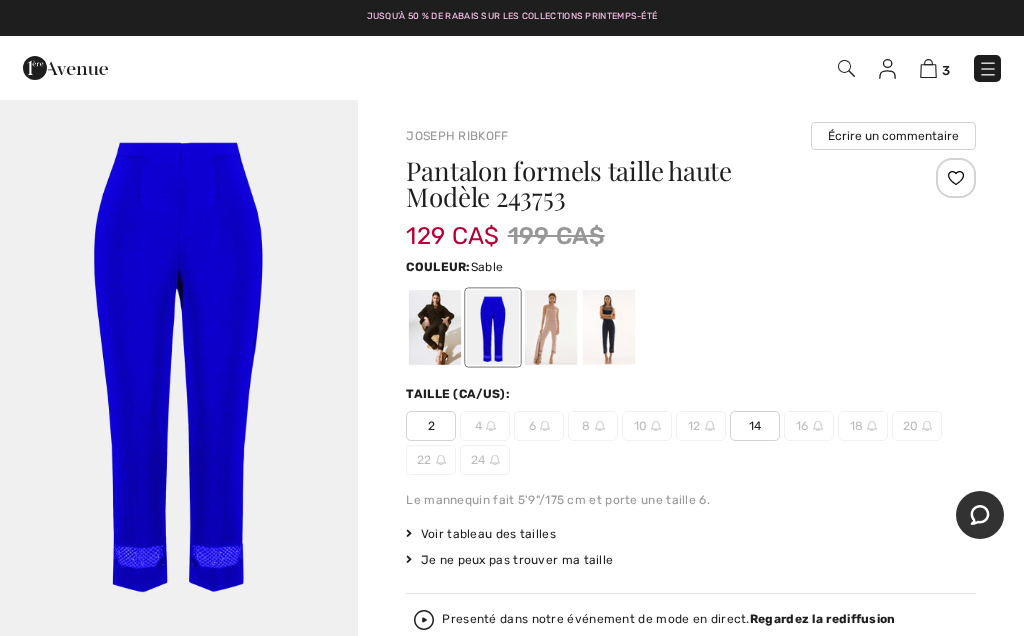 click at bounding box center [551, 327] 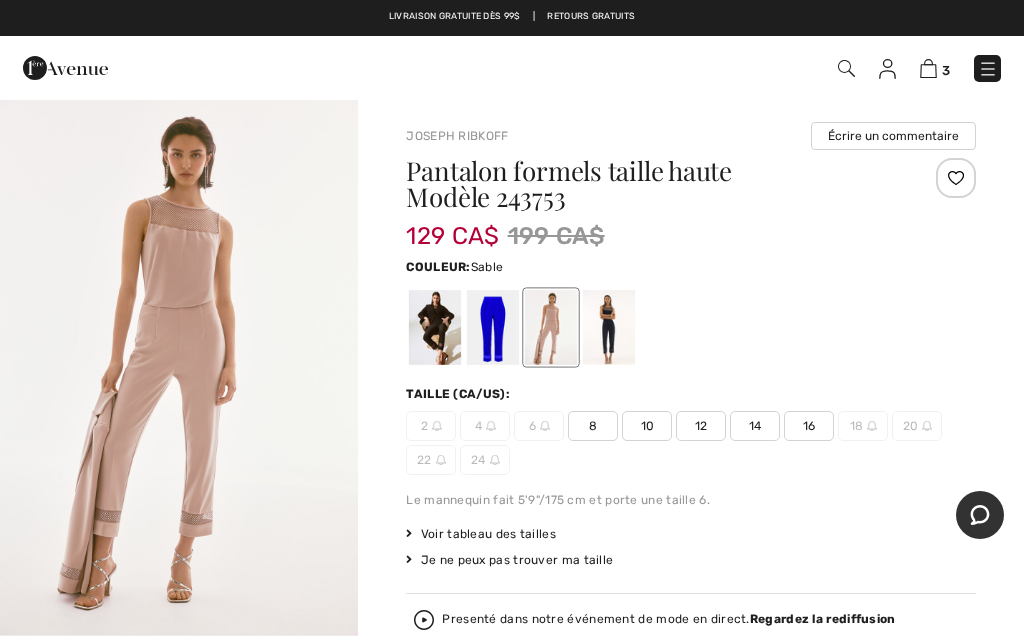 click at bounding box center [609, 327] 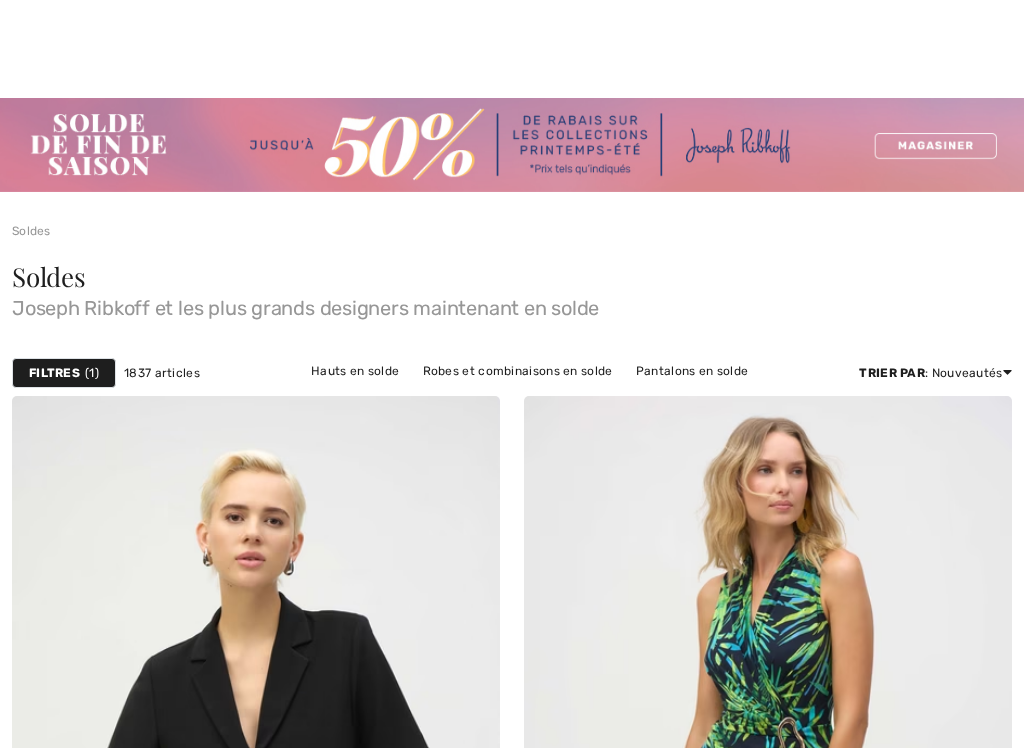 checkbox on "true" 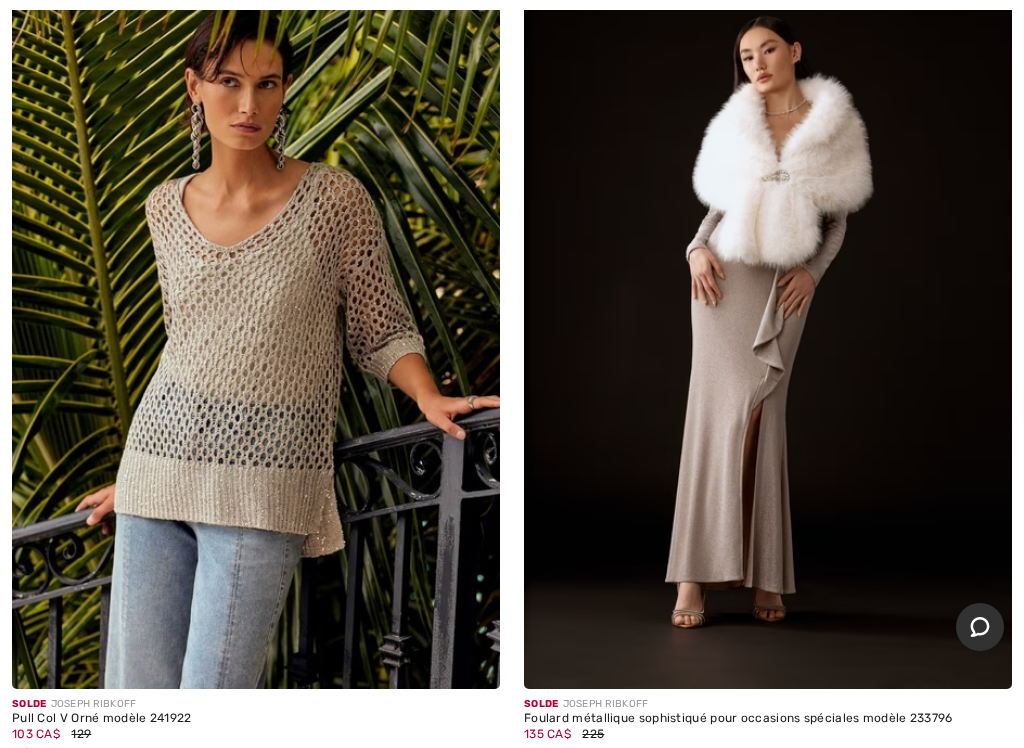 scroll, scrollTop: 0, scrollLeft: 0, axis: both 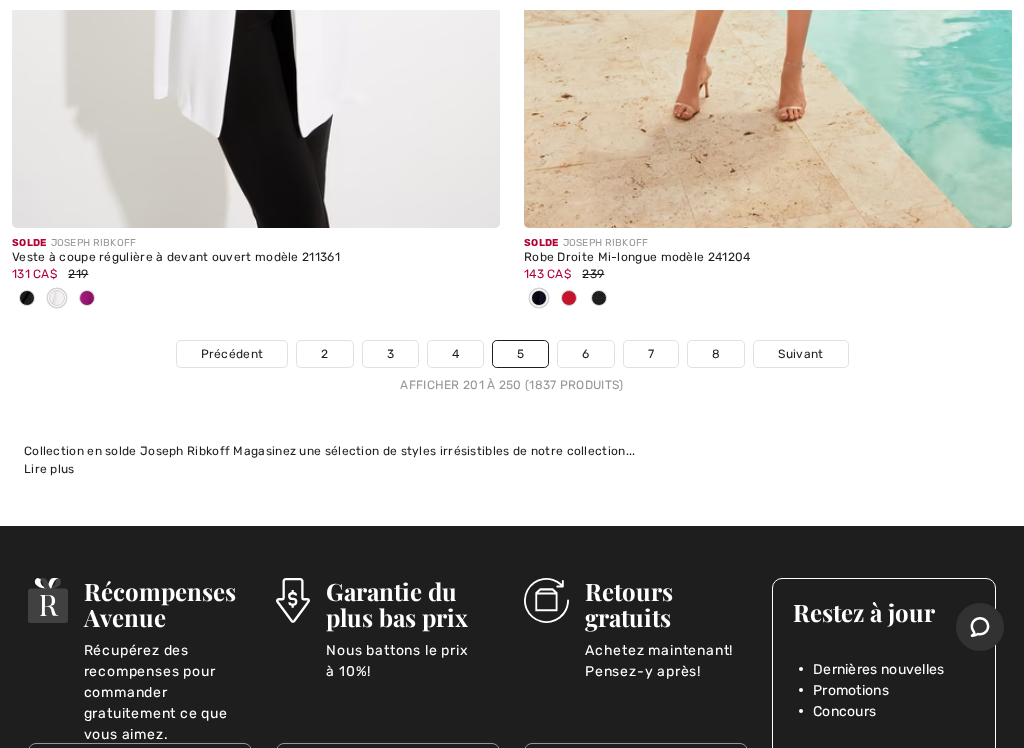 click on "6" at bounding box center [585, 354] 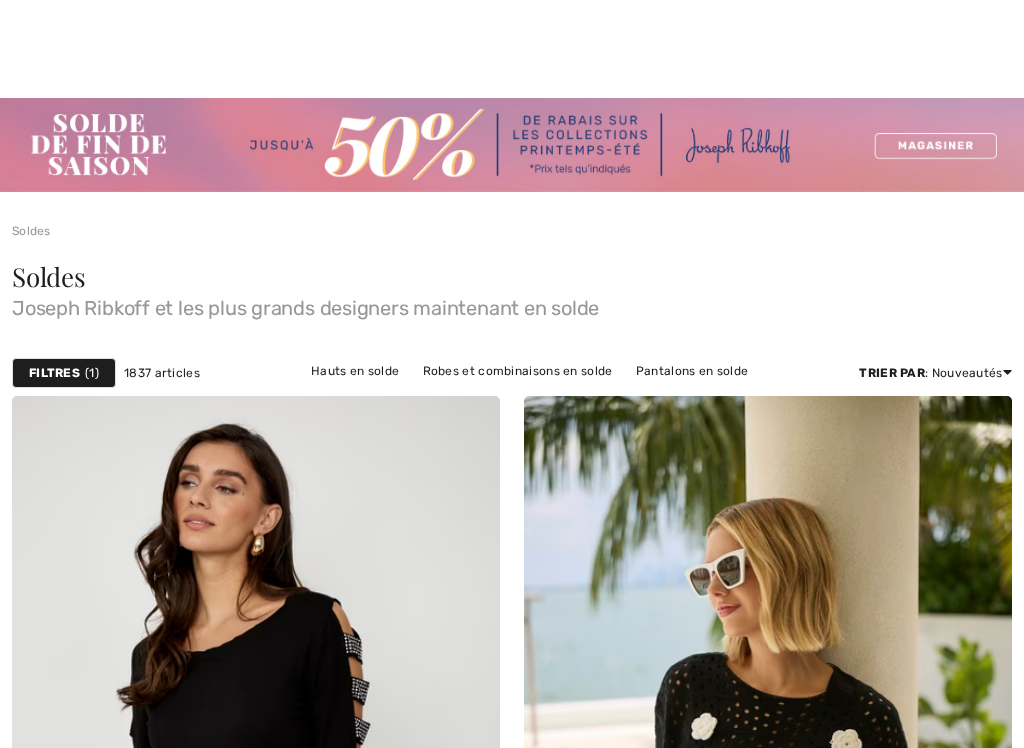 checkbox on "true" 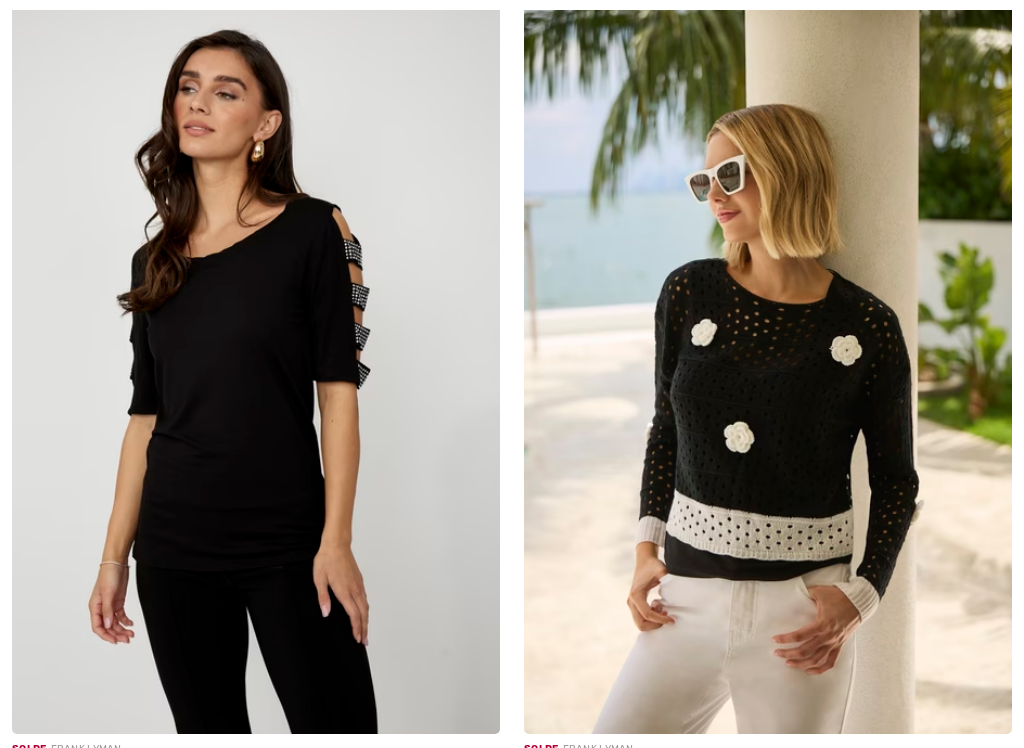scroll, scrollTop: 0, scrollLeft: 0, axis: both 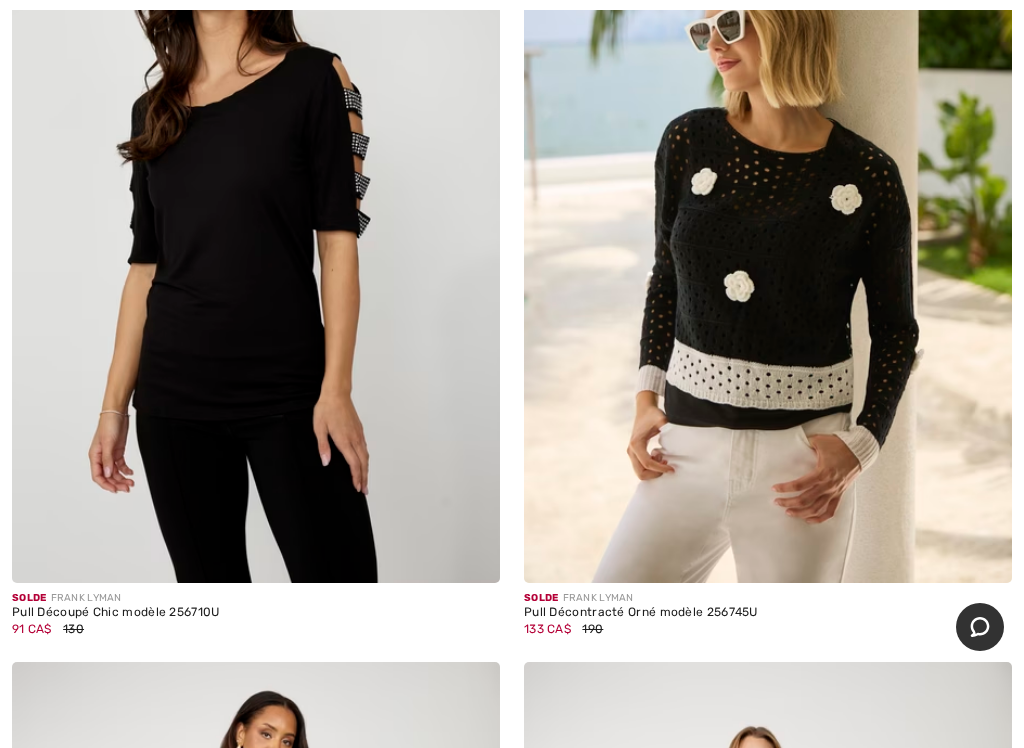 click at bounding box center [768, 217] 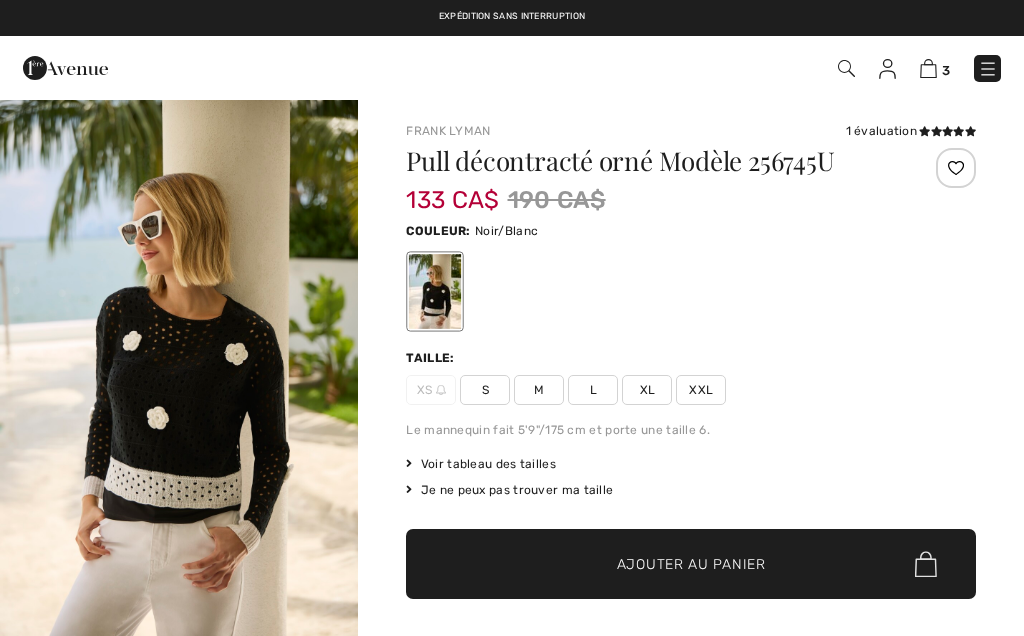 scroll, scrollTop: 0, scrollLeft: 0, axis: both 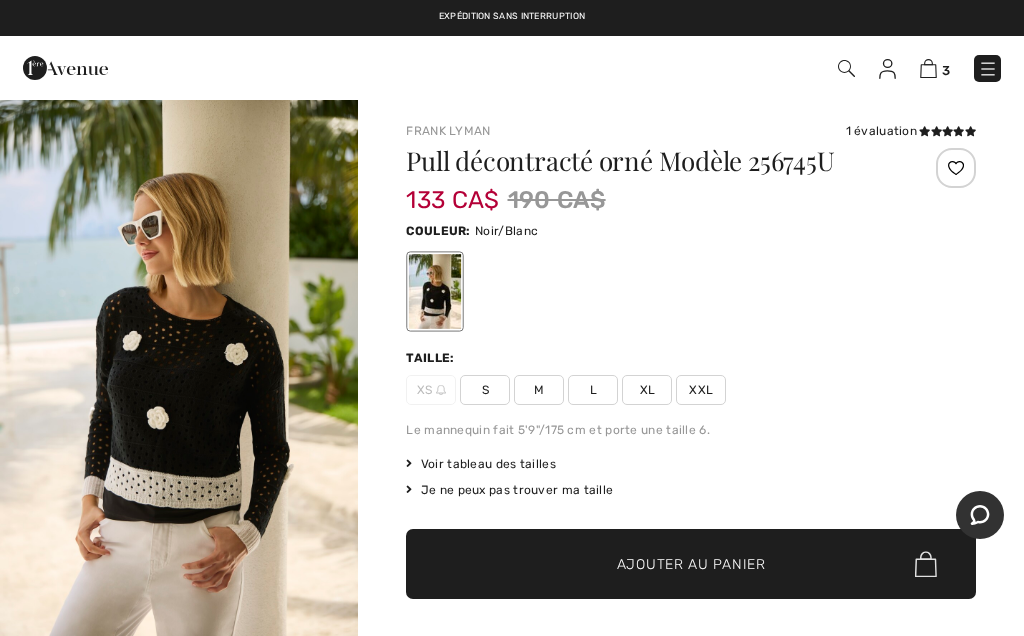 click on "S" at bounding box center (485, 390) 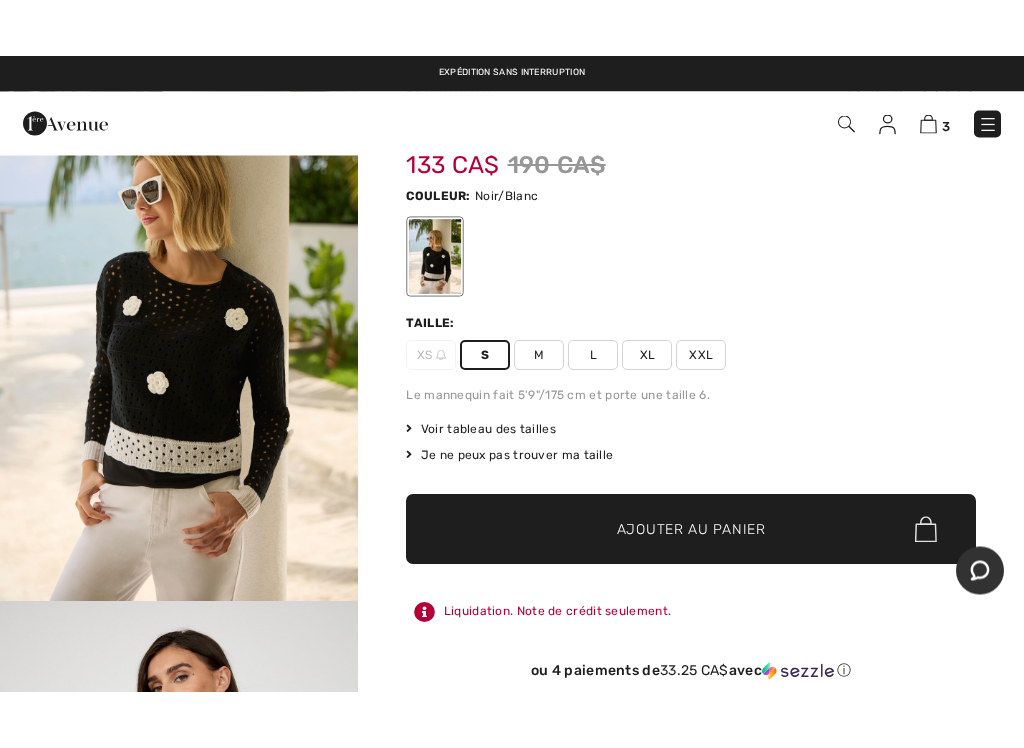 scroll, scrollTop: 91, scrollLeft: 0, axis: vertical 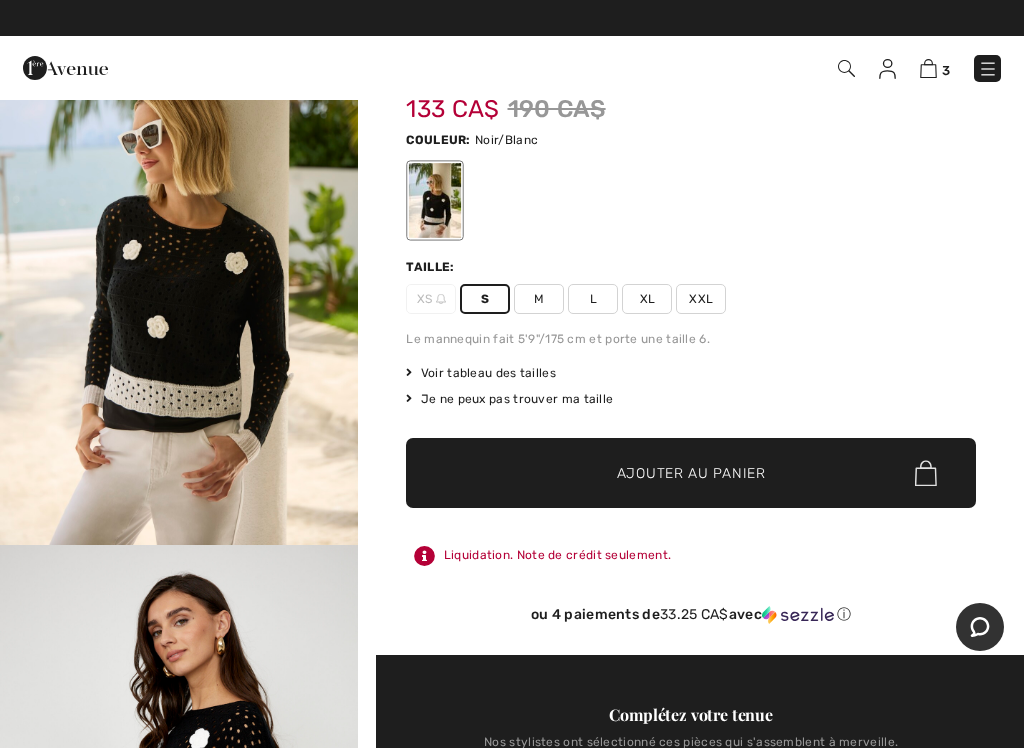click on "Ajouter au panier" at bounding box center (691, 473) 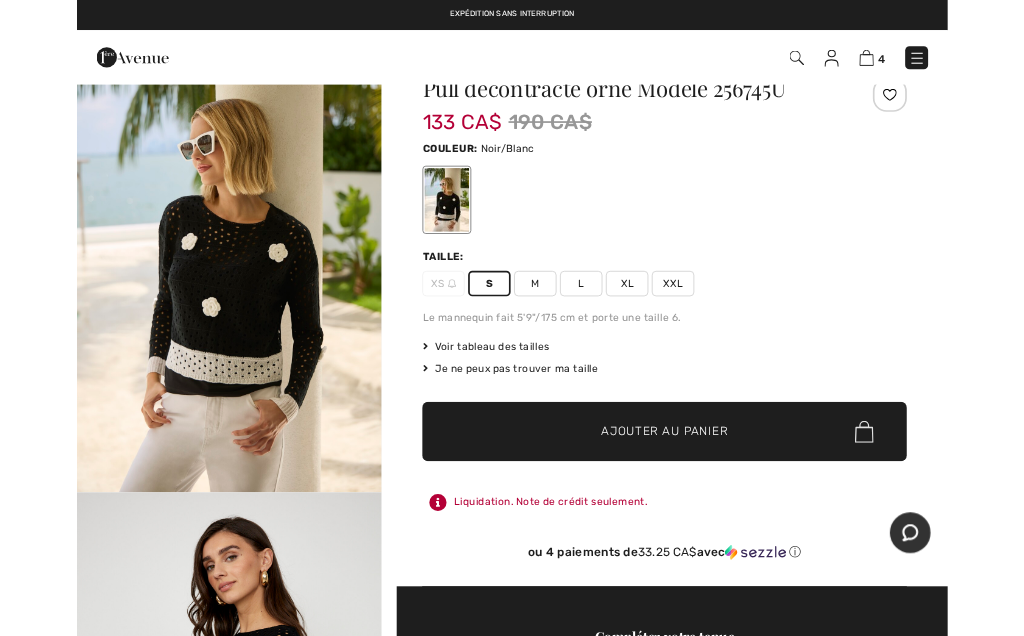 scroll, scrollTop: 0, scrollLeft: 0, axis: both 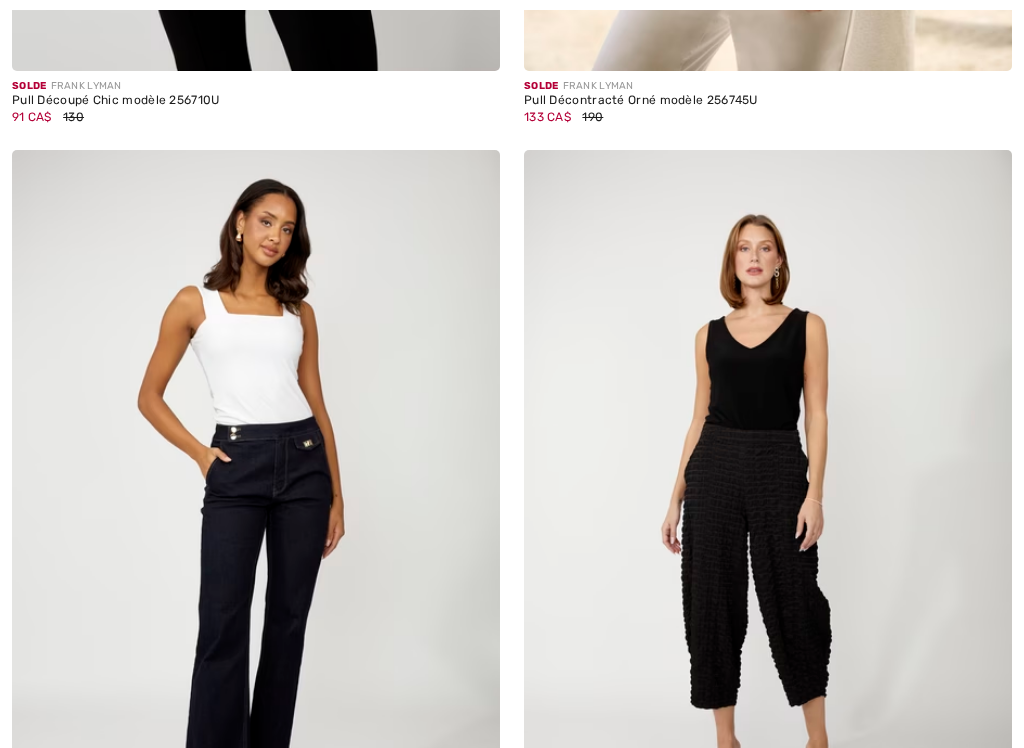checkbox on "true" 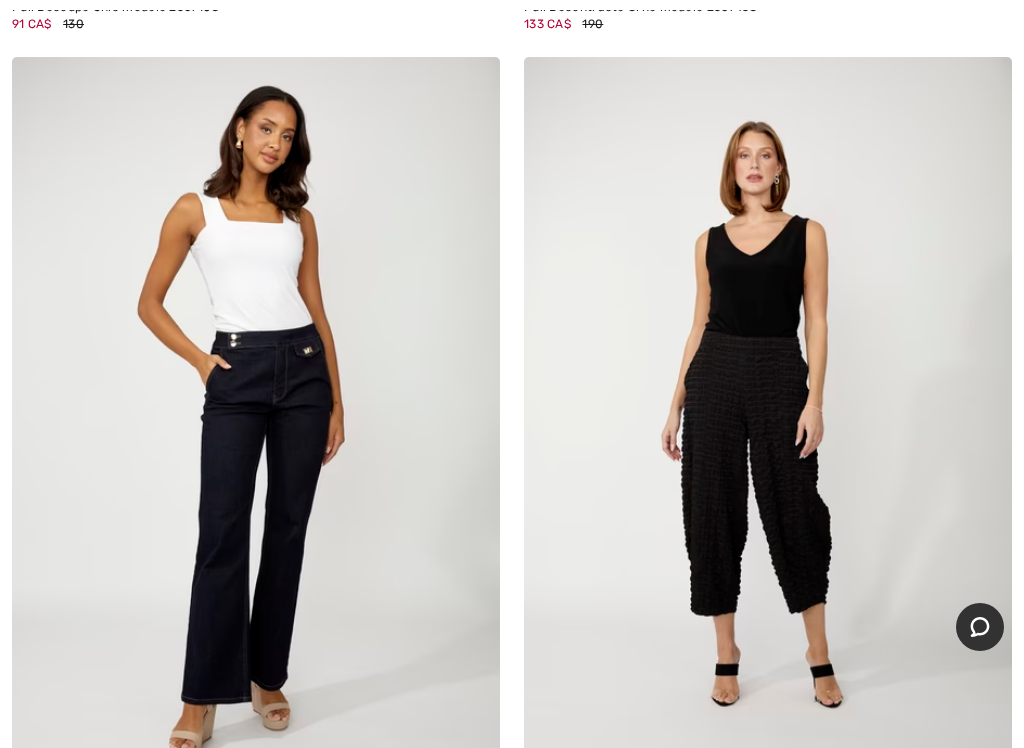 scroll, scrollTop: 0, scrollLeft: 0, axis: both 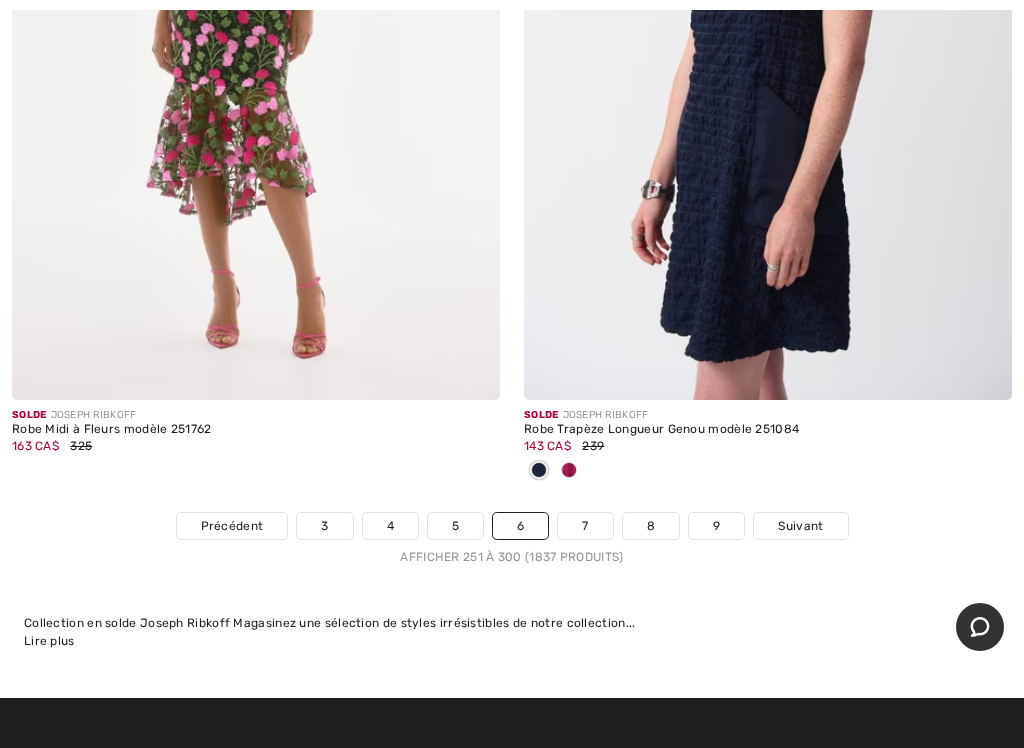 click on "7" at bounding box center (585, 526) 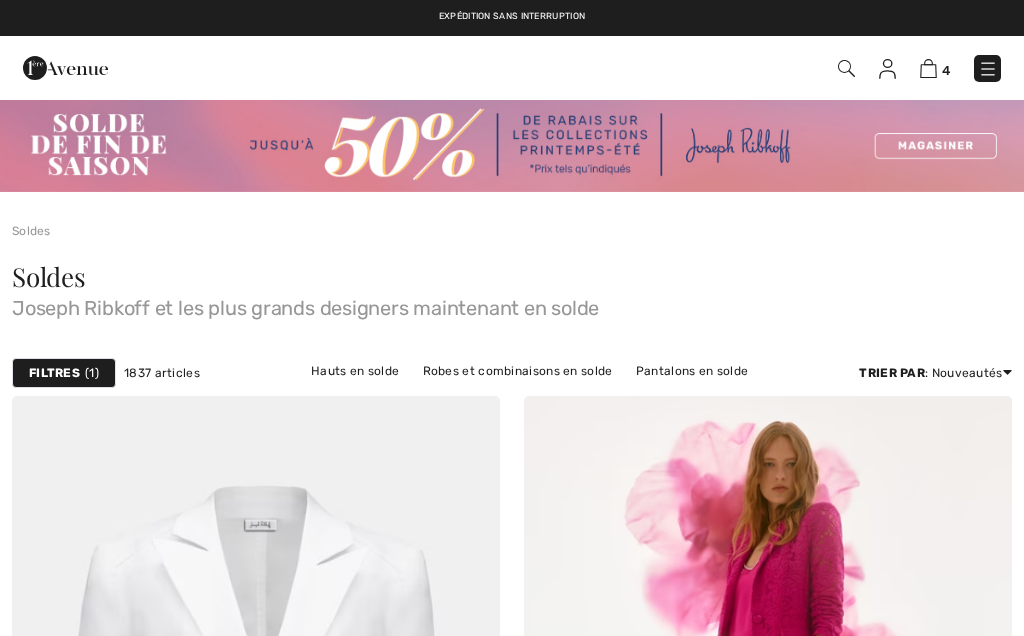 scroll, scrollTop: 0, scrollLeft: 0, axis: both 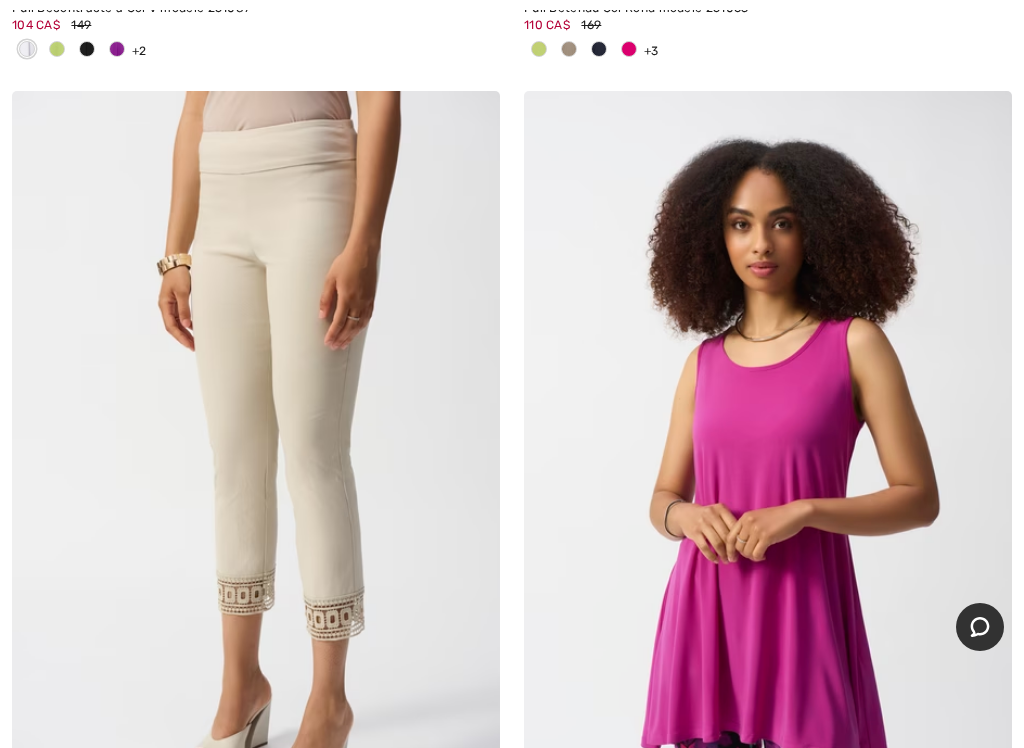 click at bounding box center [256, 457] 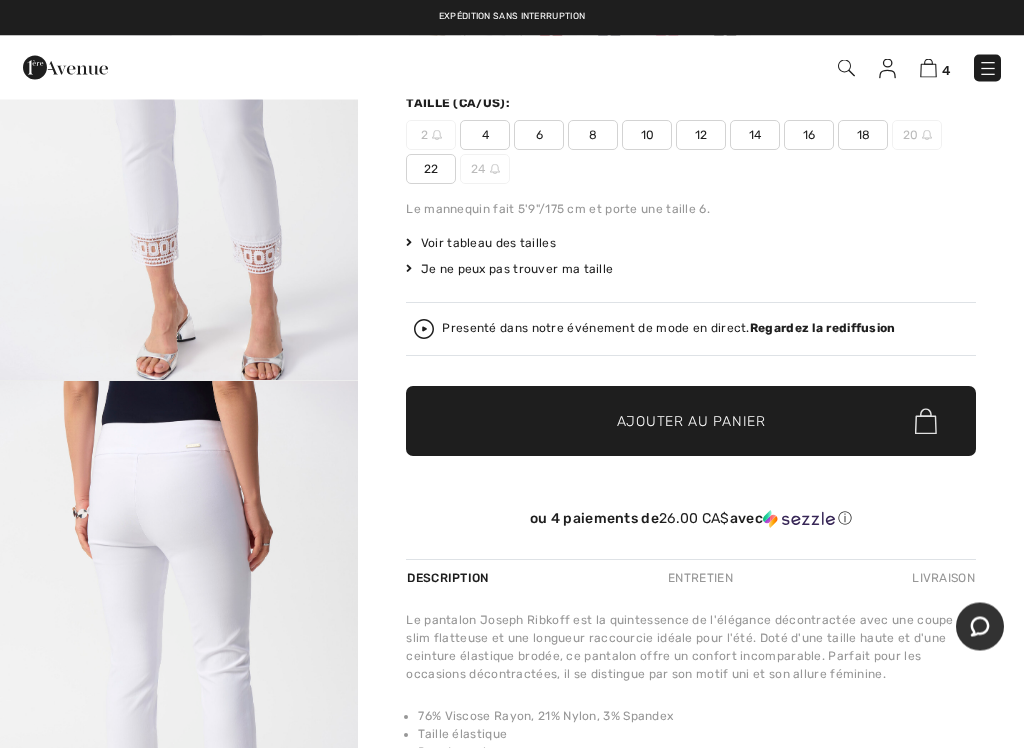 scroll, scrollTop: 326, scrollLeft: 0, axis: vertical 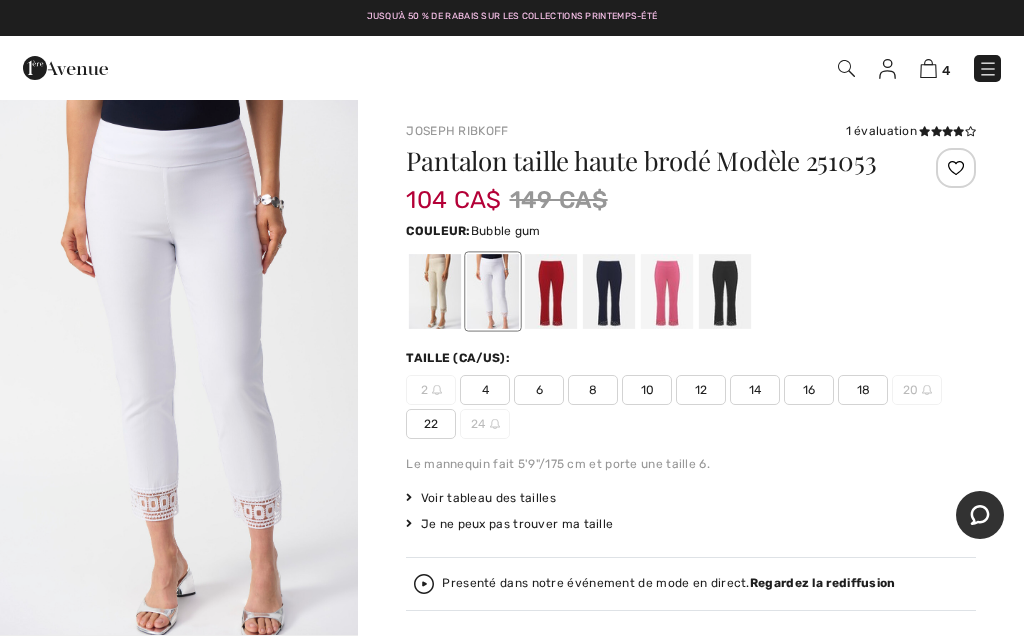 click at bounding box center [667, 291] 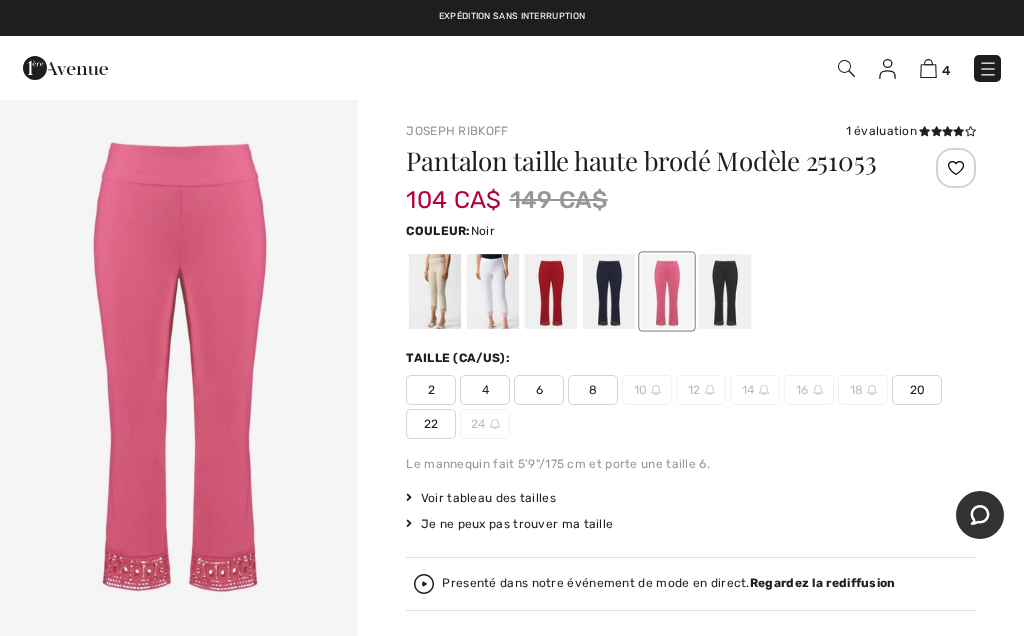 click at bounding box center (725, 291) 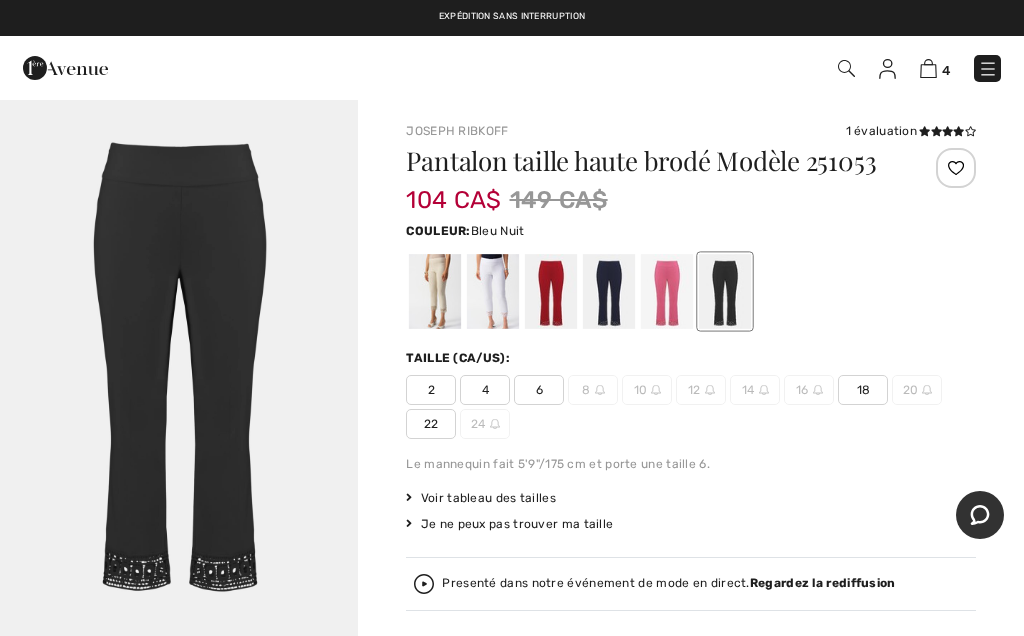 click at bounding box center (609, 291) 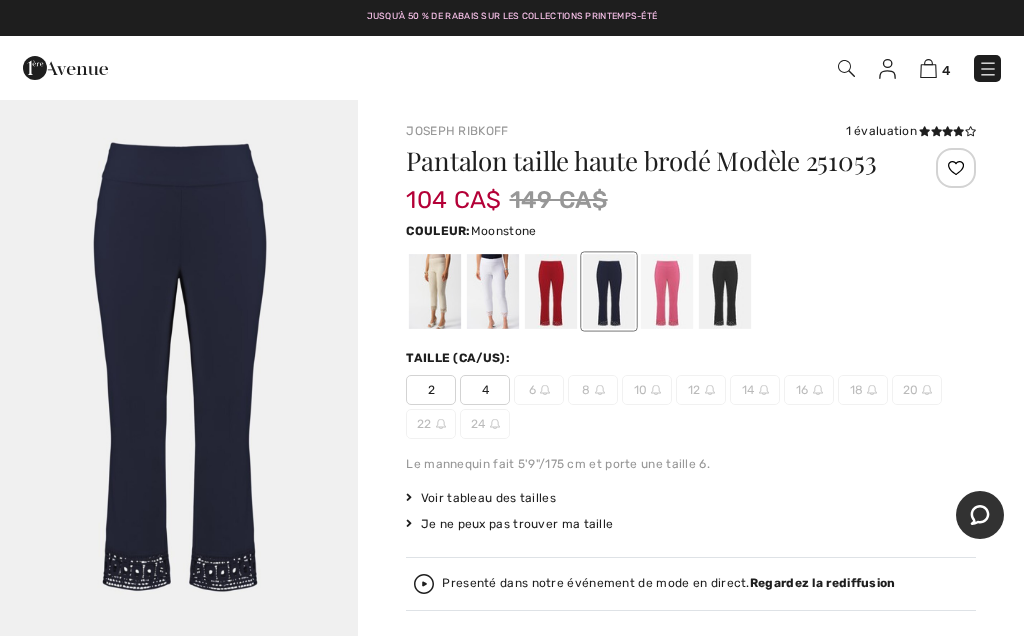 click at bounding box center [435, 291] 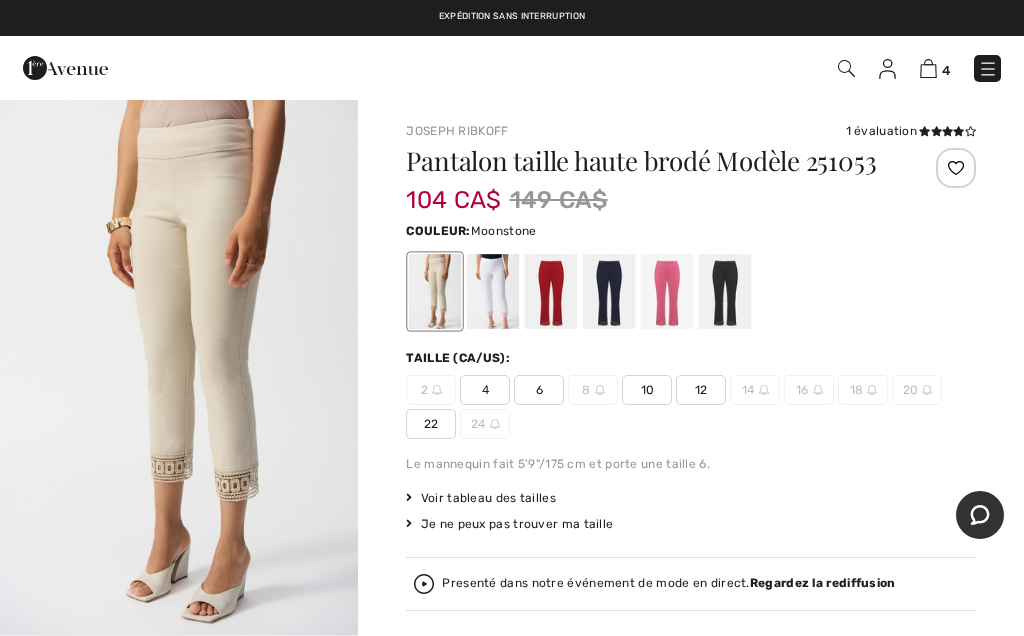 click on "6" at bounding box center [539, 390] 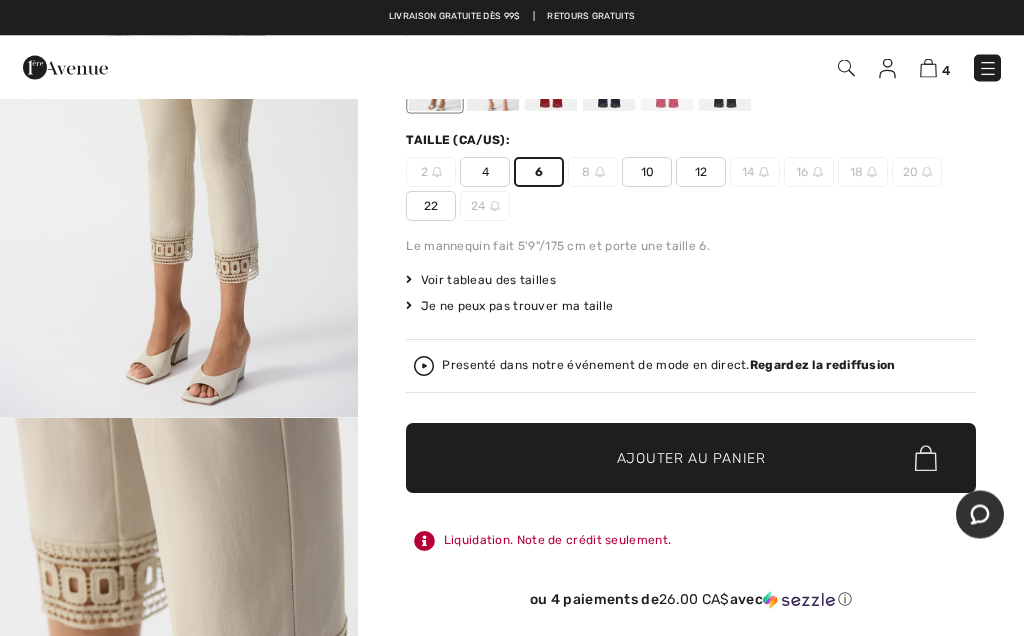 scroll, scrollTop: 214, scrollLeft: 0, axis: vertical 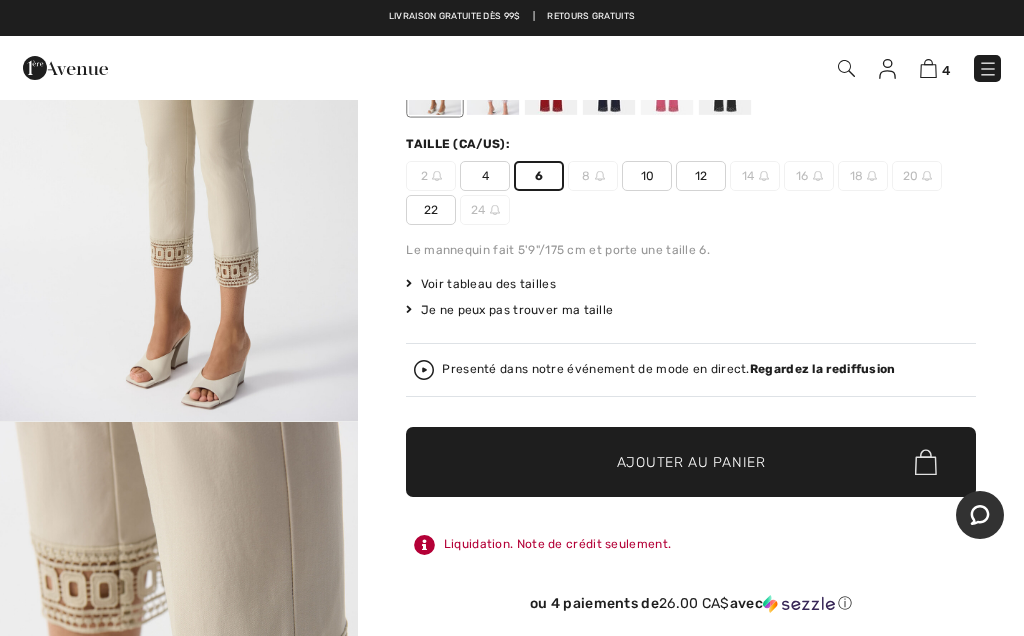 click on "Ajouter au panier" at bounding box center [691, 462] 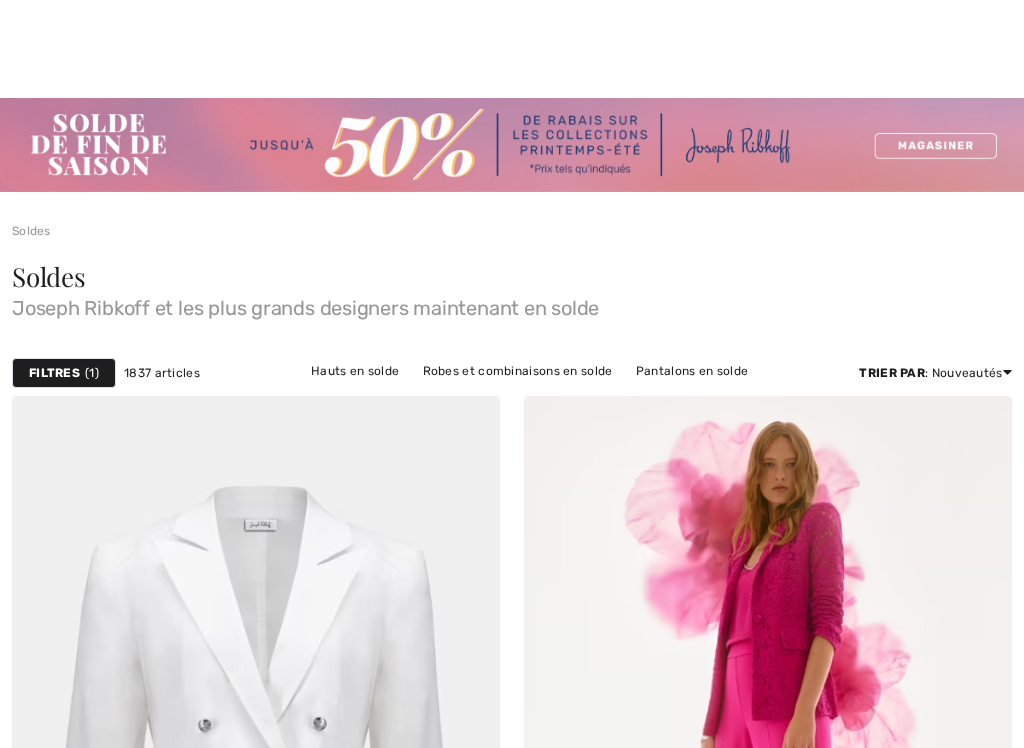 checkbox on "true" 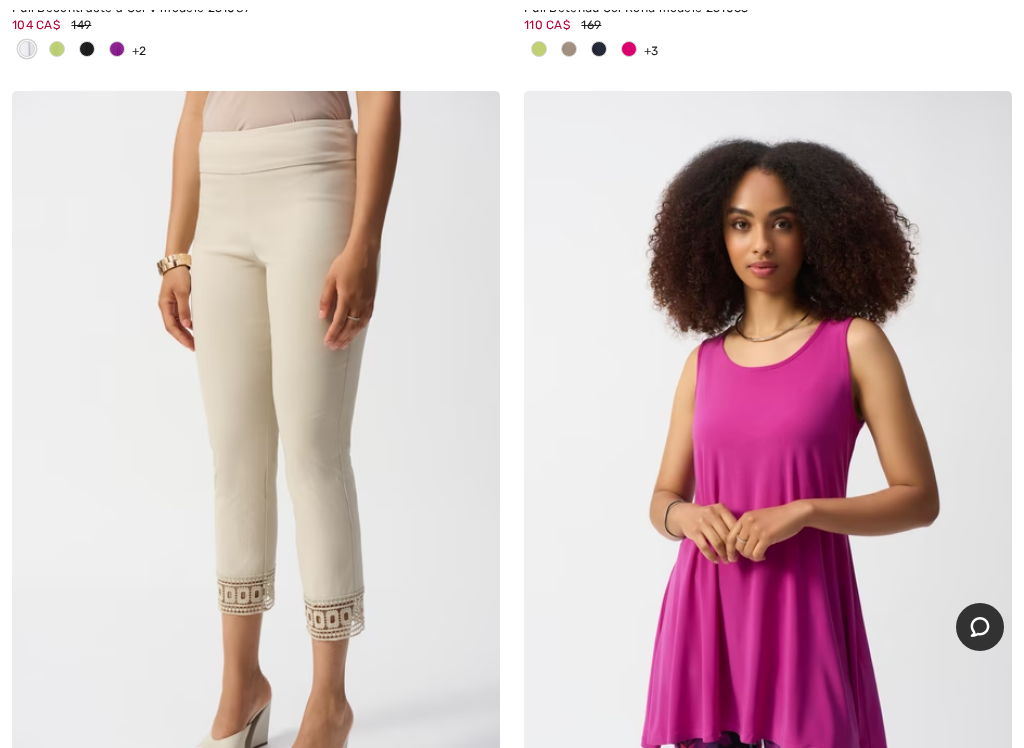 scroll, scrollTop: 0, scrollLeft: 0, axis: both 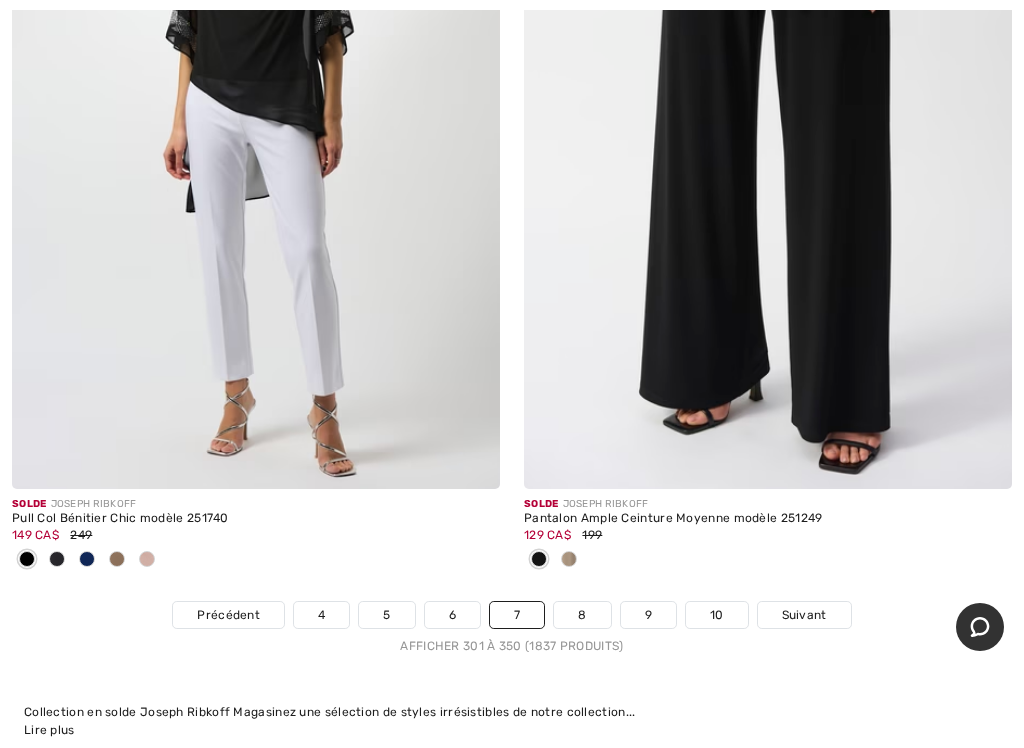 click on "8" at bounding box center [582, 615] 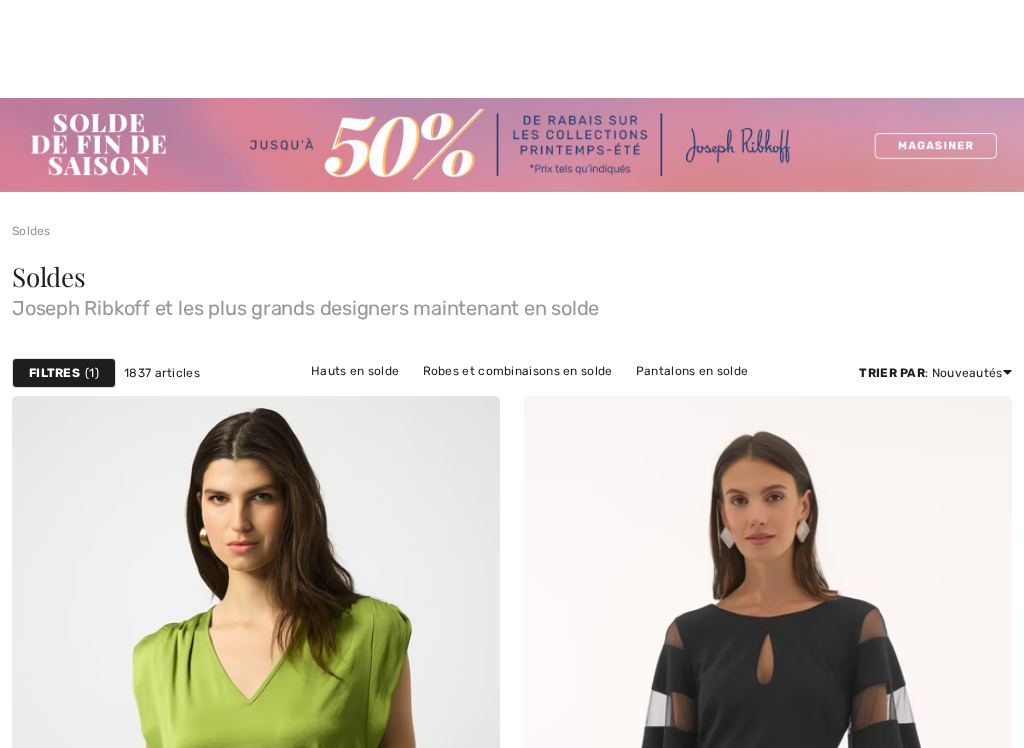 checkbox on "true" 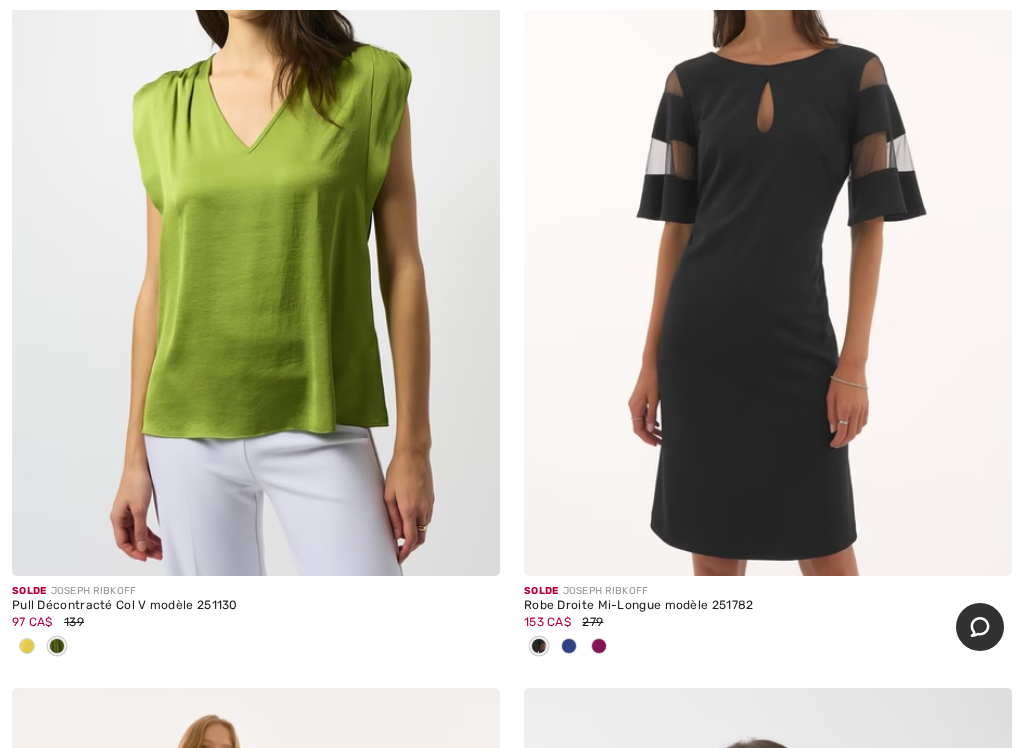 scroll, scrollTop: 0, scrollLeft: 0, axis: both 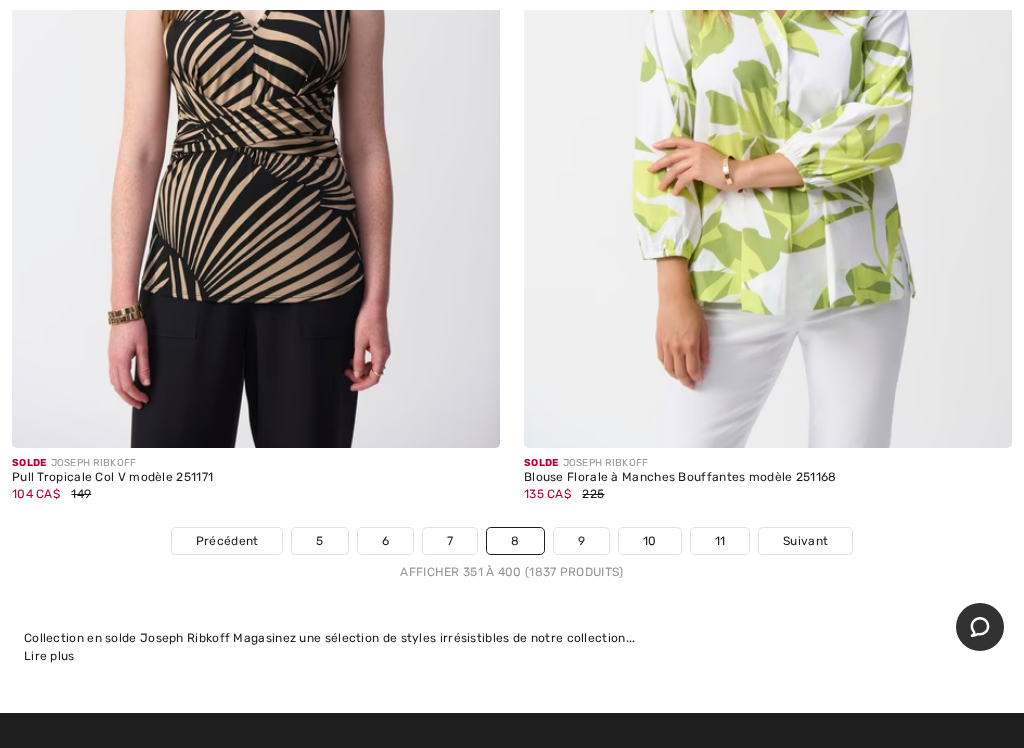 click on "9" at bounding box center (581, 541) 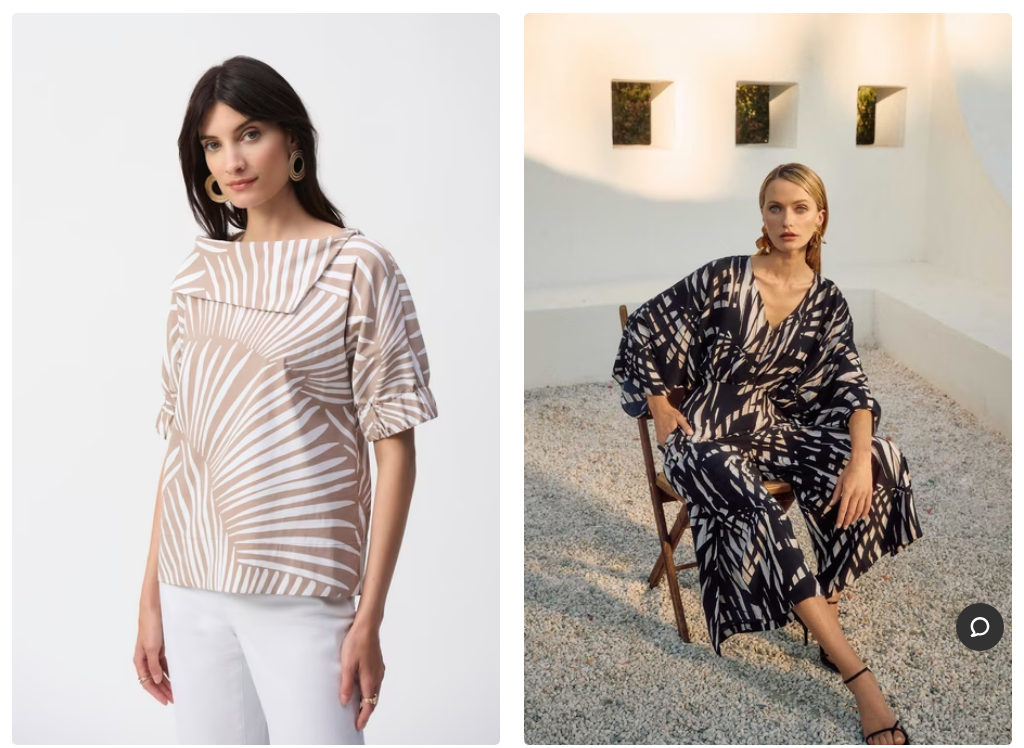 scroll, scrollTop: 704, scrollLeft: 0, axis: vertical 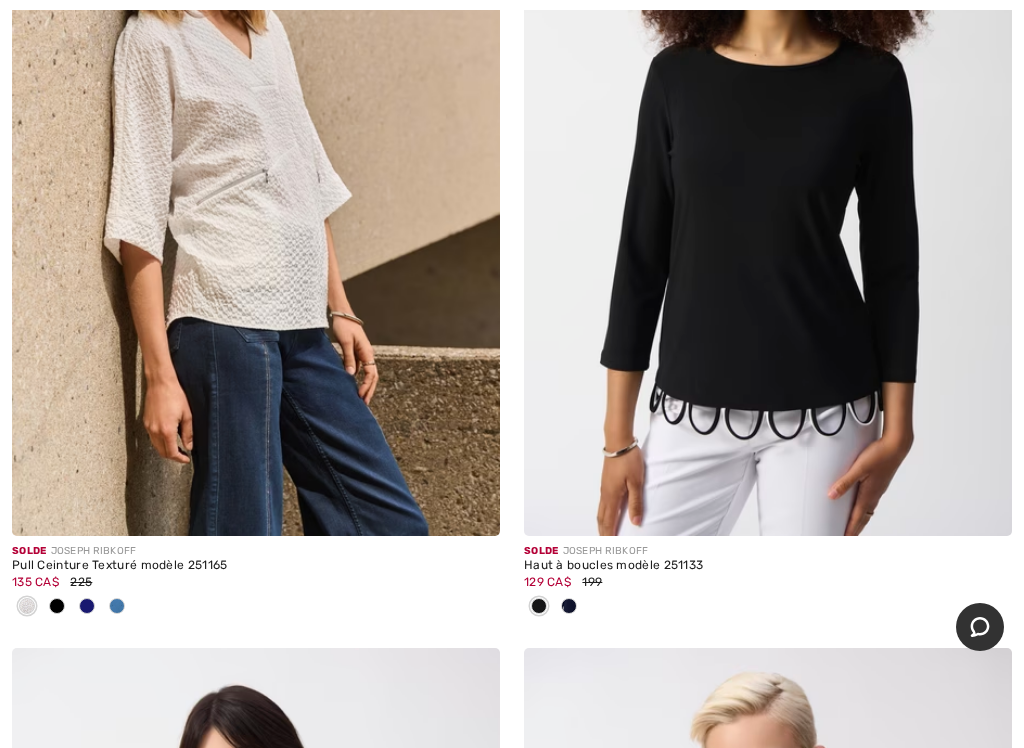 click at bounding box center (768, 170) 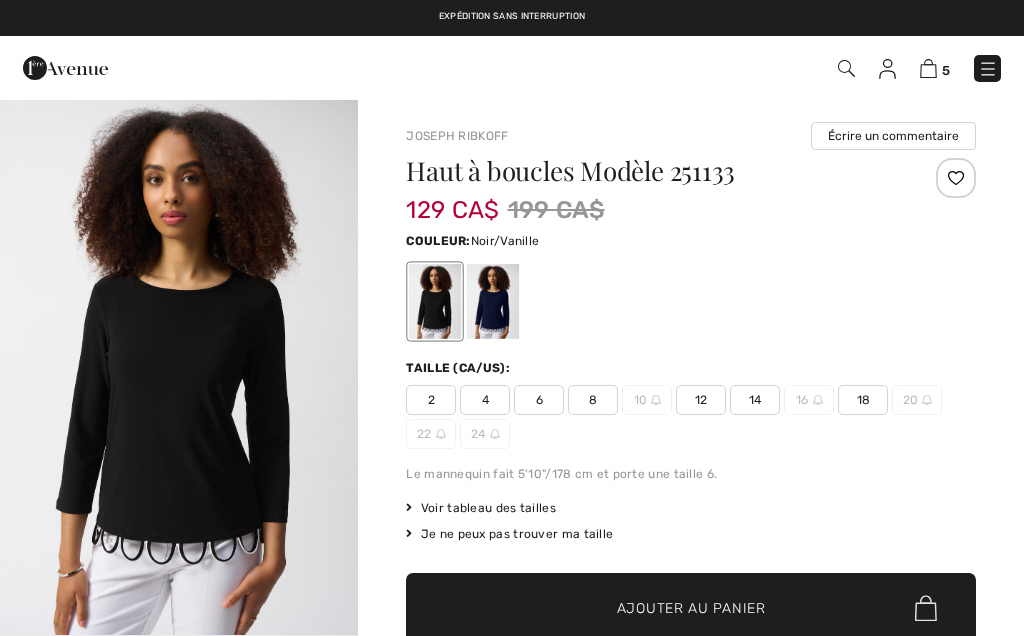 scroll, scrollTop: 0, scrollLeft: 0, axis: both 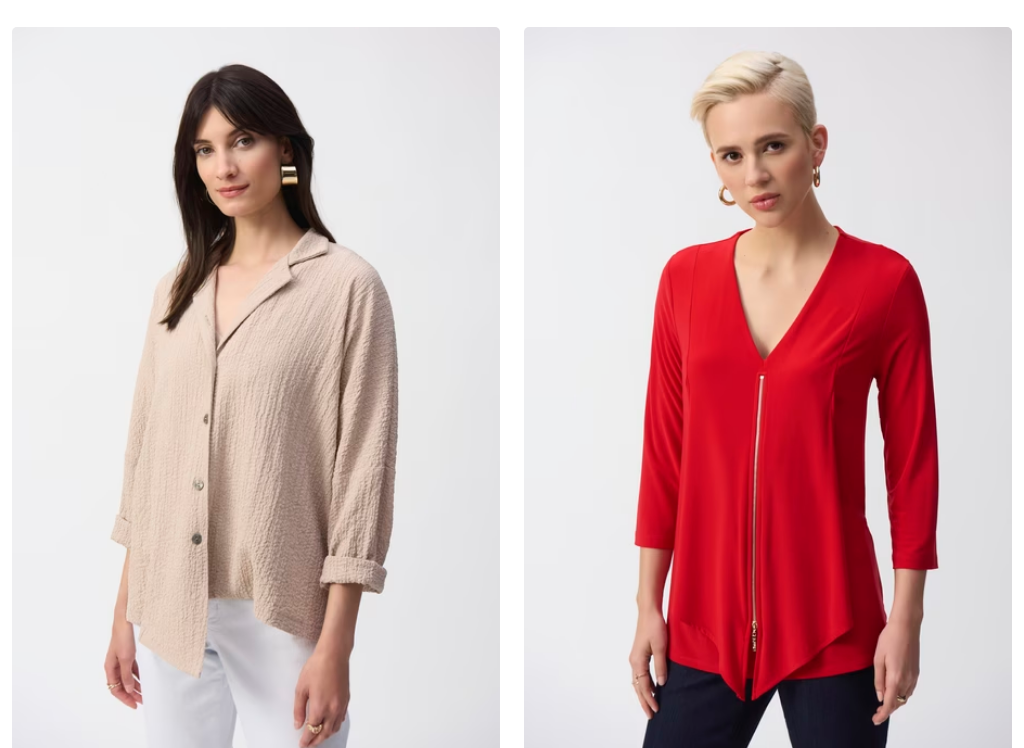 checkbox on "true" 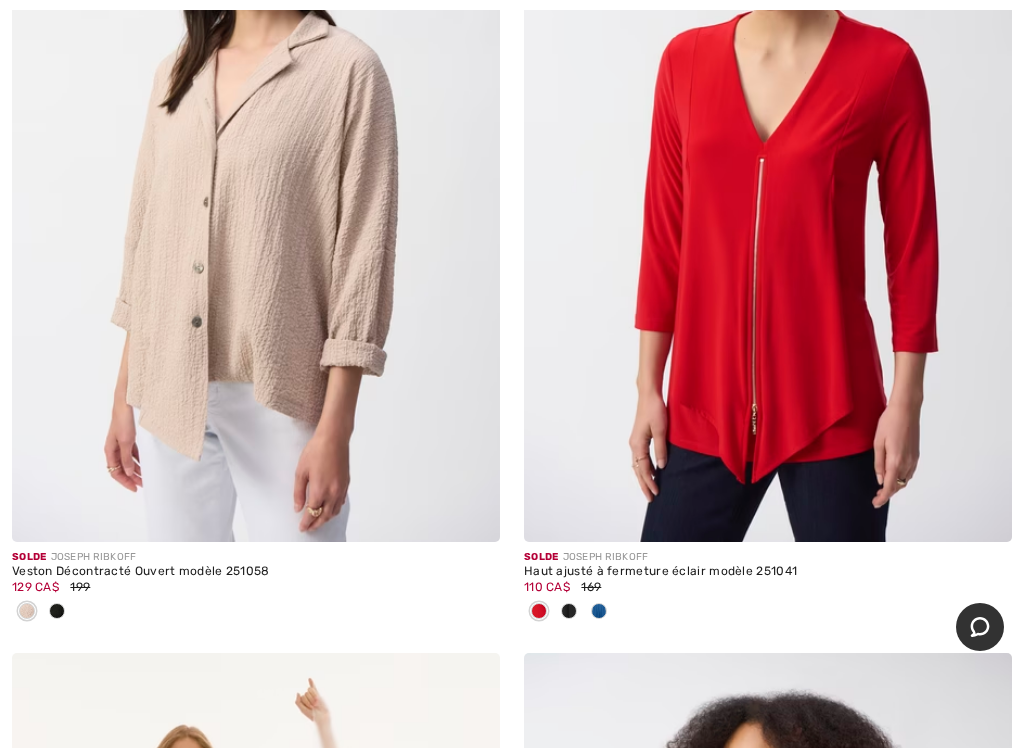scroll, scrollTop: 0, scrollLeft: 0, axis: both 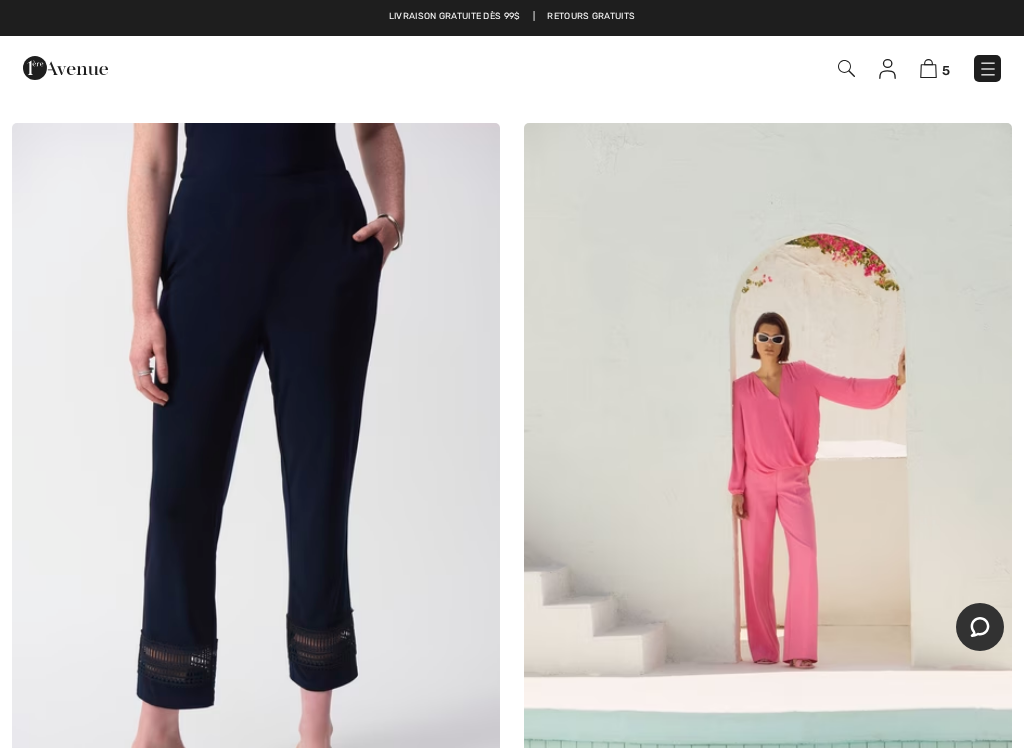 click at bounding box center (256, 489) 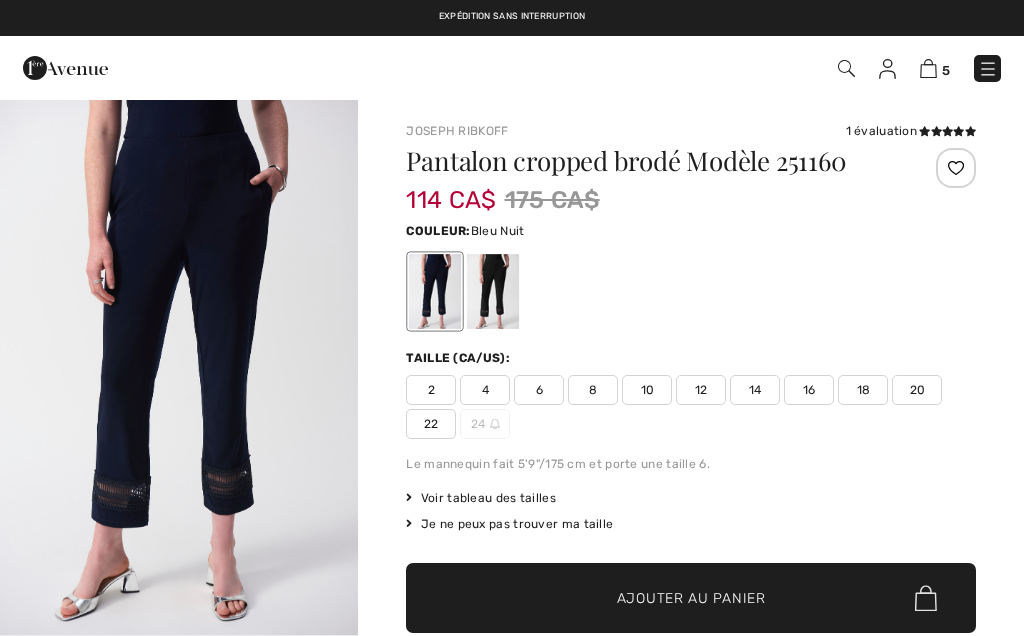 scroll, scrollTop: 0, scrollLeft: 0, axis: both 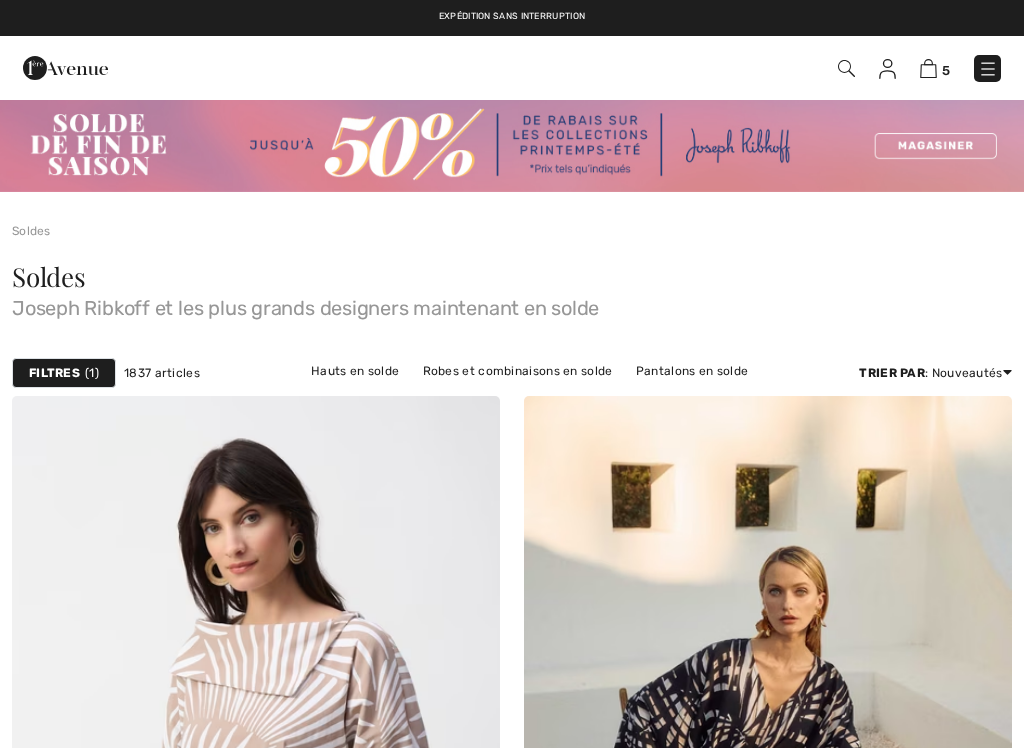checkbox on "true" 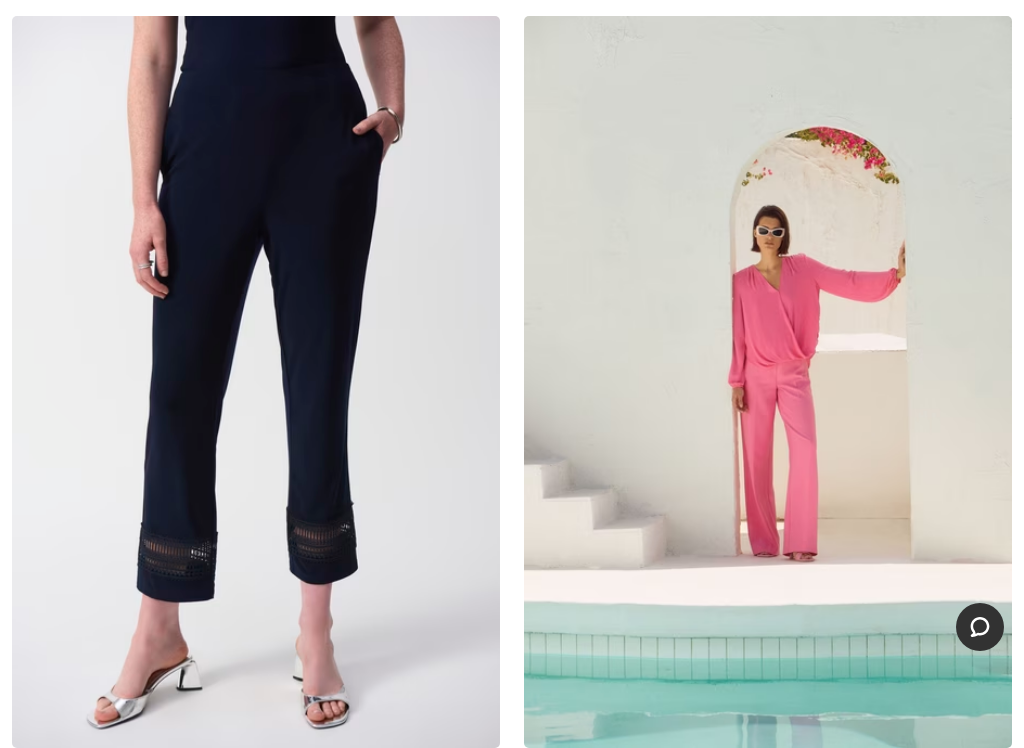 scroll, scrollTop: 0, scrollLeft: 0, axis: both 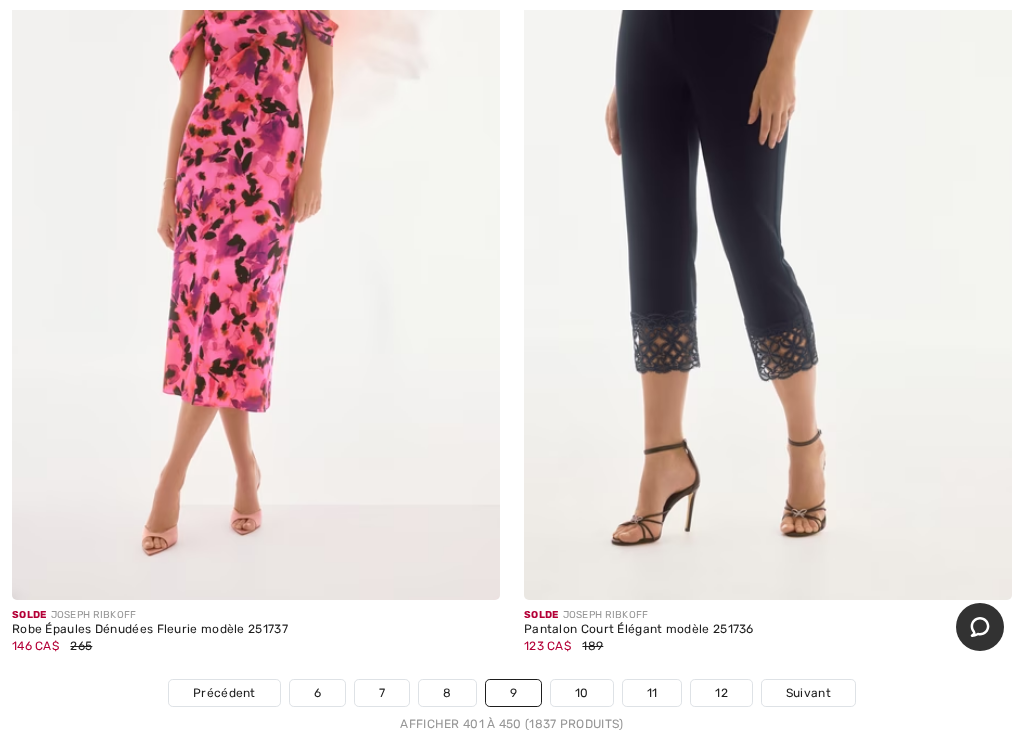 click on "6" at bounding box center (317, 693) 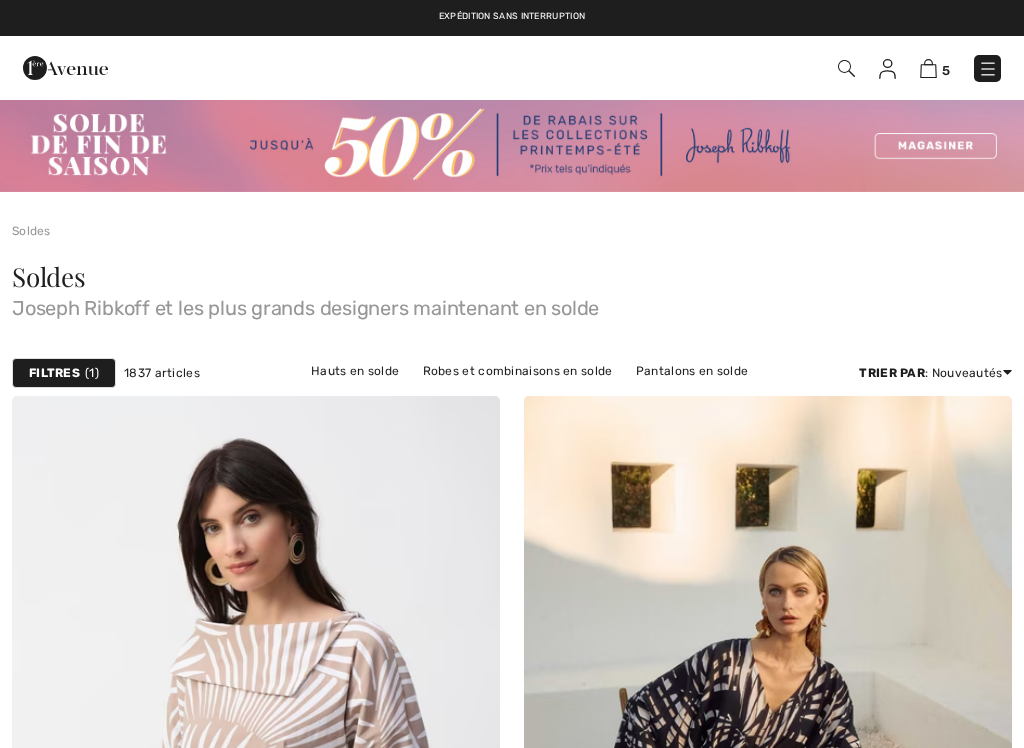 checkbox on "true" 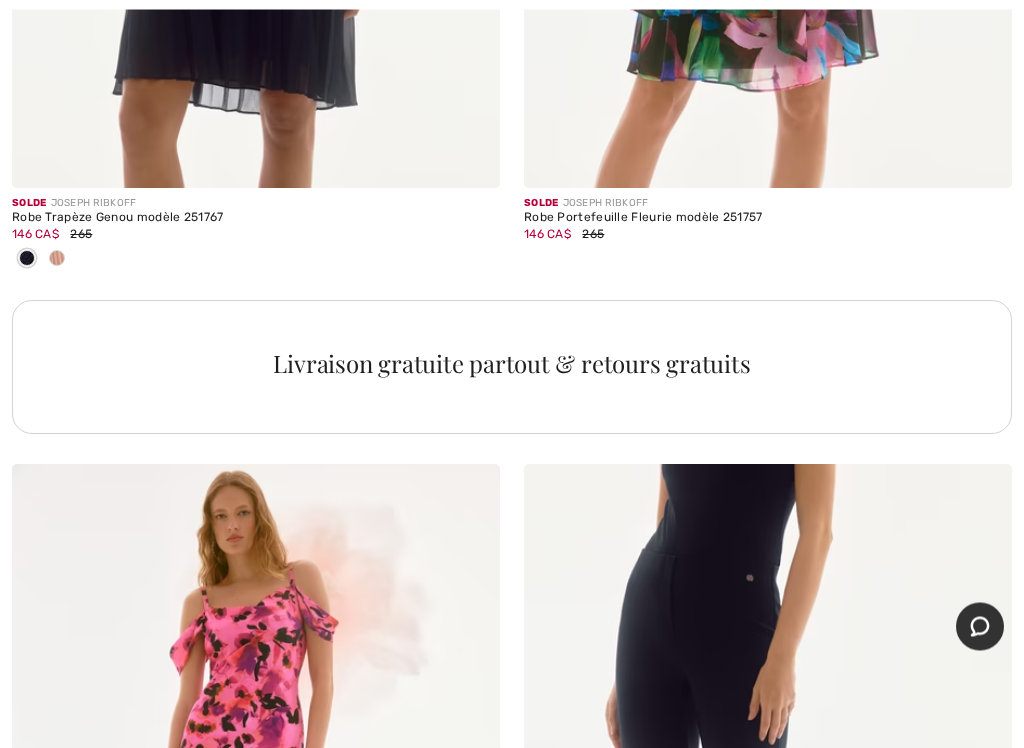 scroll, scrollTop: 0, scrollLeft: 0, axis: both 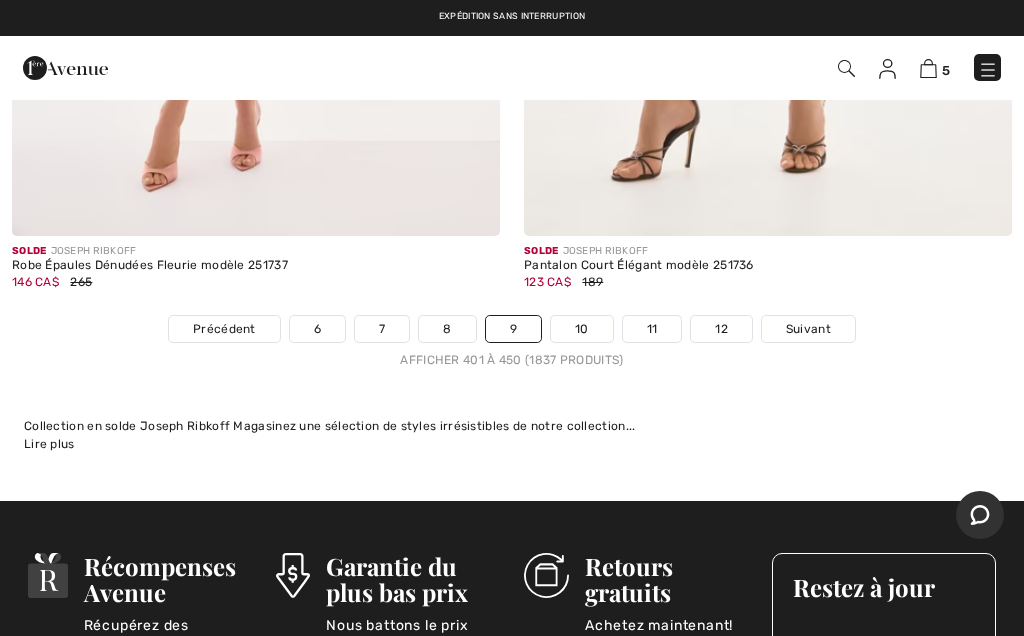 click on "10" at bounding box center [582, 329] 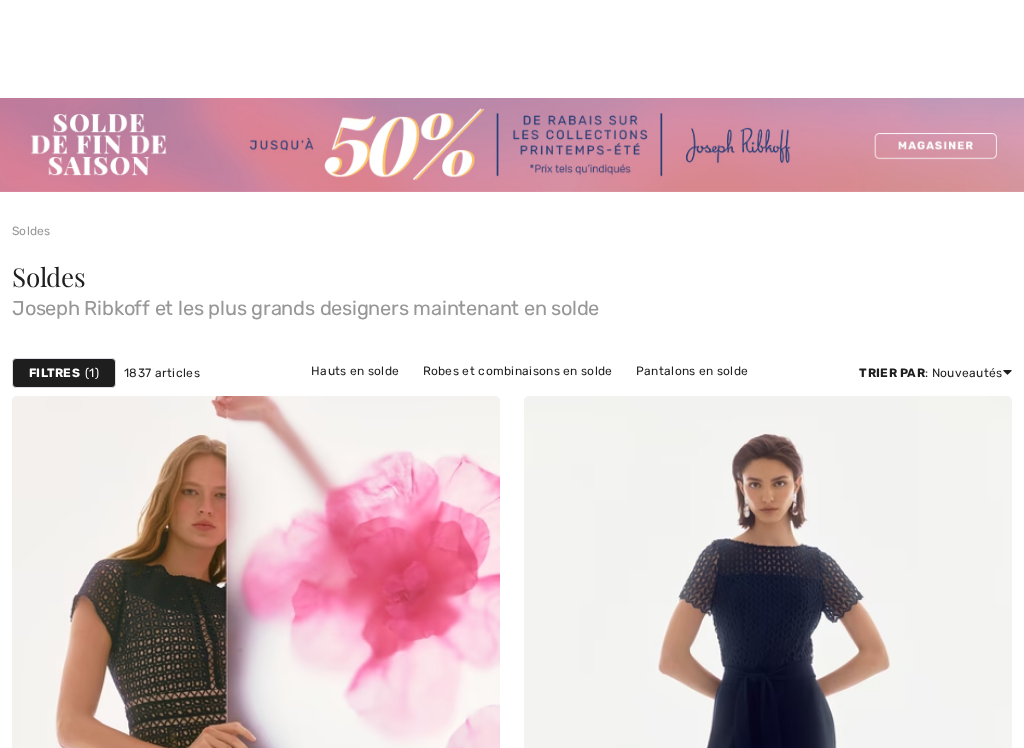 checkbox on "true" 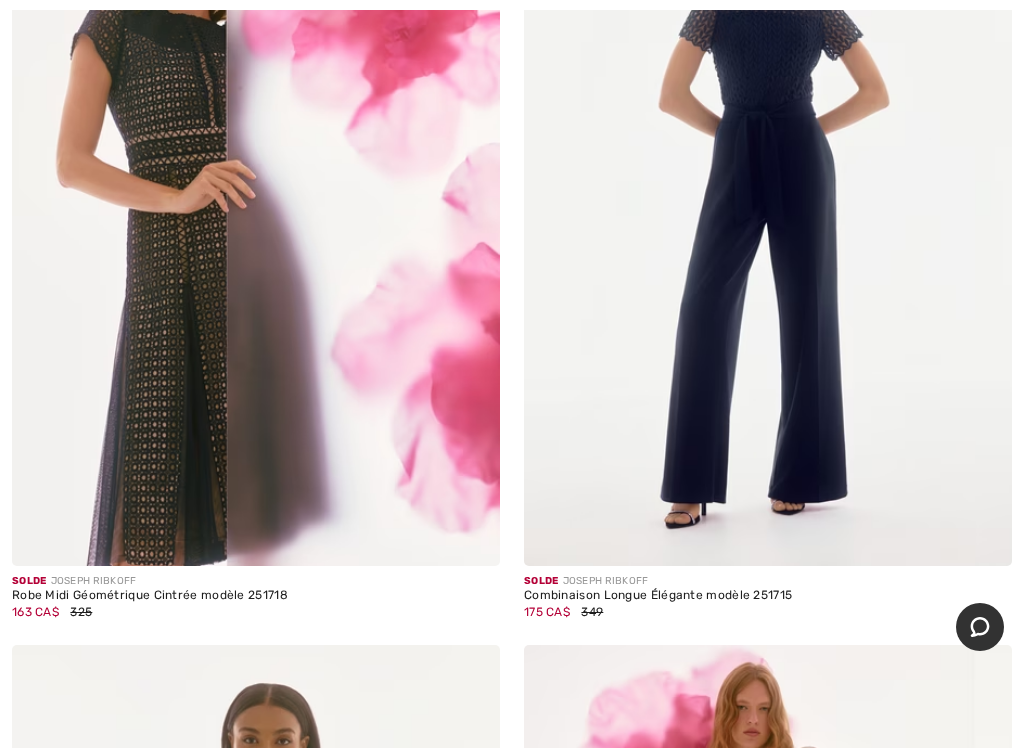 scroll, scrollTop: 0, scrollLeft: 0, axis: both 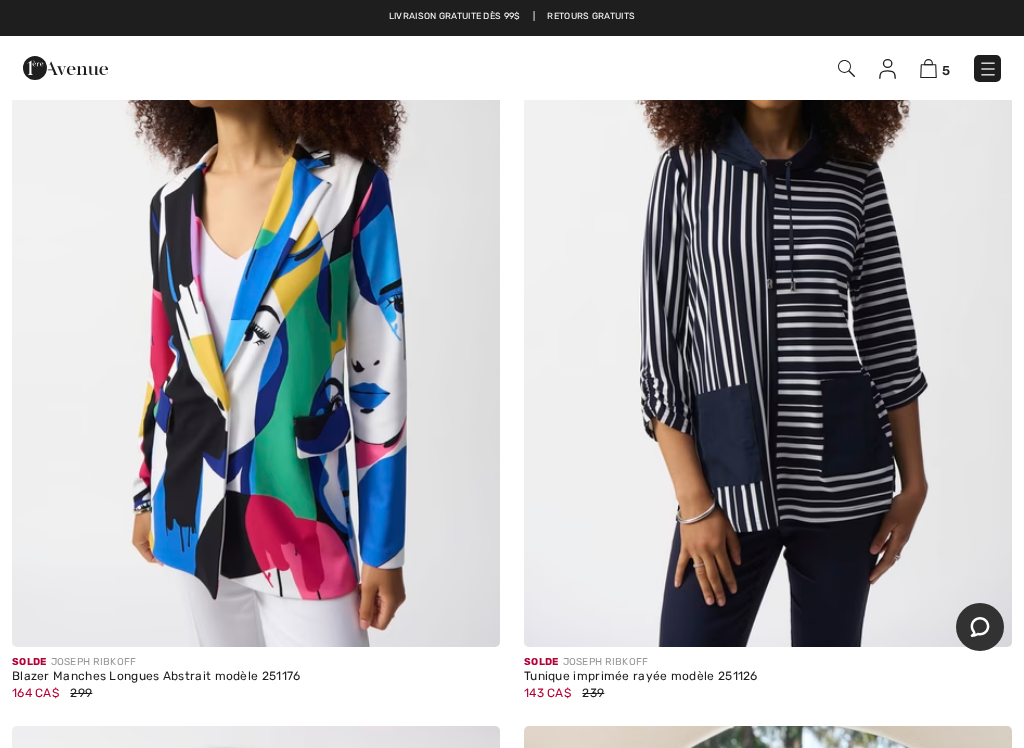 click at bounding box center (768, 281) 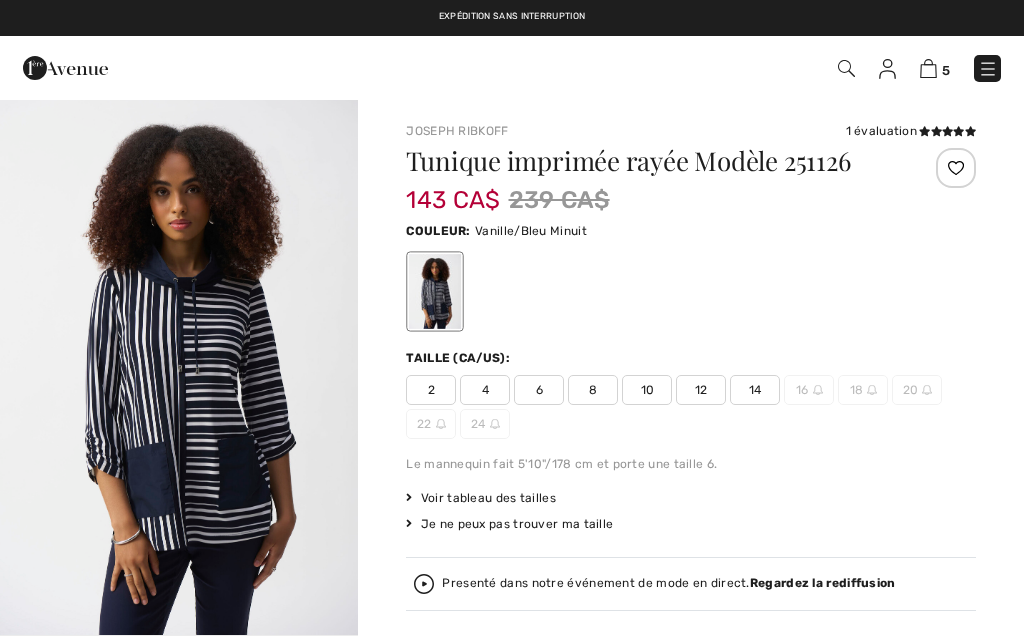 scroll, scrollTop: 0, scrollLeft: 0, axis: both 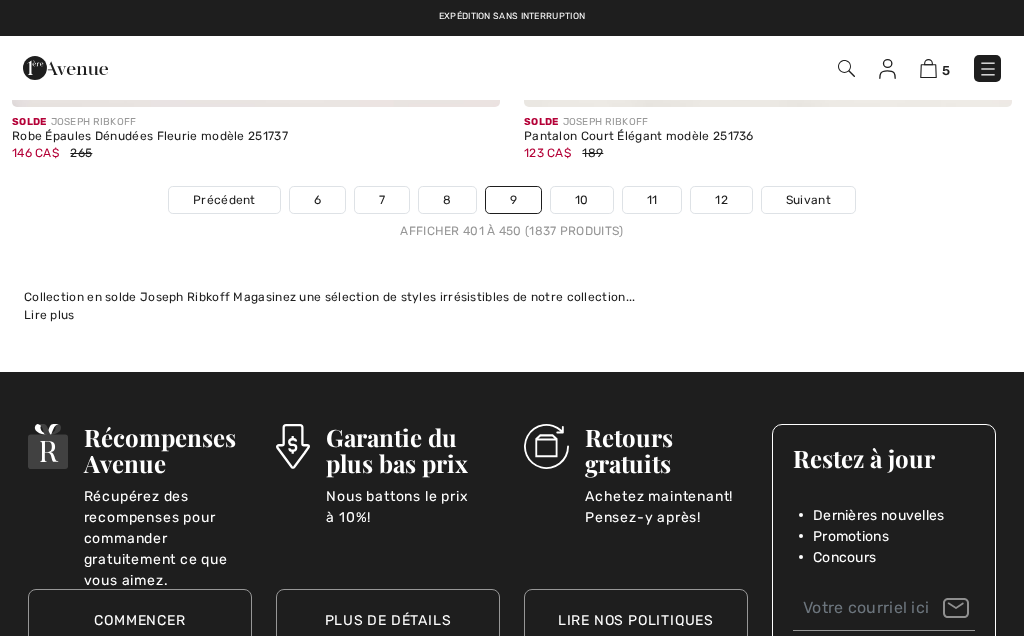 click on "10" at bounding box center [582, 200] 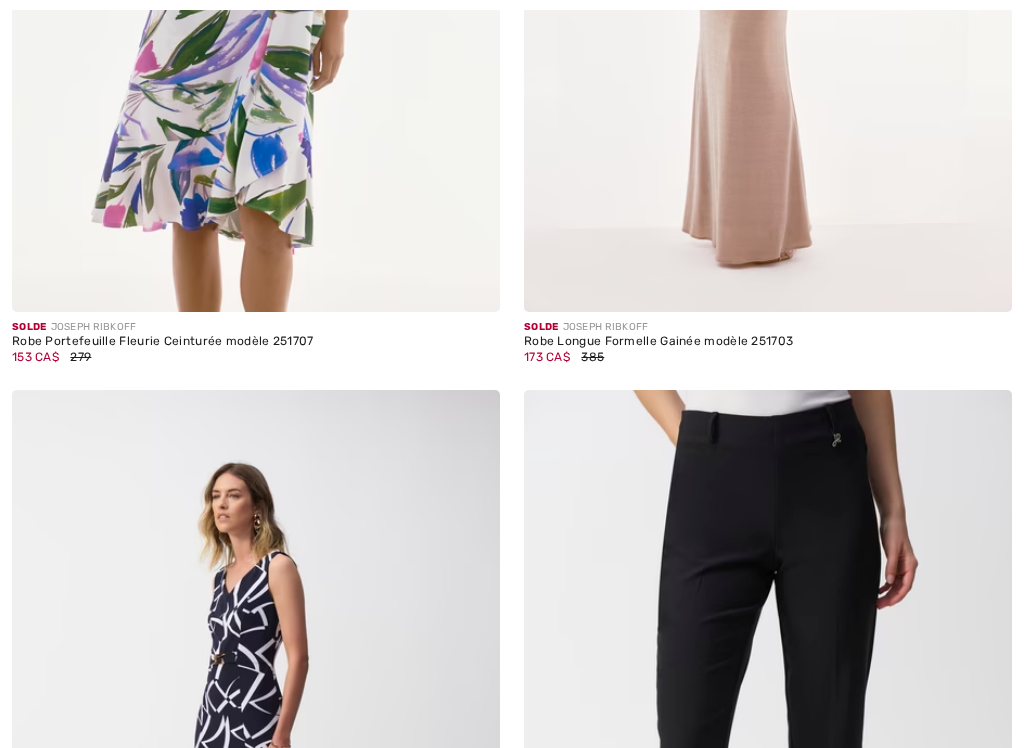 scroll, scrollTop: 2816, scrollLeft: 0, axis: vertical 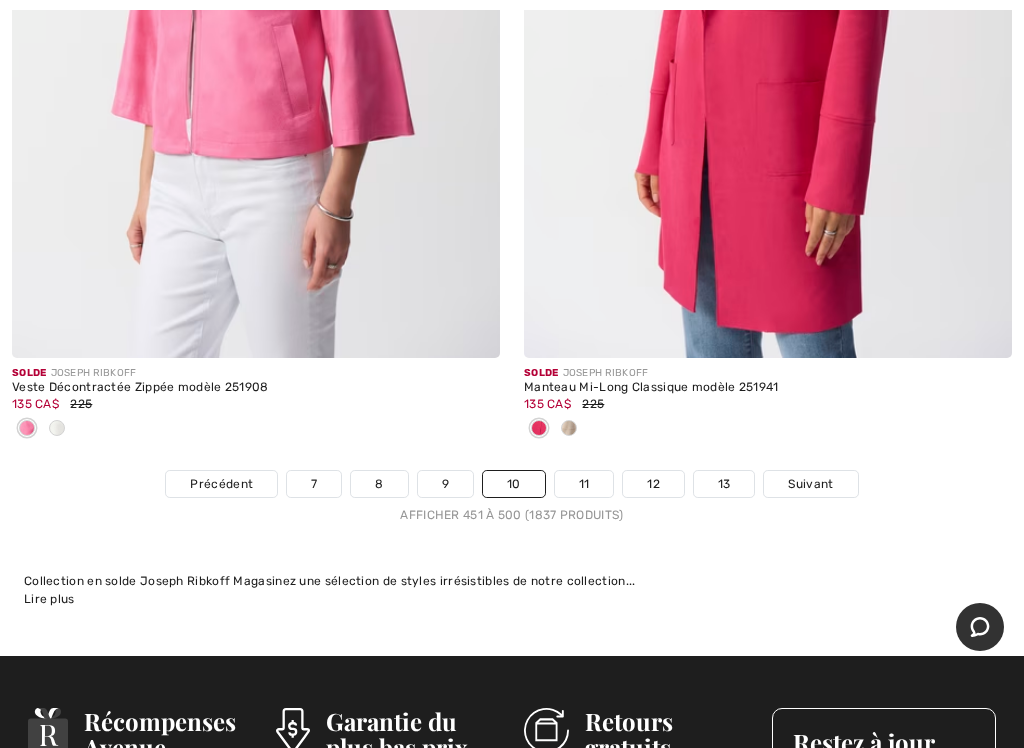 click on "11" at bounding box center [584, 484] 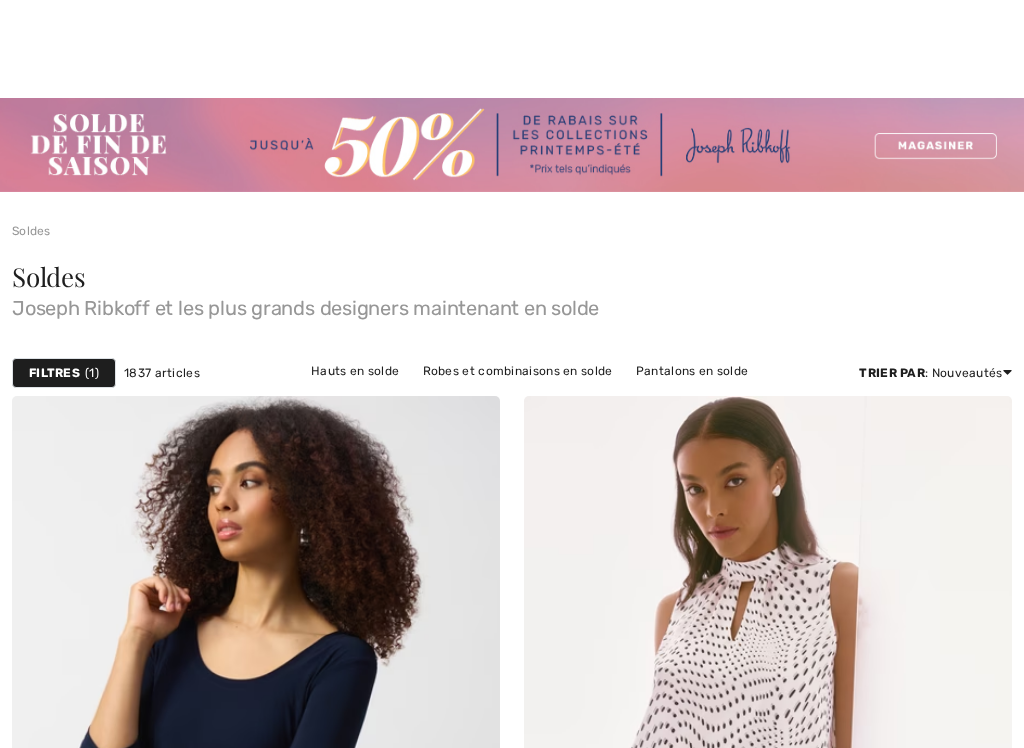 scroll, scrollTop: 1131, scrollLeft: 0, axis: vertical 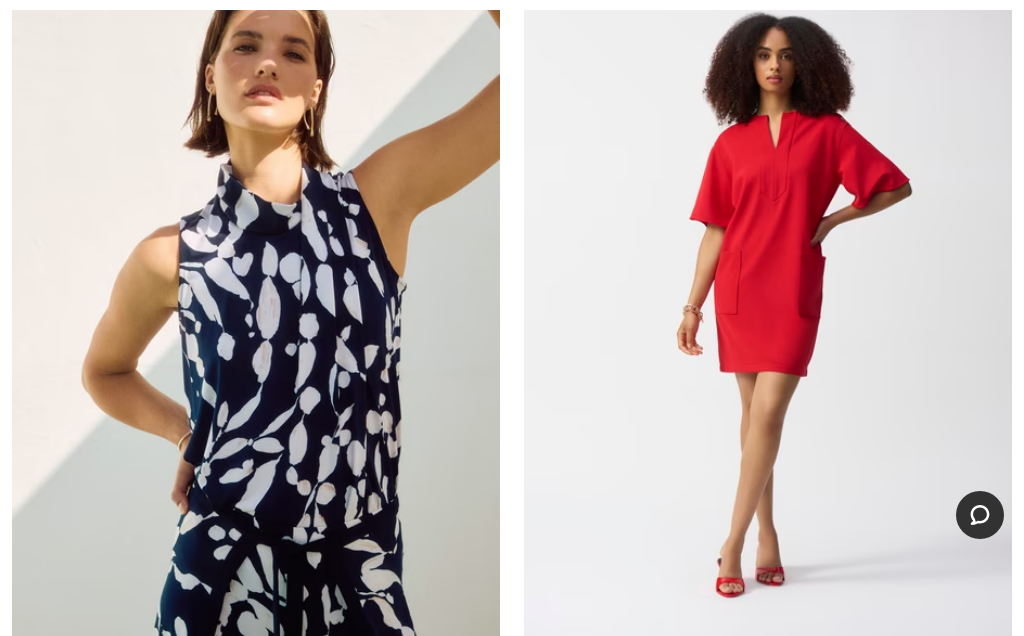 click at bounding box center (768, 303) 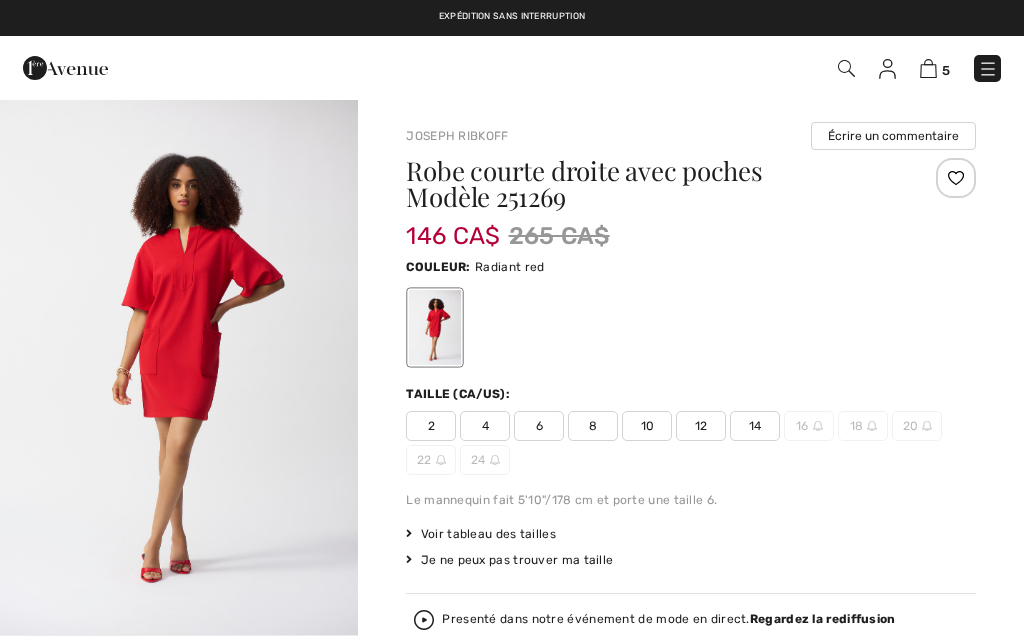 scroll, scrollTop: 0, scrollLeft: 0, axis: both 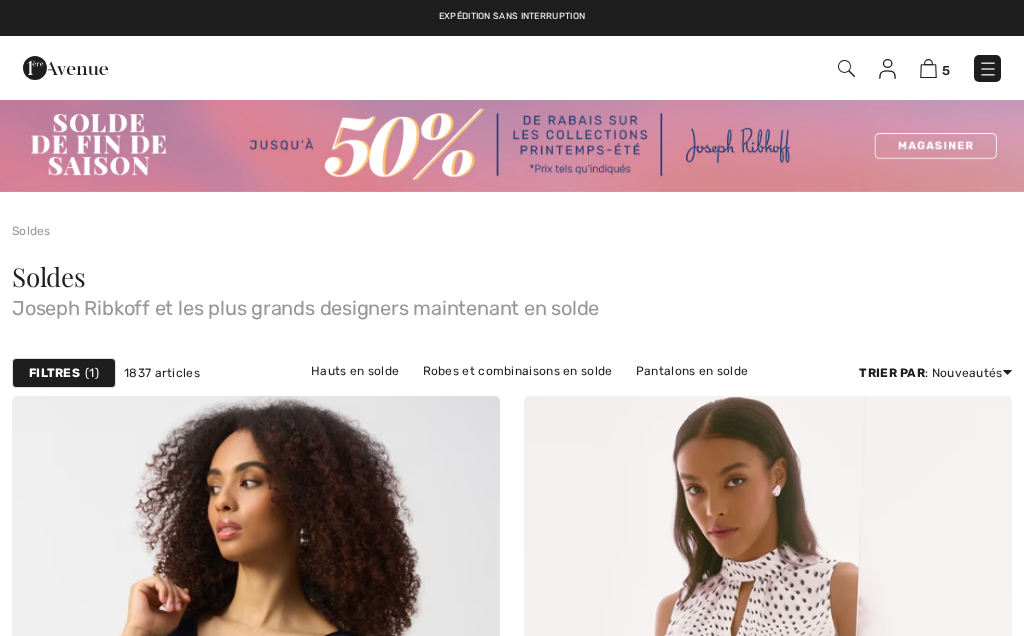 checkbox on "true" 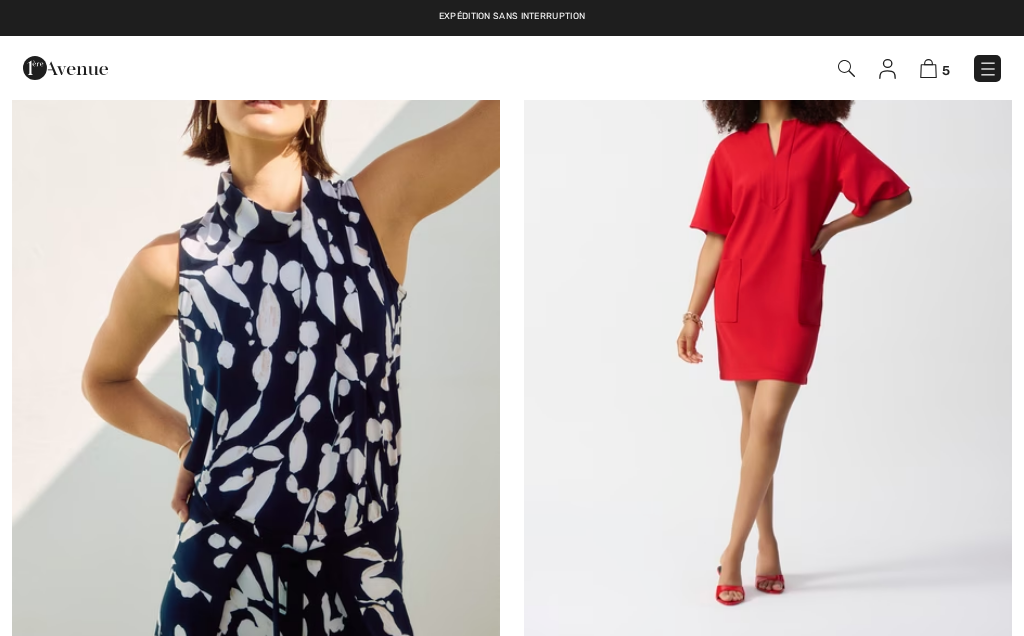 scroll, scrollTop: 0, scrollLeft: 0, axis: both 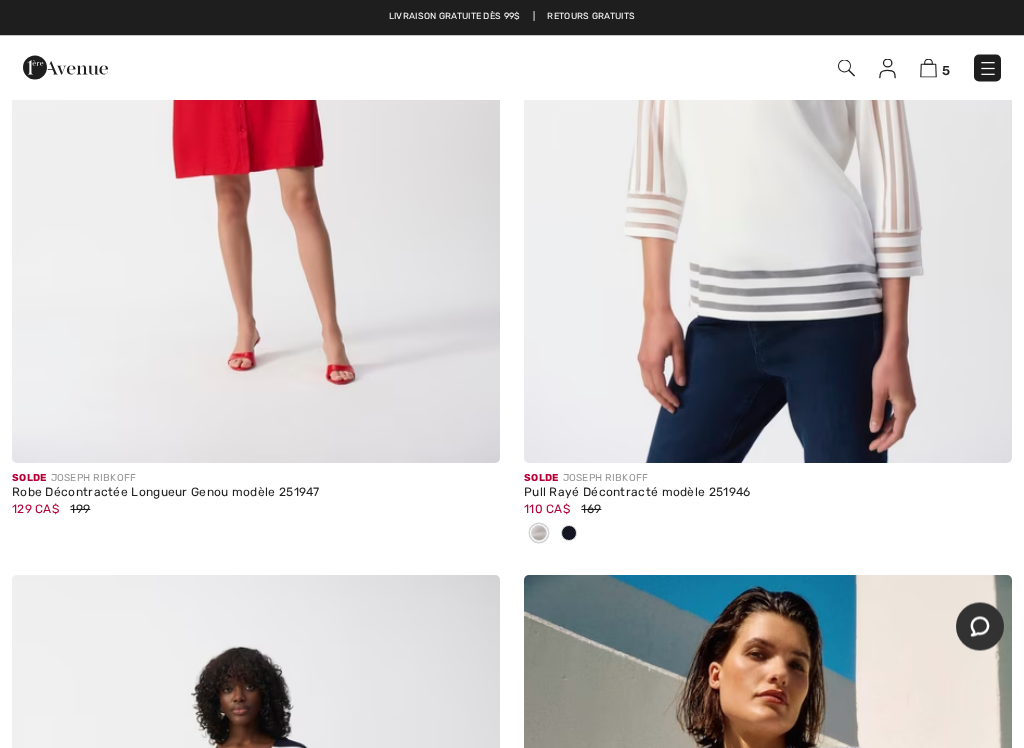 click at bounding box center (768, 98) 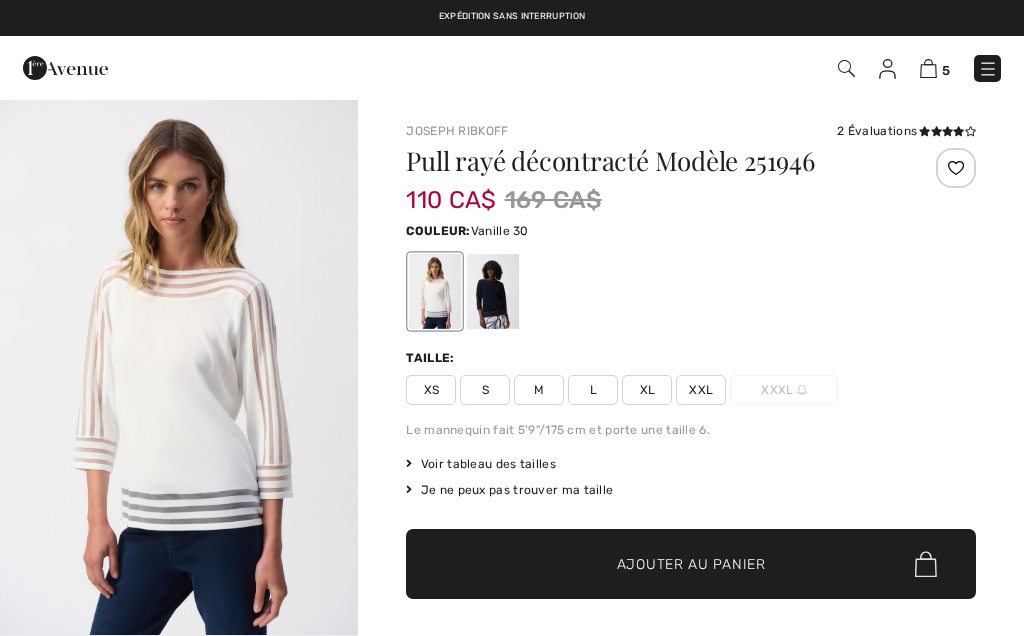 scroll, scrollTop: 0, scrollLeft: 0, axis: both 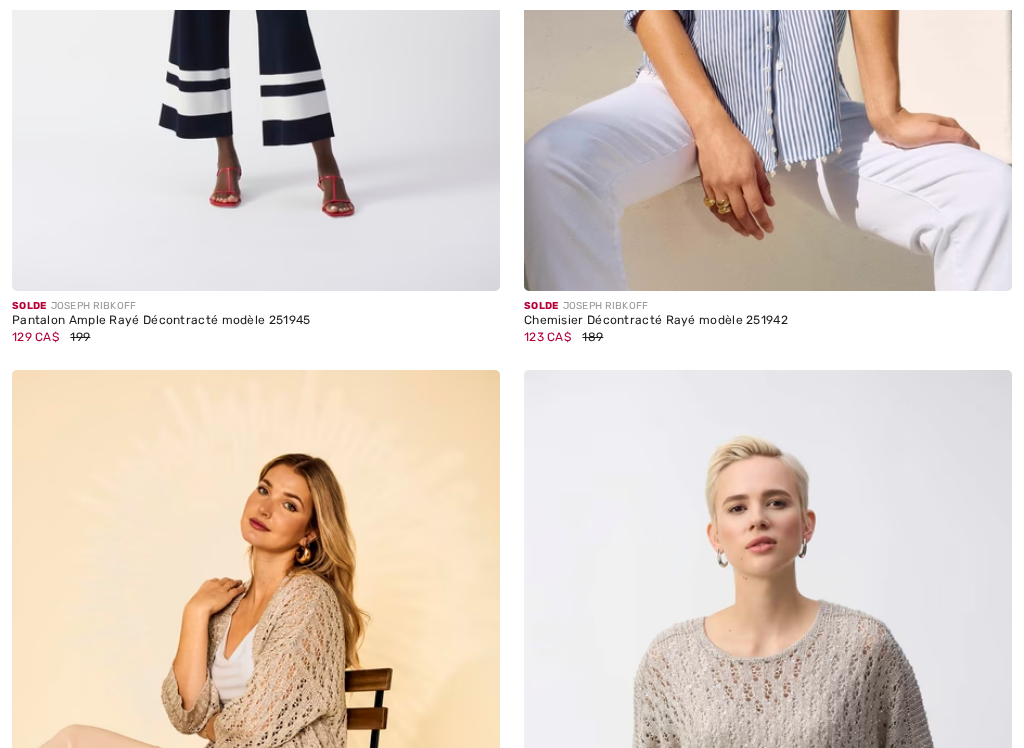 checkbox on "true" 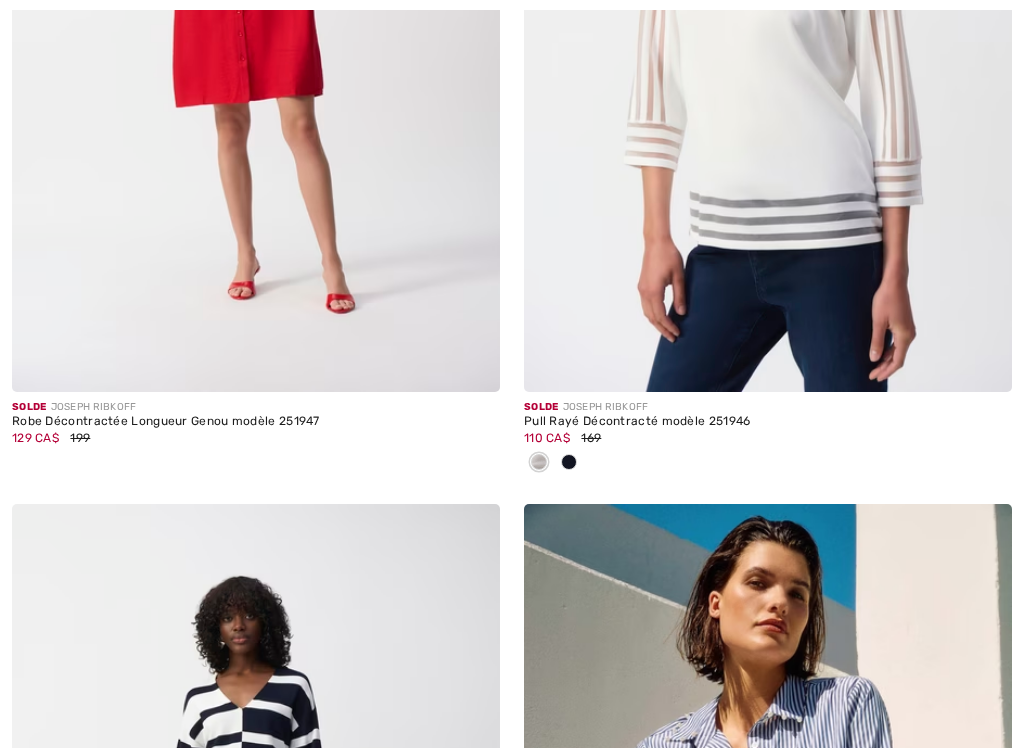 scroll, scrollTop: 0, scrollLeft: 0, axis: both 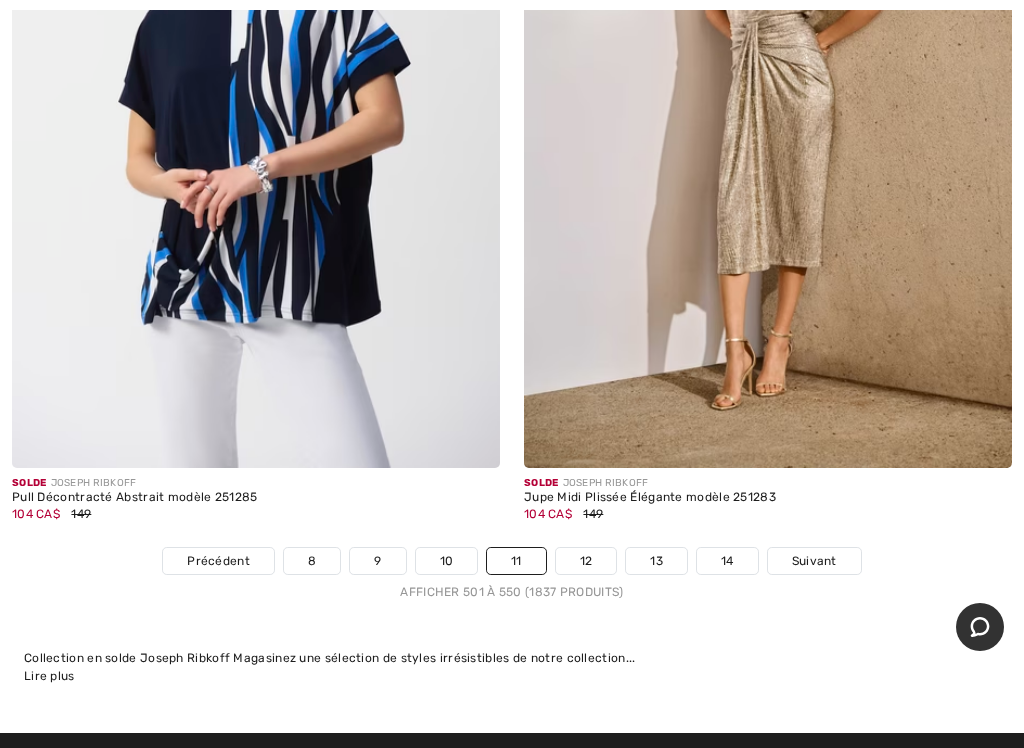 click on "12" at bounding box center (586, 561) 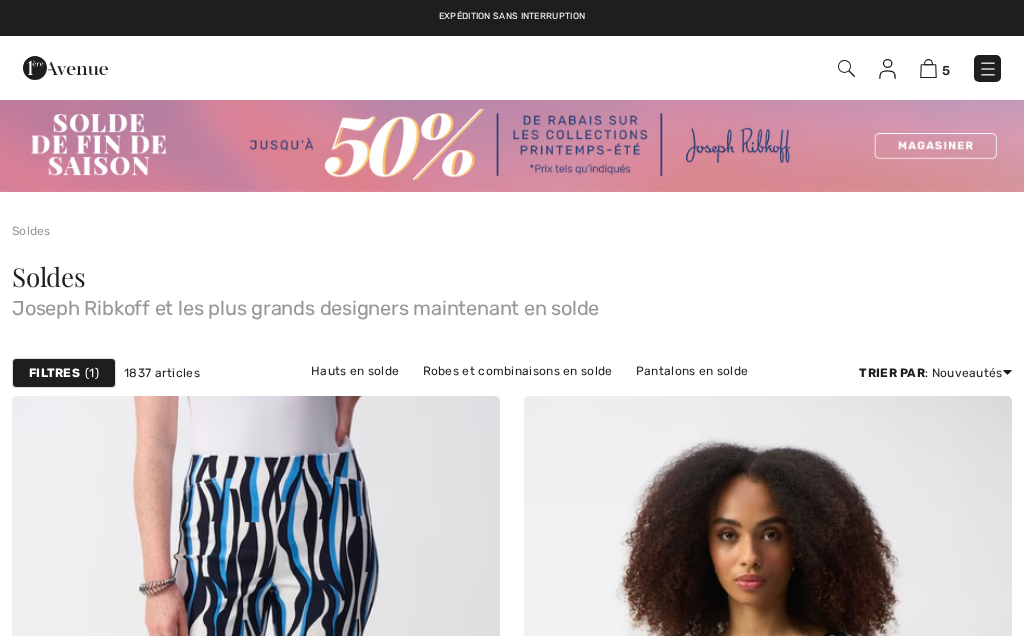 scroll, scrollTop: 0, scrollLeft: 0, axis: both 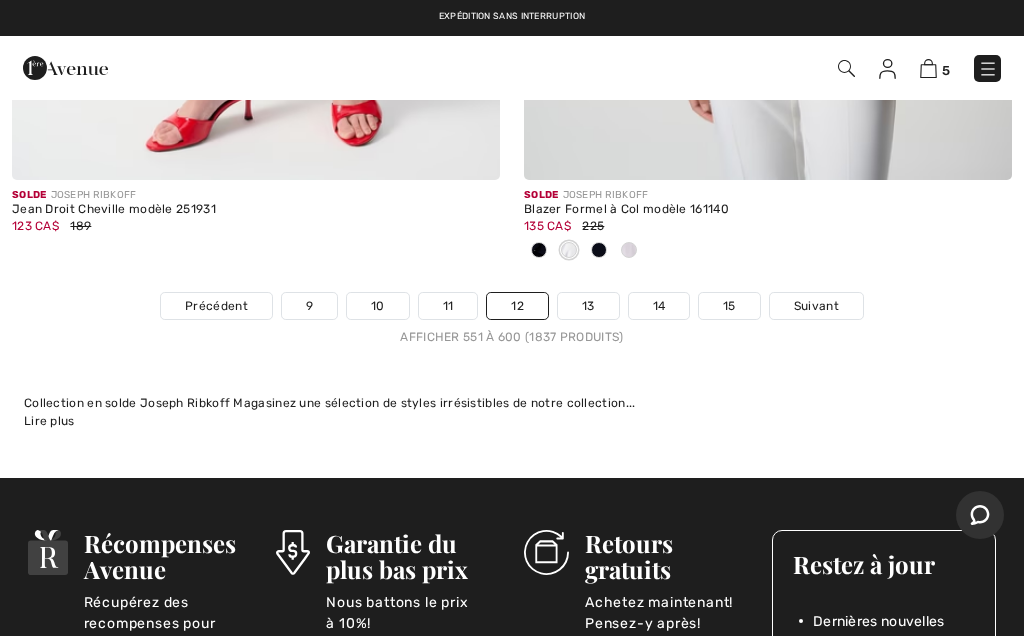 click on "13" at bounding box center [588, 306] 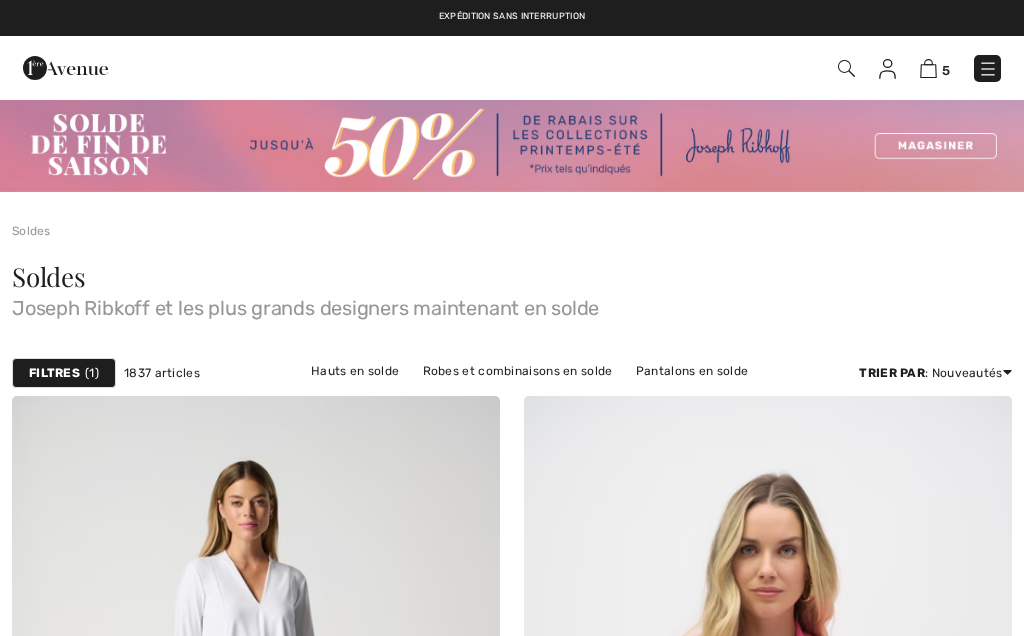 scroll, scrollTop: 0, scrollLeft: 0, axis: both 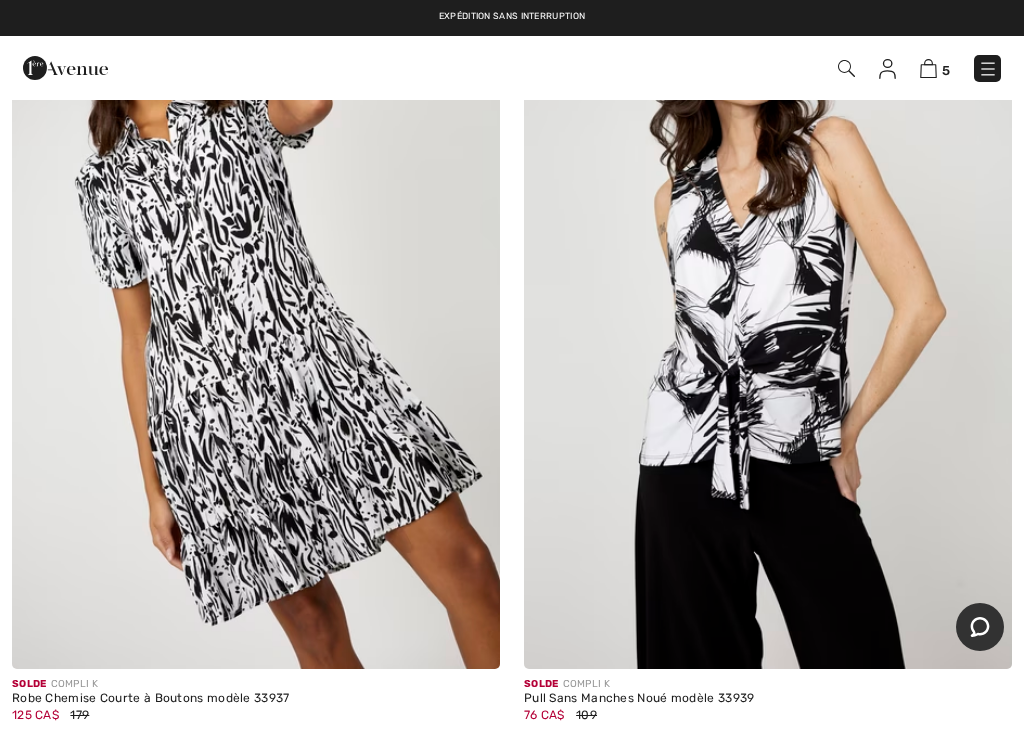 click at bounding box center (256, 303) 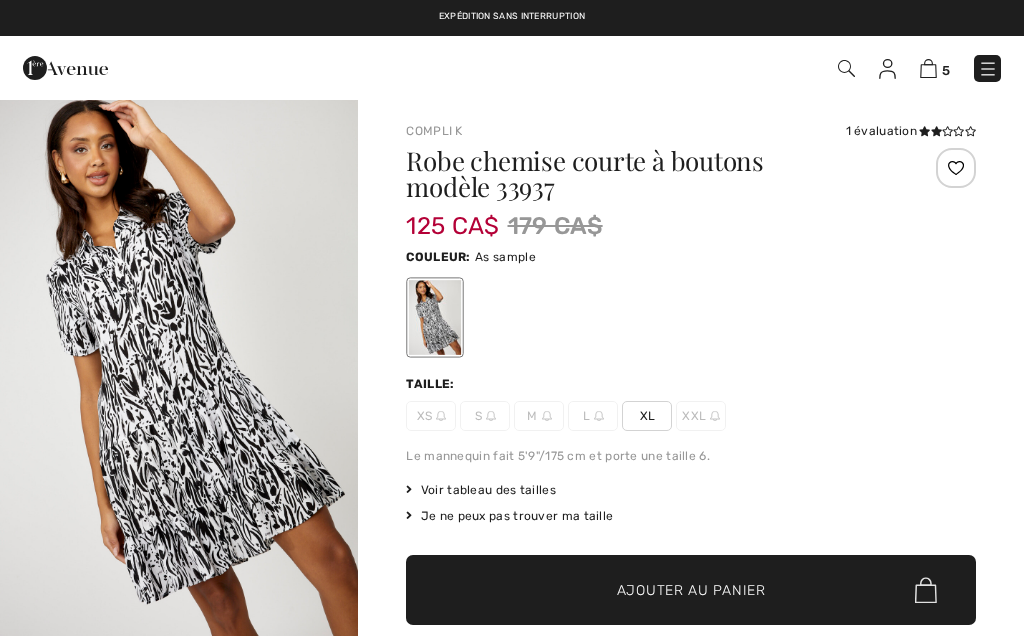 scroll, scrollTop: 0, scrollLeft: 0, axis: both 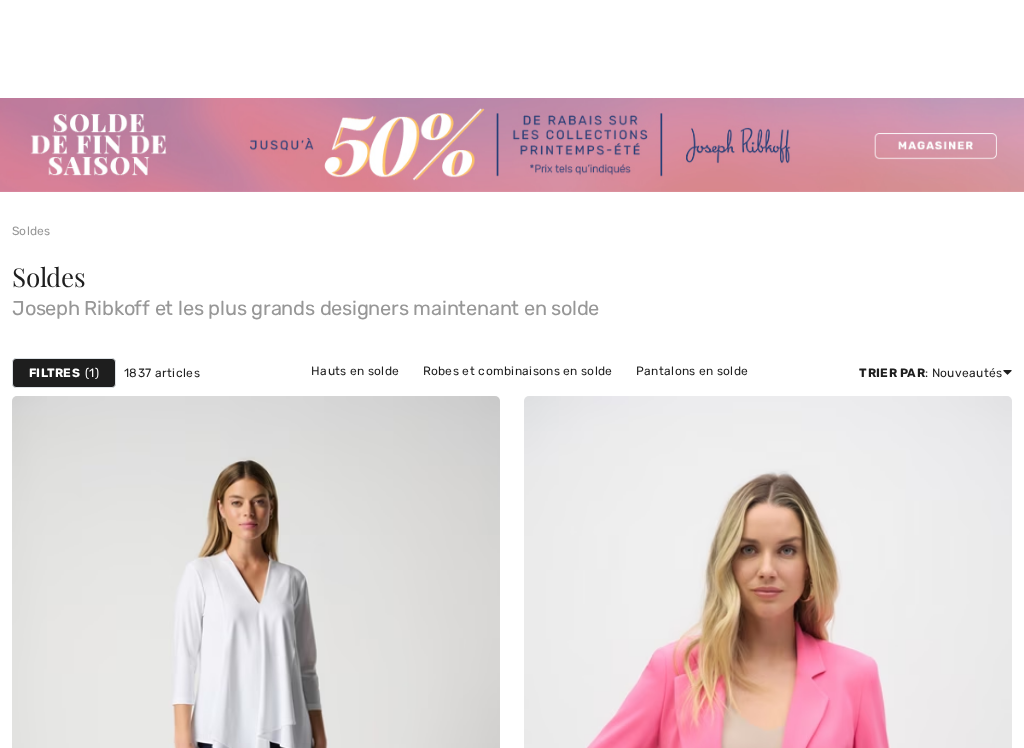 checkbox on "true" 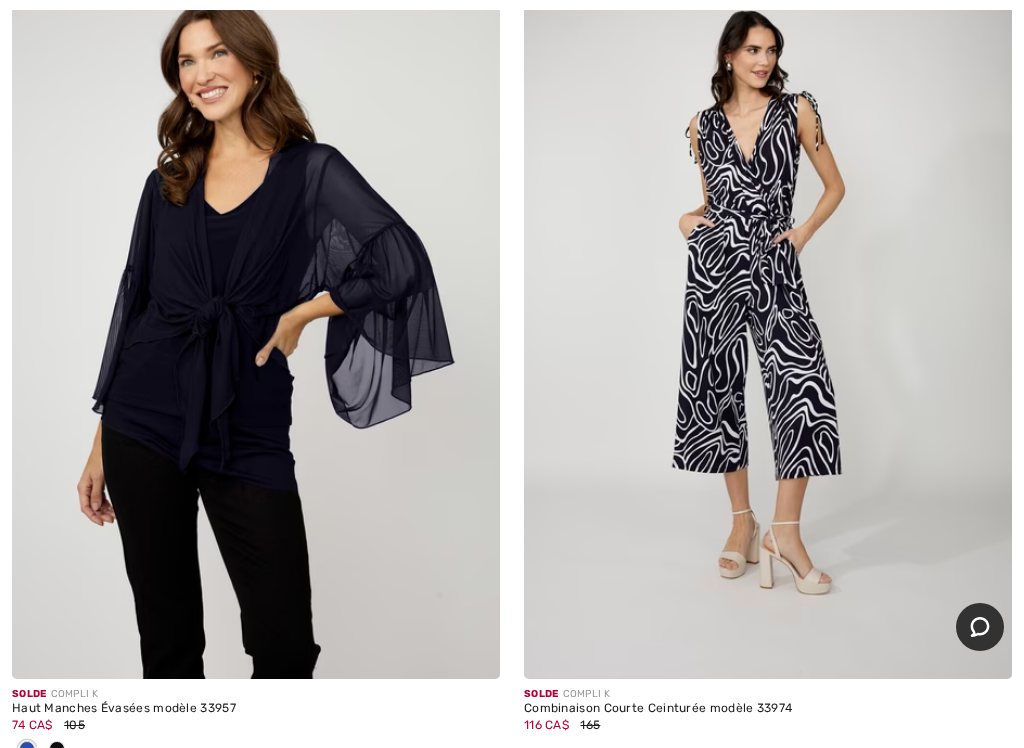 scroll, scrollTop: 0, scrollLeft: 0, axis: both 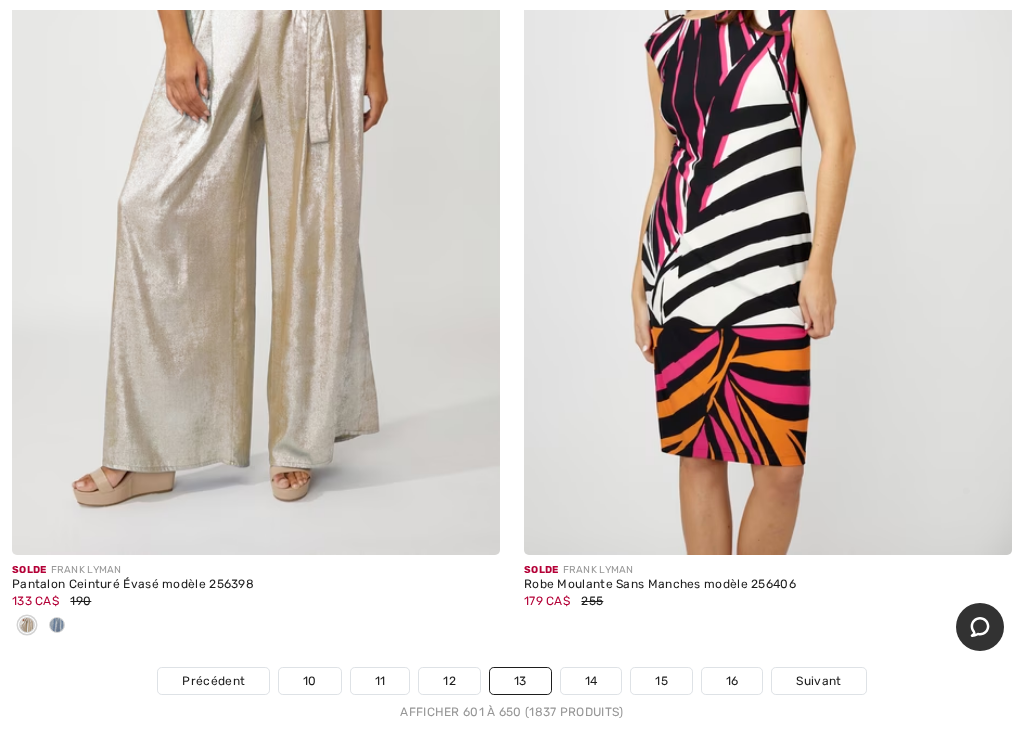 click on "14" at bounding box center [591, 681] 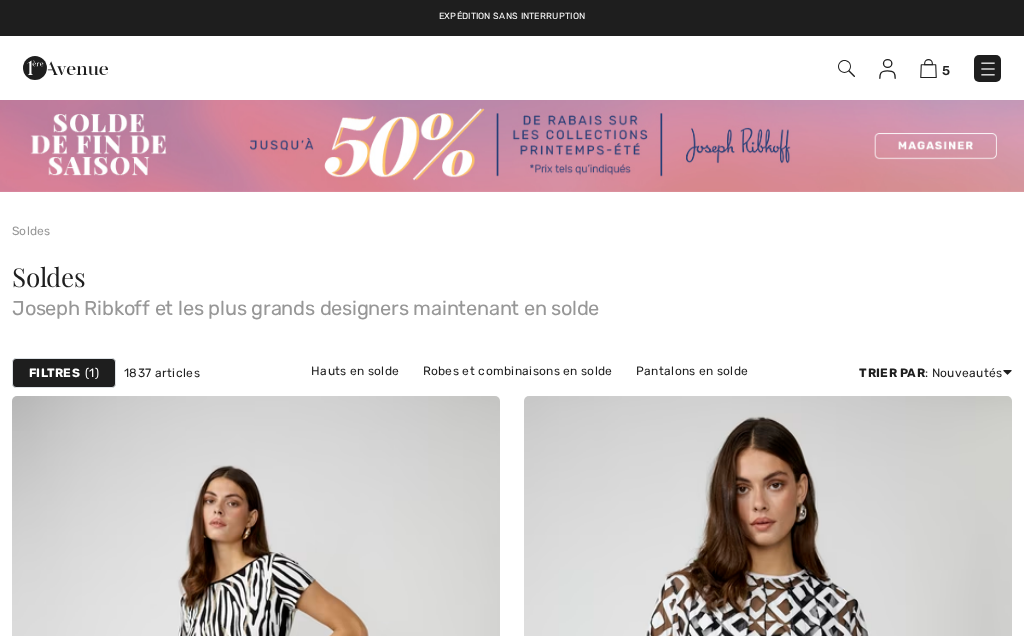 scroll, scrollTop: 0, scrollLeft: 0, axis: both 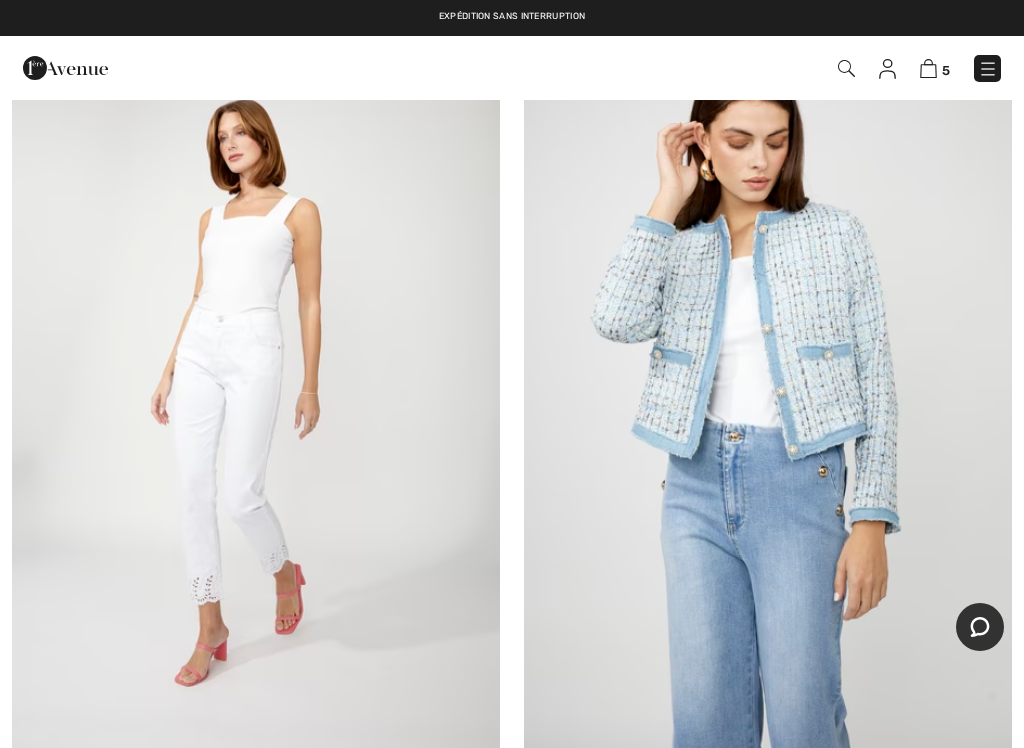 click at bounding box center (768, 386) 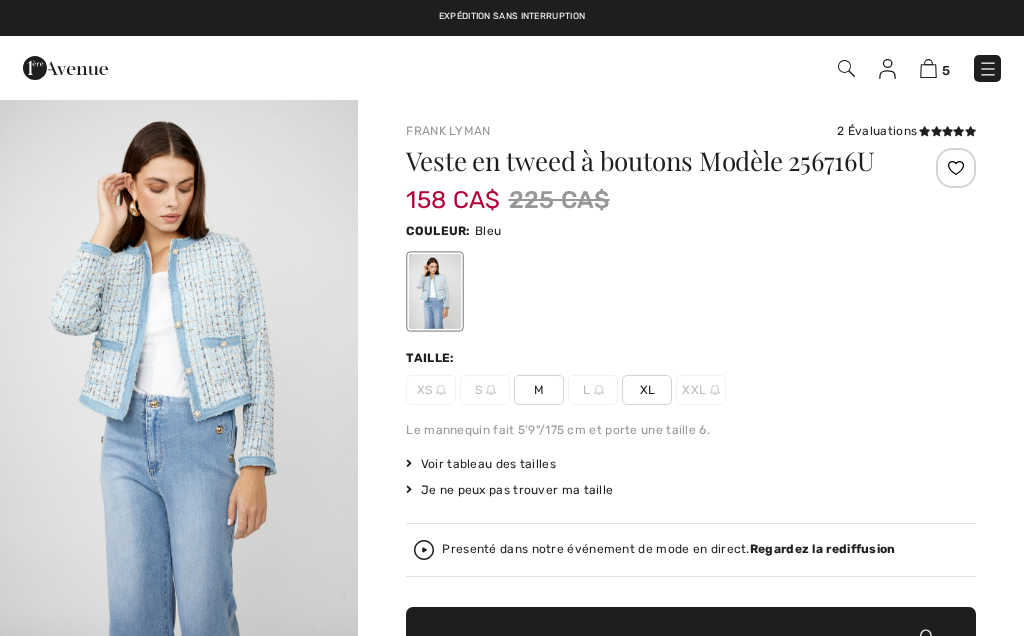 scroll, scrollTop: 0, scrollLeft: 0, axis: both 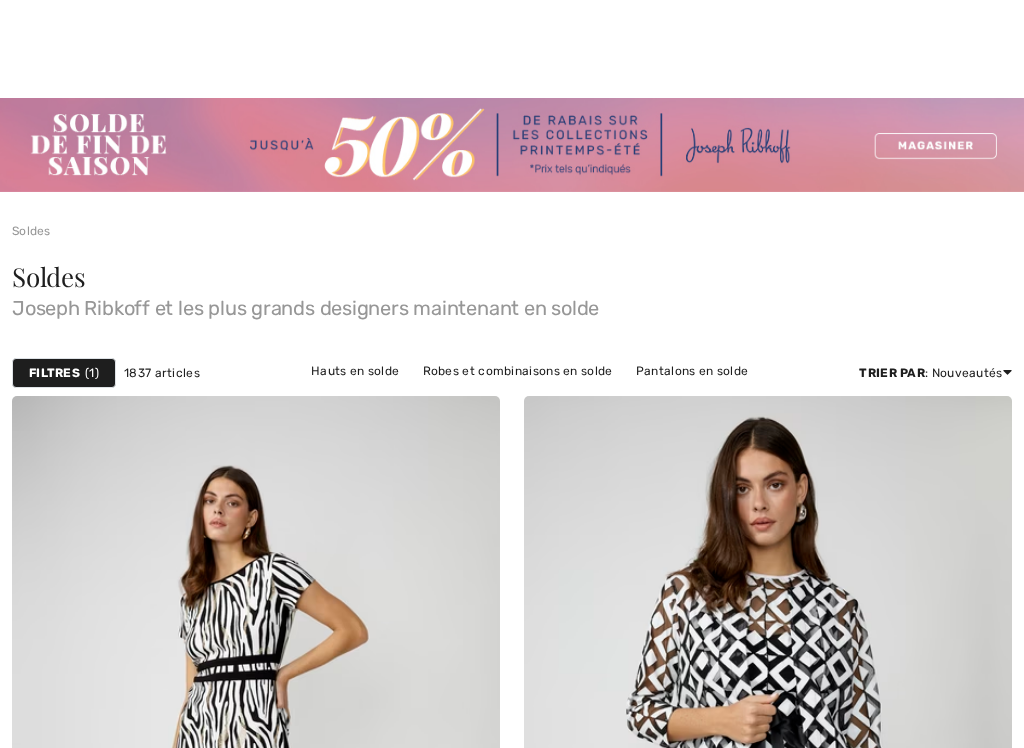checkbox on "true" 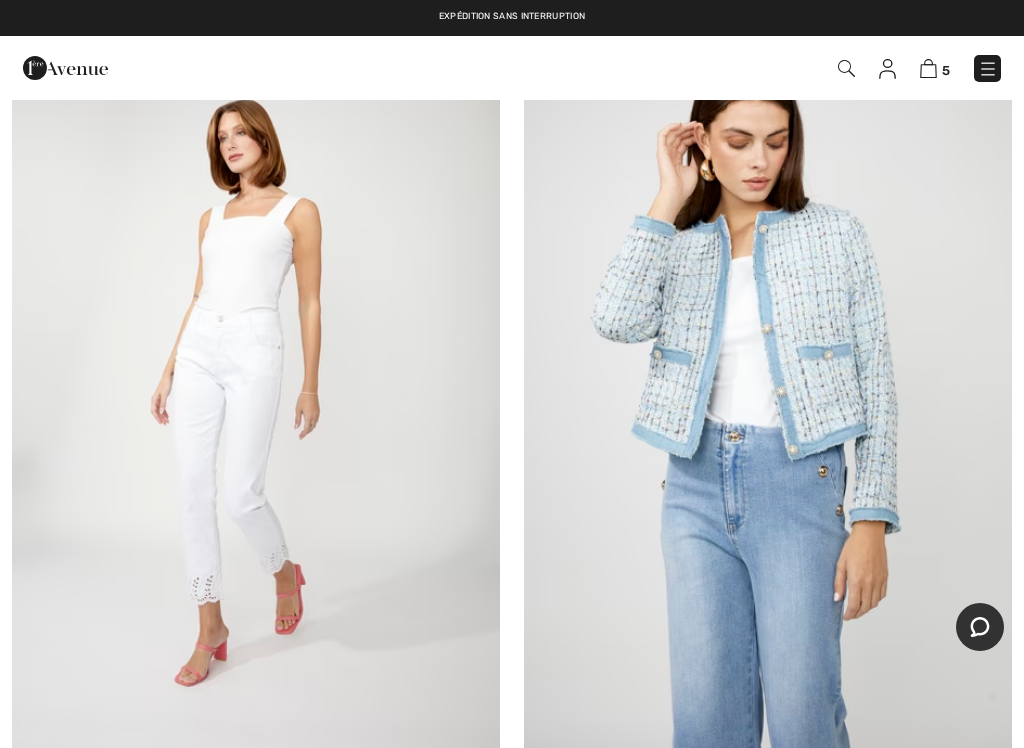 scroll, scrollTop: 0, scrollLeft: 0, axis: both 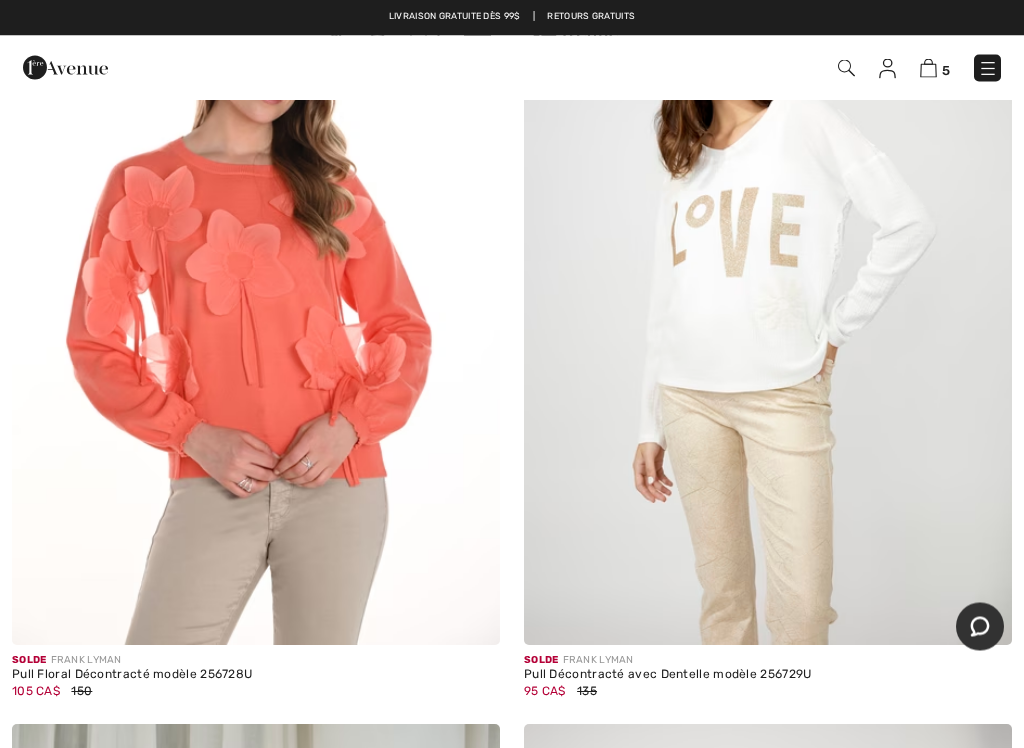 click at bounding box center (768, 280) 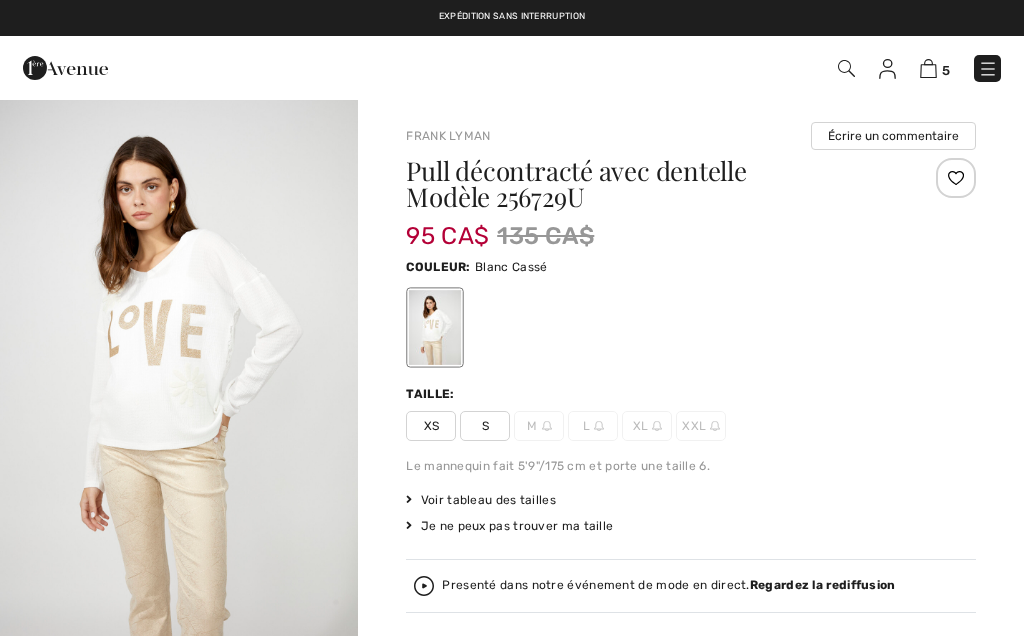 scroll, scrollTop: 0, scrollLeft: 0, axis: both 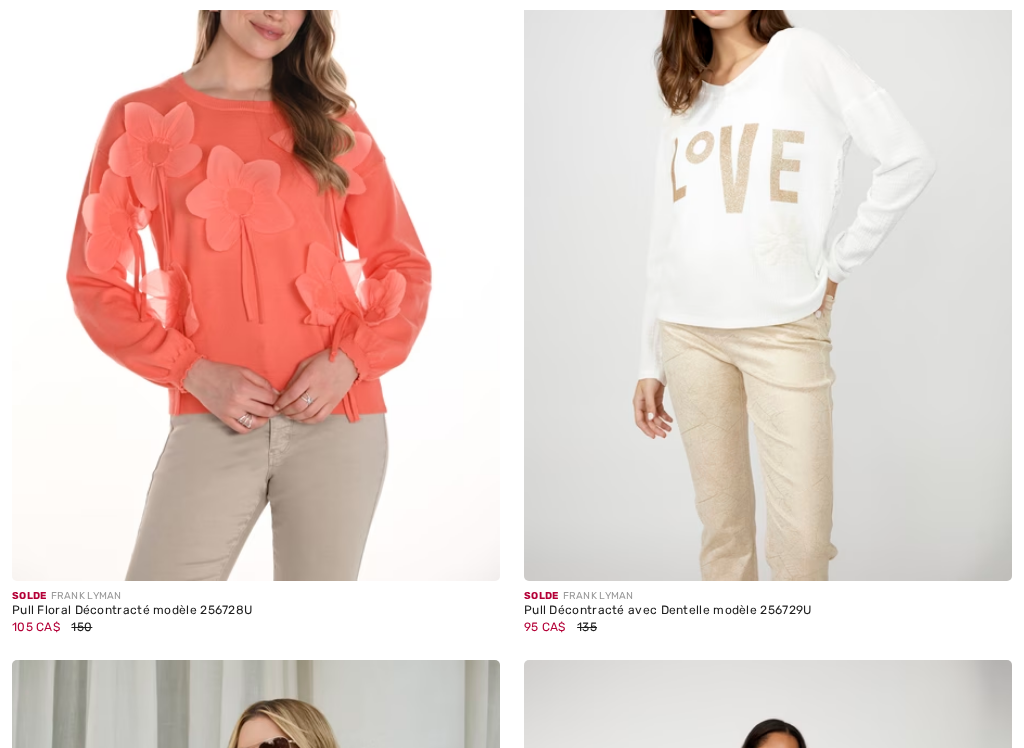 checkbox on "true" 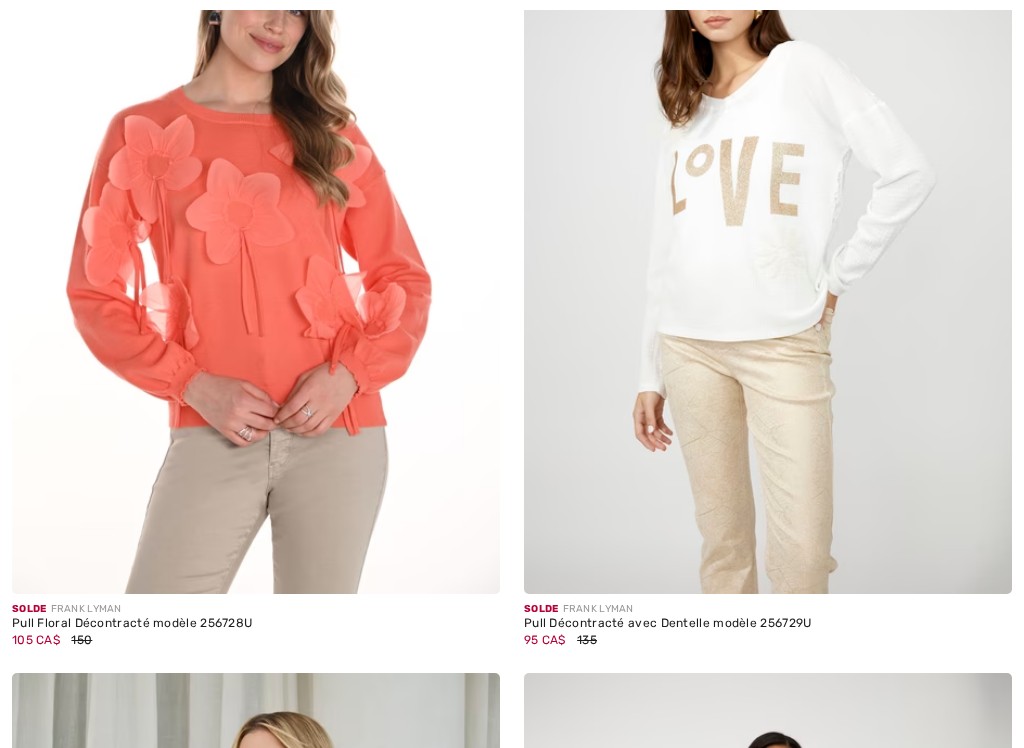 scroll, scrollTop: 0, scrollLeft: 0, axis: both 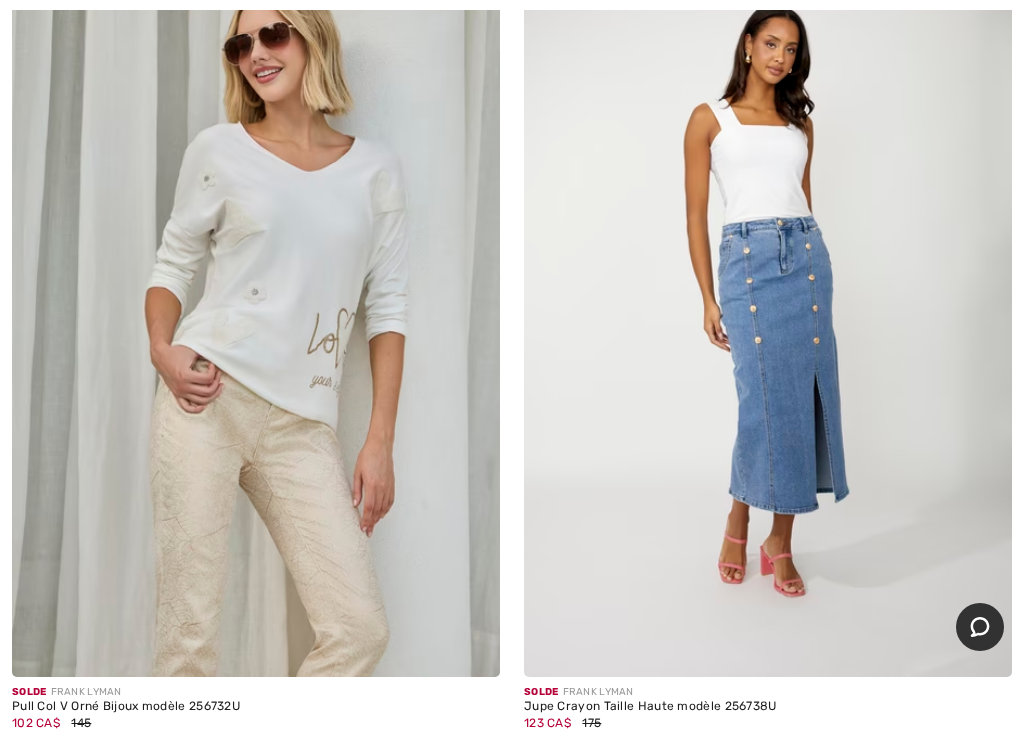 click at bounding box center (256, 311) 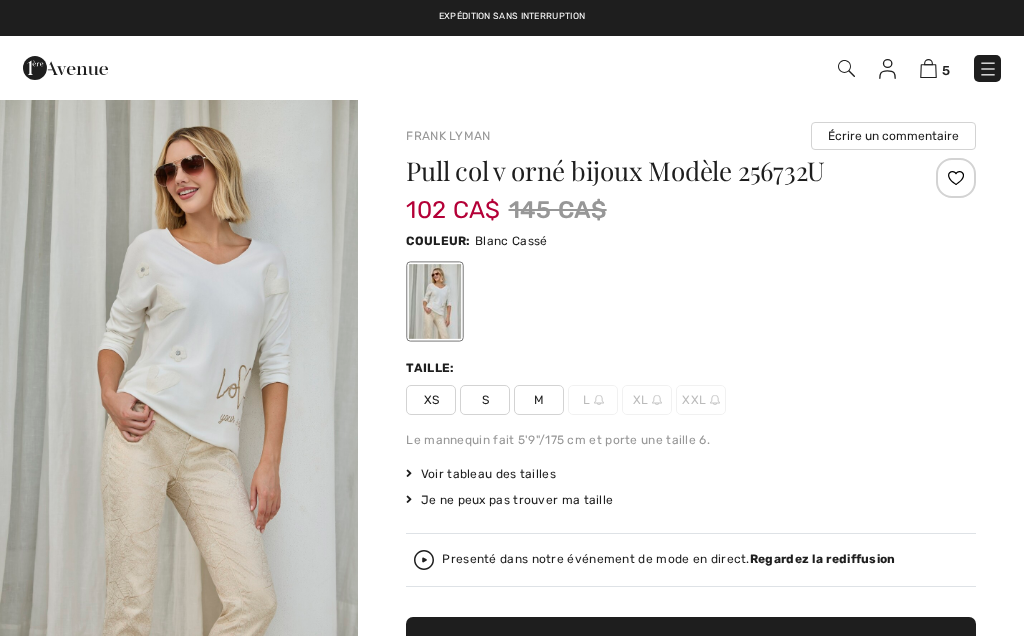 scroll, scrollTop: 0, scrollLeft: 0, axis: both 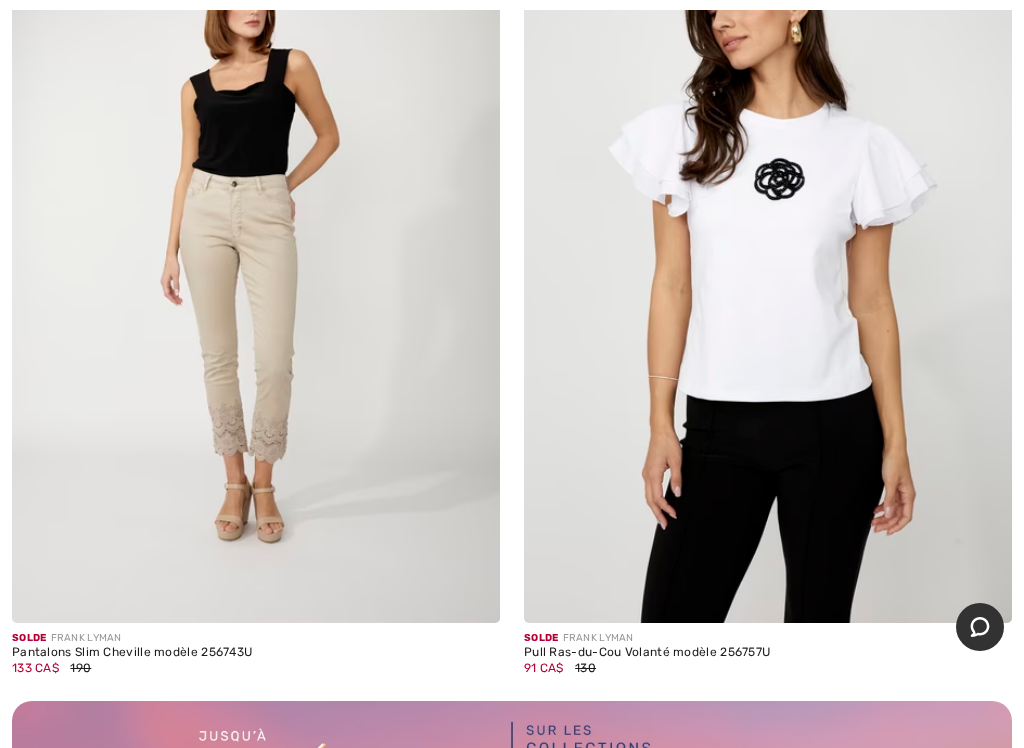 click at bounding box center (768, 257) 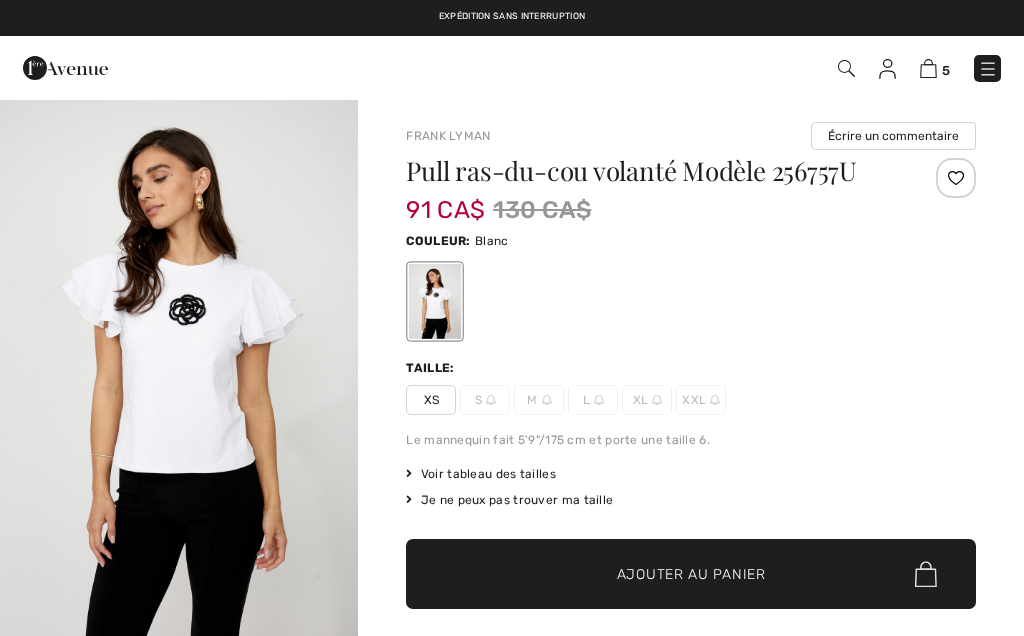 scroll, scrollTop: 0, scrollLeft: 0, axis: both 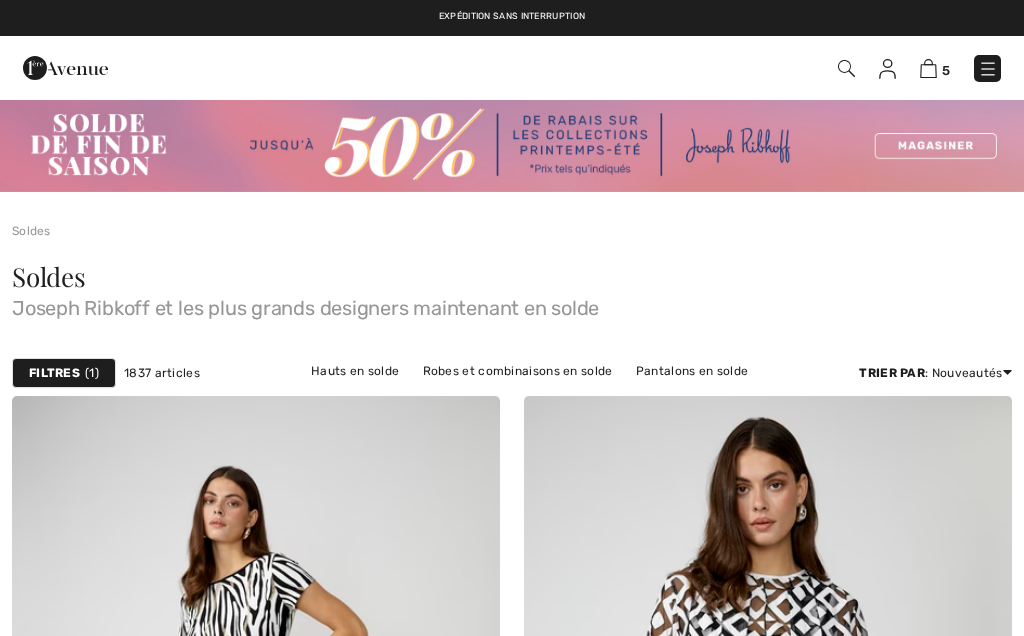 checkbox on "true" 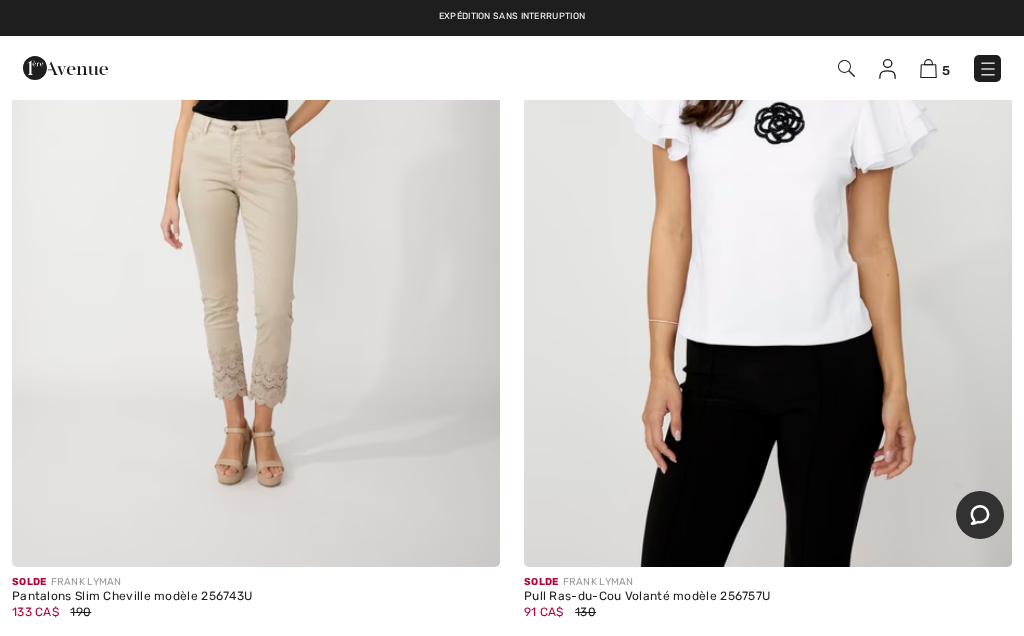 scroll, scrollTop: 9677, scrollLeft: 0, axis: vertical 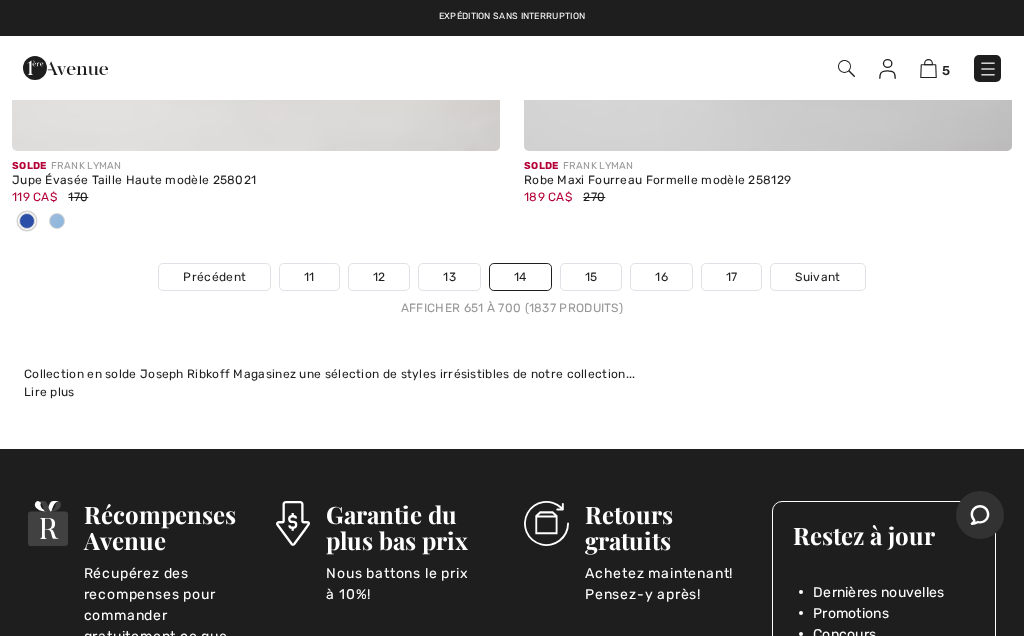 click on "15" at bounding box center [591, 277] 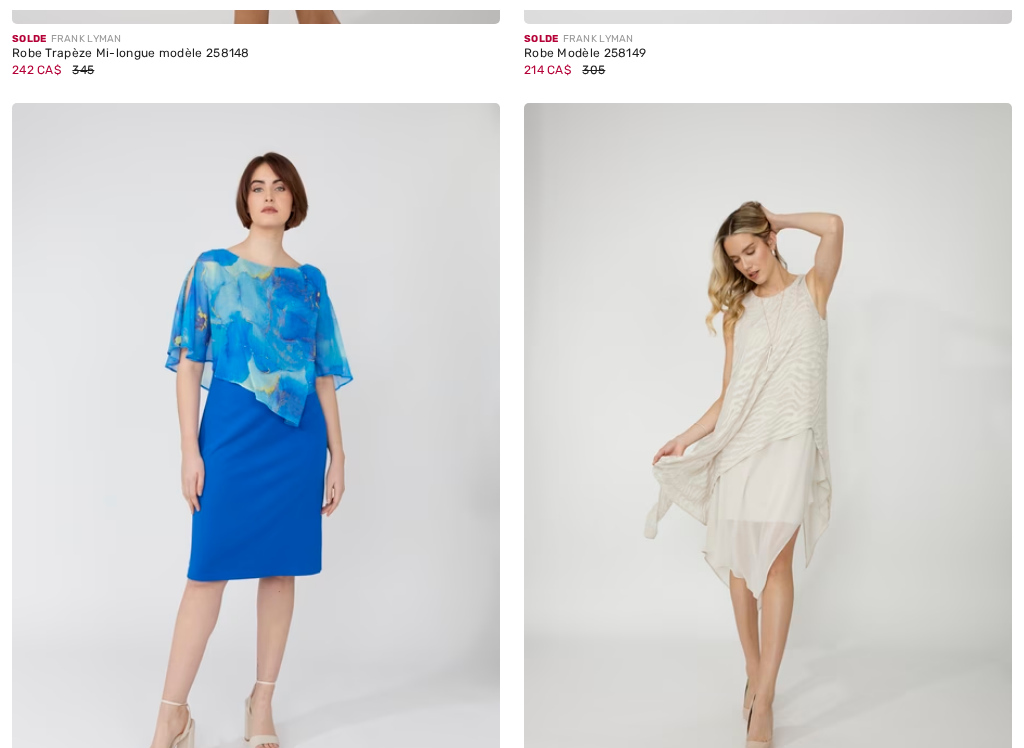 scroll, scrollTop: 1104, scrollLeft: 0, axis: vertical 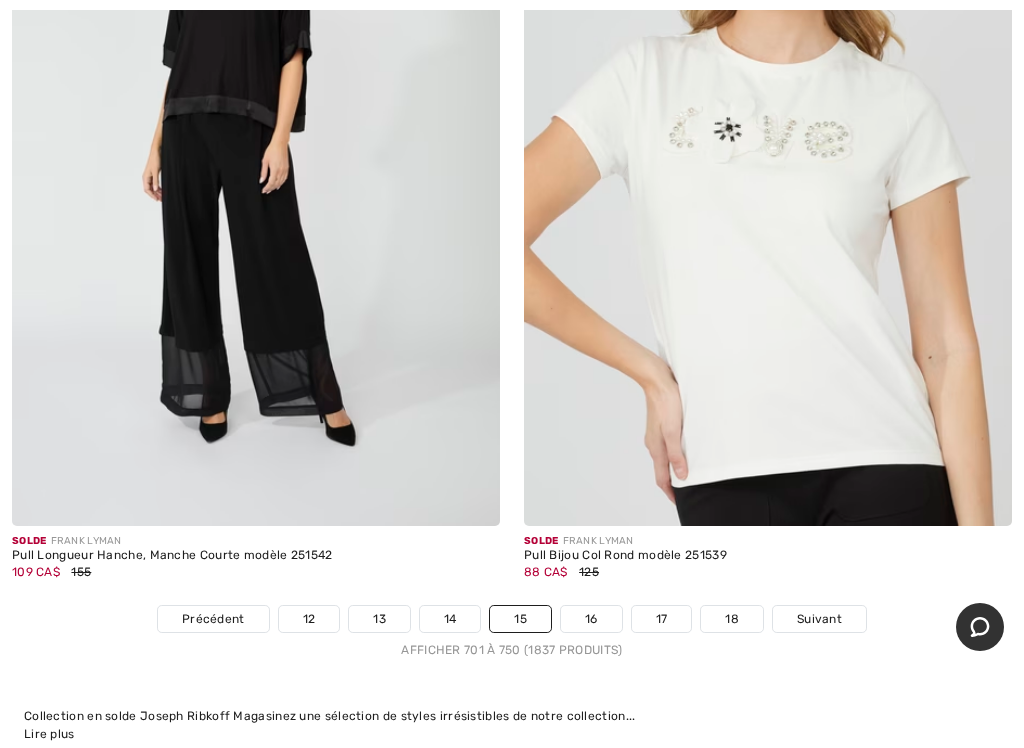 click on "16" at bounding box center (591, 619) 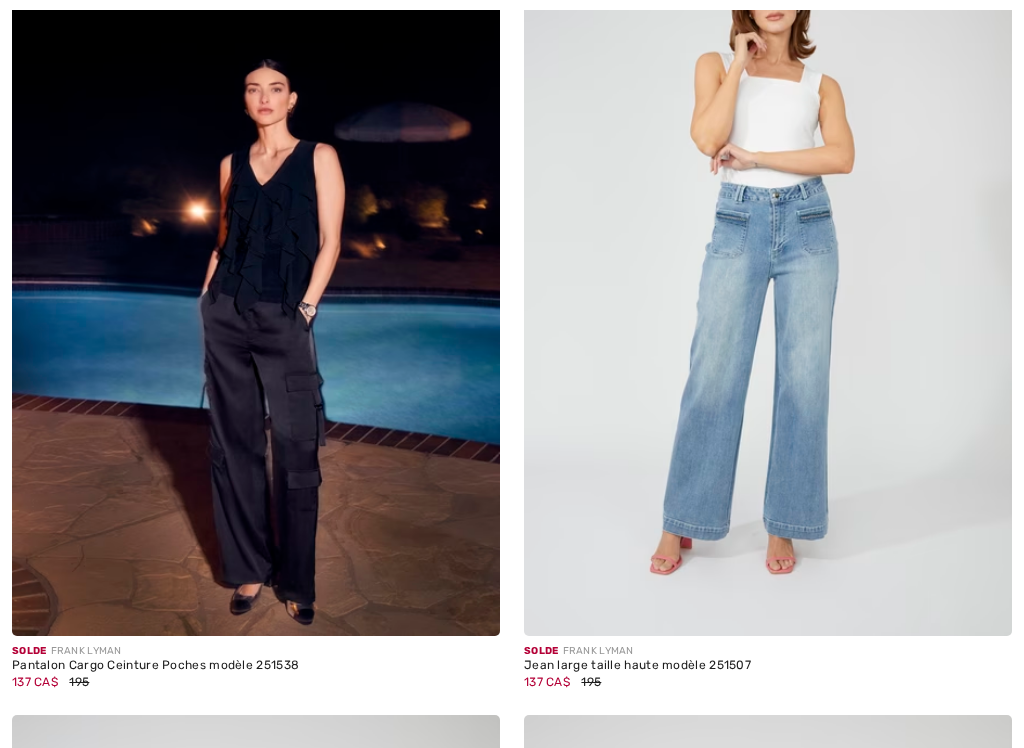 checkbox on "true" 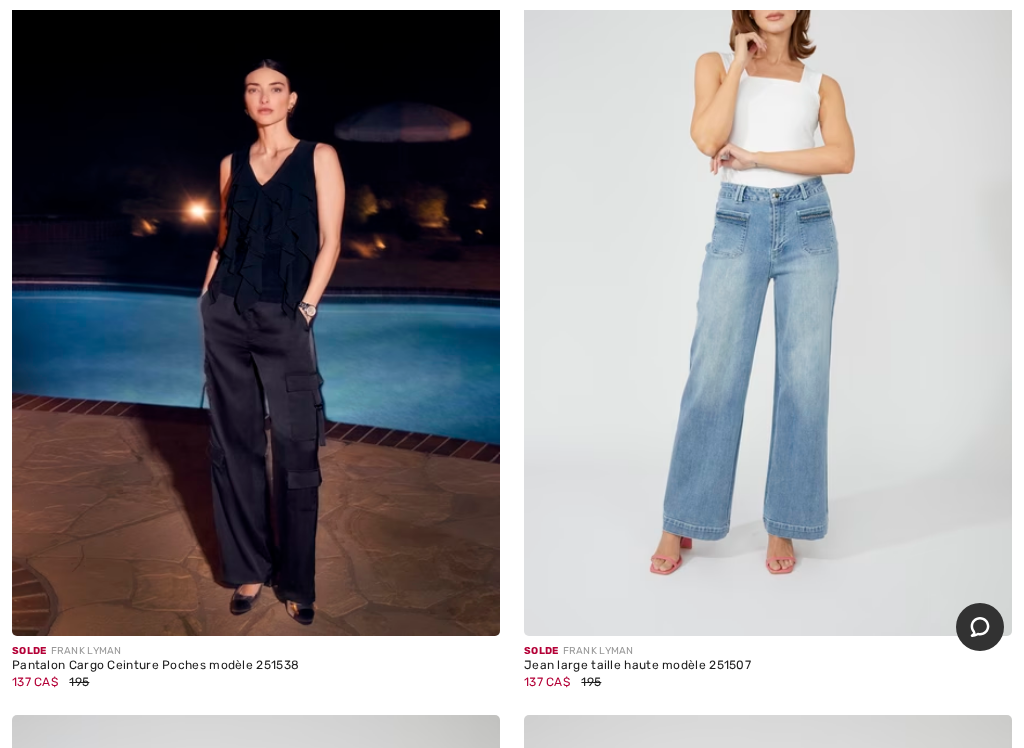 scroll, scrollTop: 0, scrollLeft: 0, axis: both 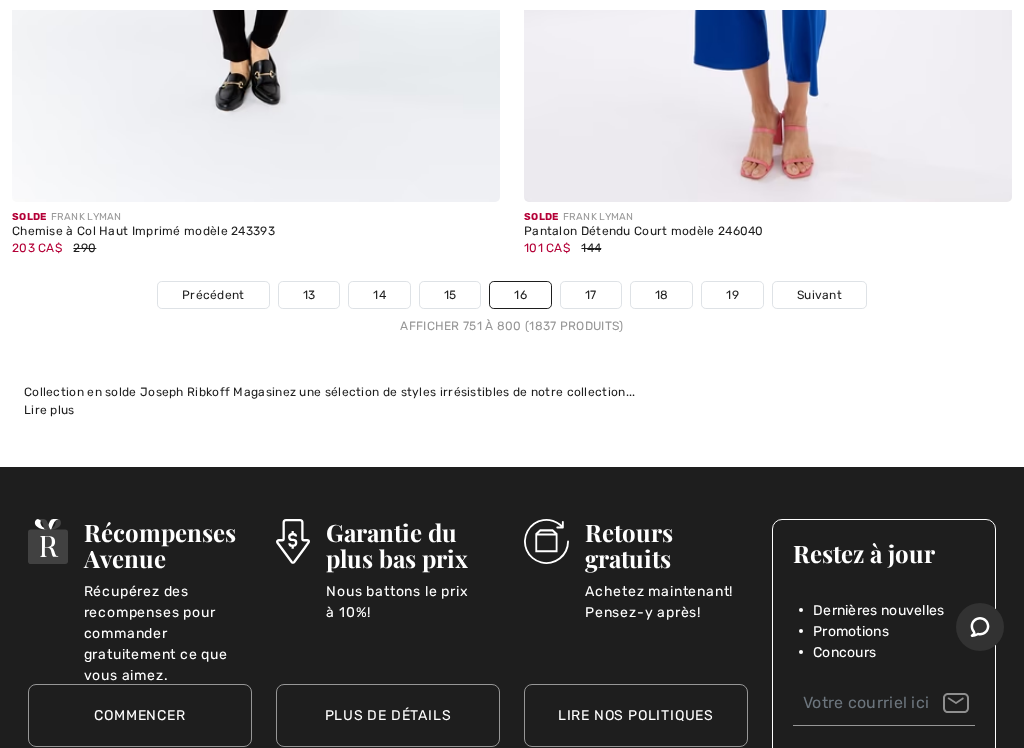 click on "17" at bounding box center [591, 295] 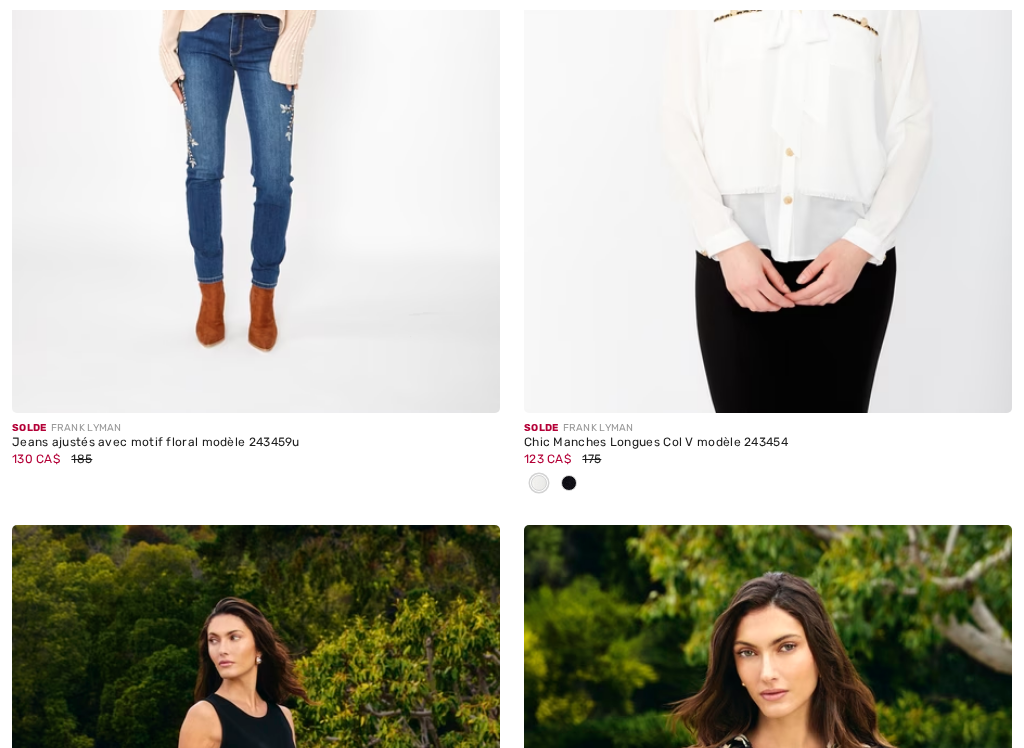 checkbox on "true" 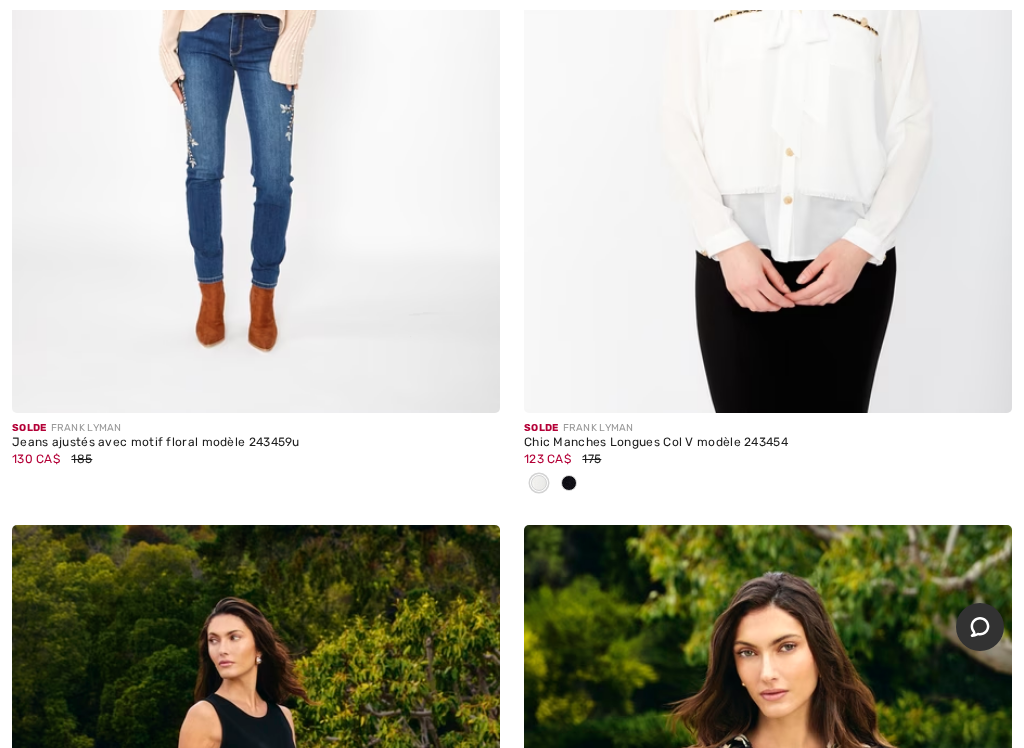 scroll, scrollTop: 850, scrollLeft: 0, axis: vertical 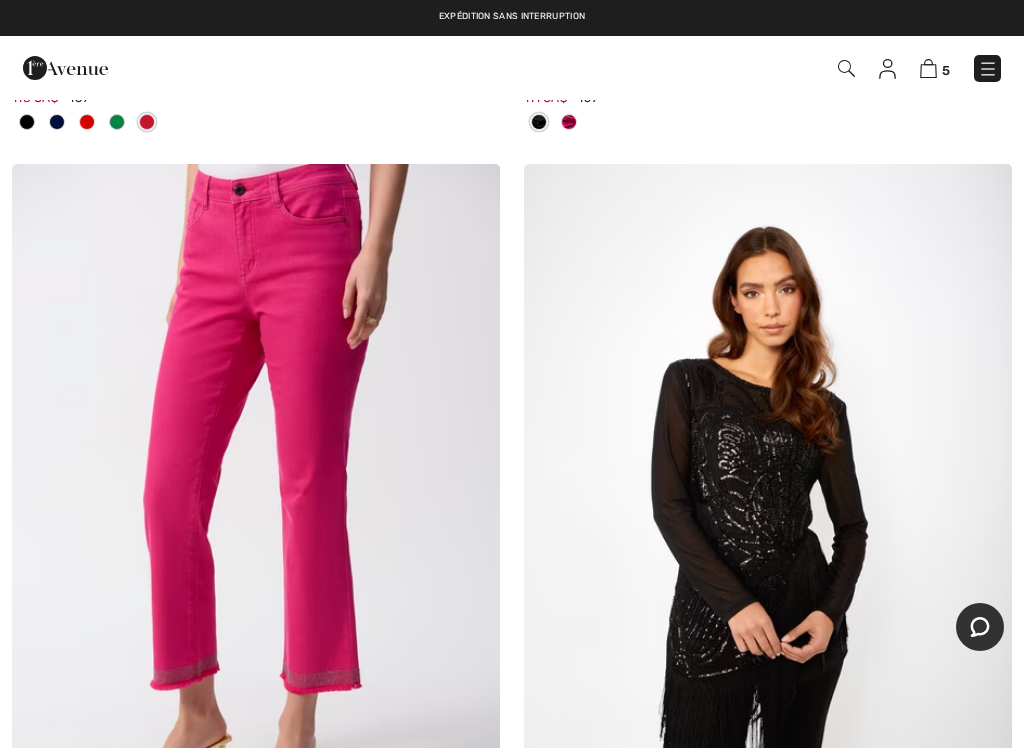 click at bounding box center (256, 530) 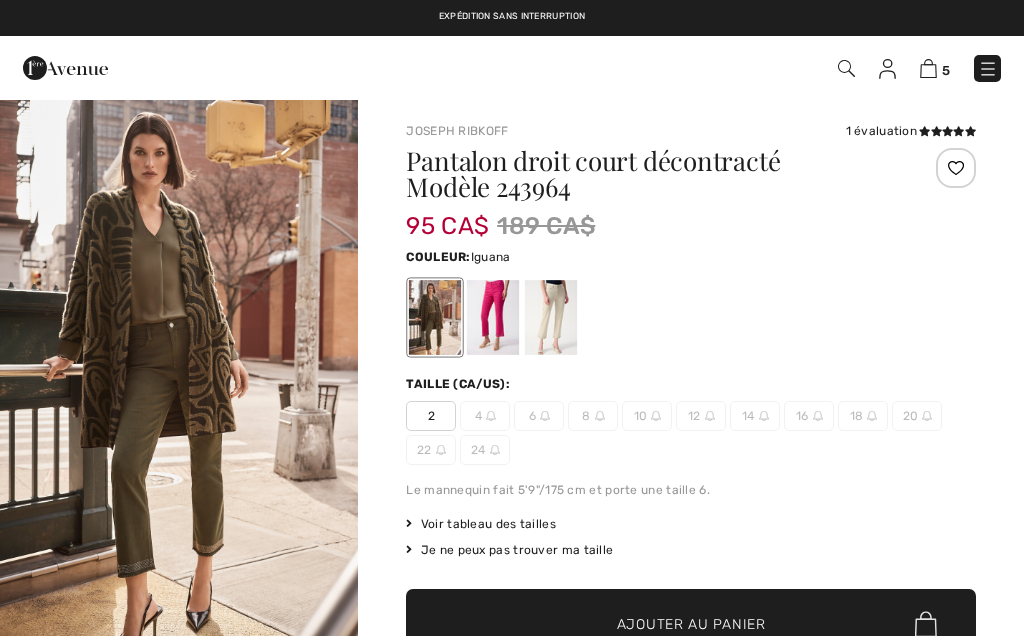 scroll, scrollTop: 0, scrollLeft: 0, axis: both 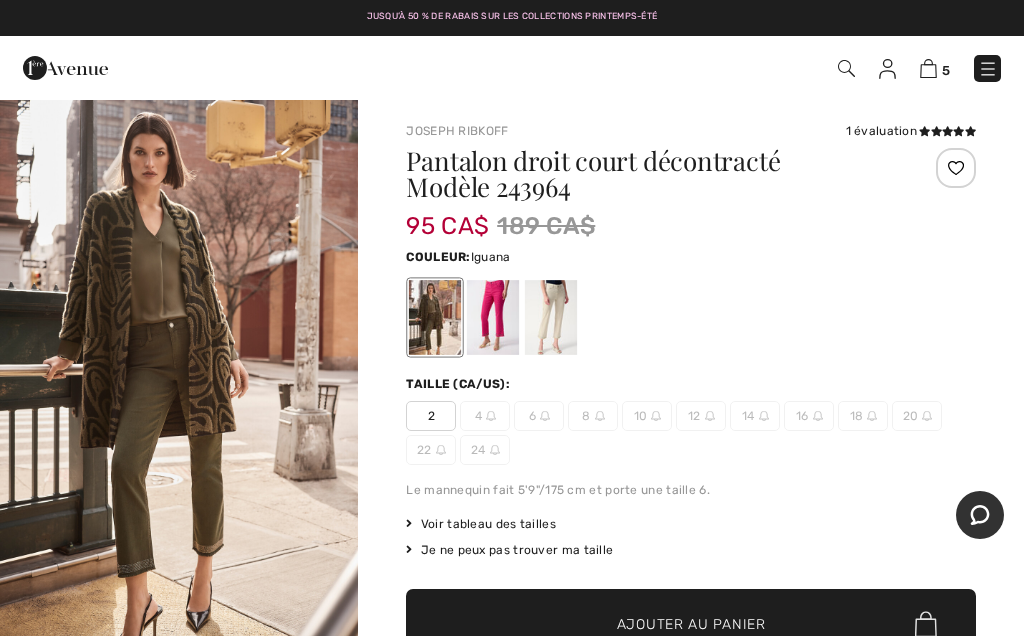 click at bounding box center [493, 317] 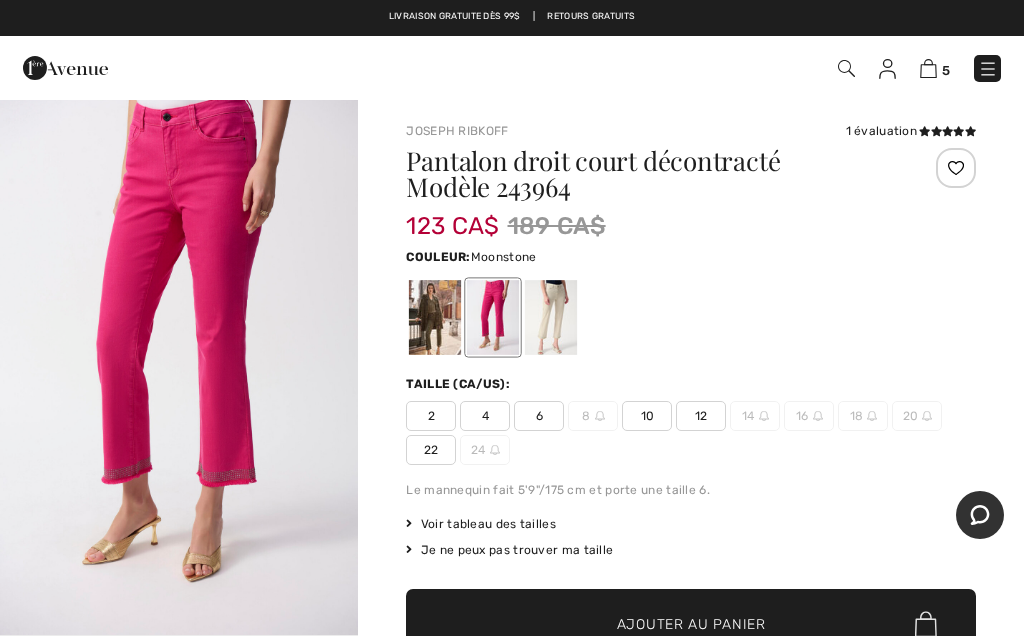 click at bounding box center [551, 317] 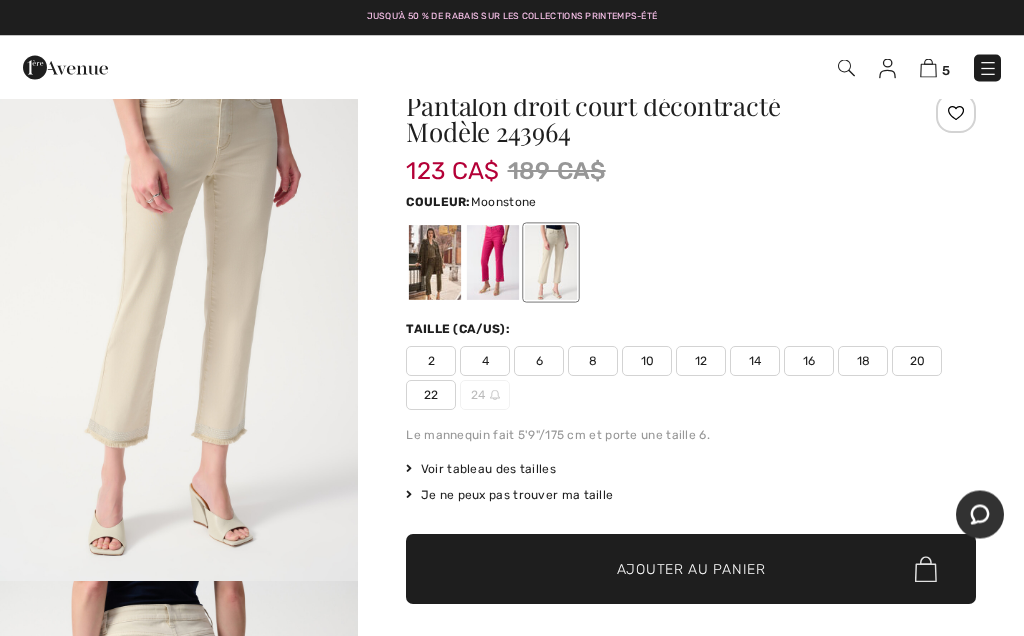 scroll, scrollTop: 0, scrollLeft: 0, axis: both 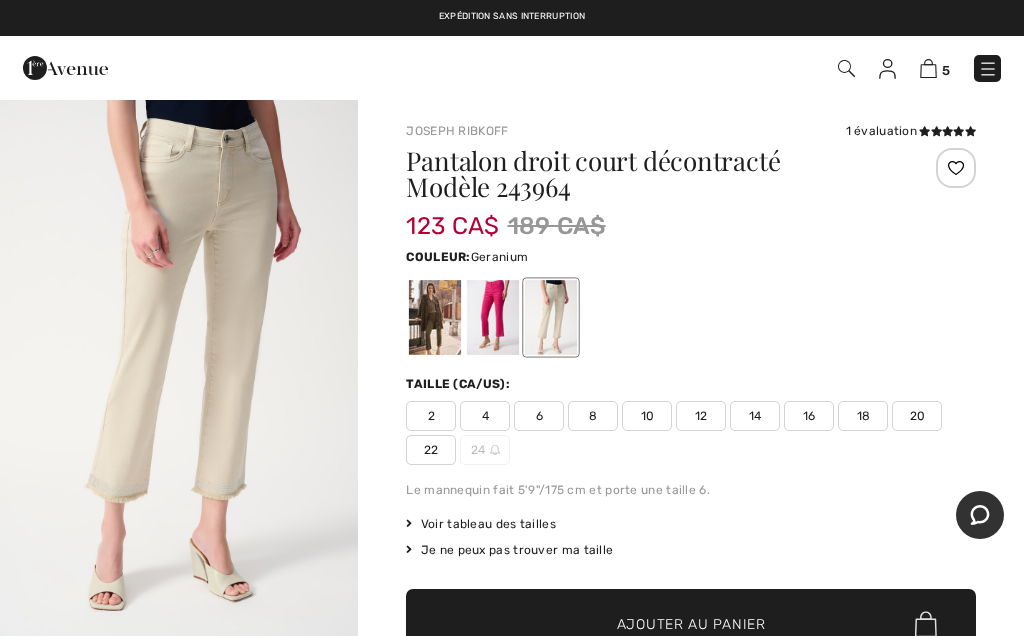 click at bounding box center [493, 317] 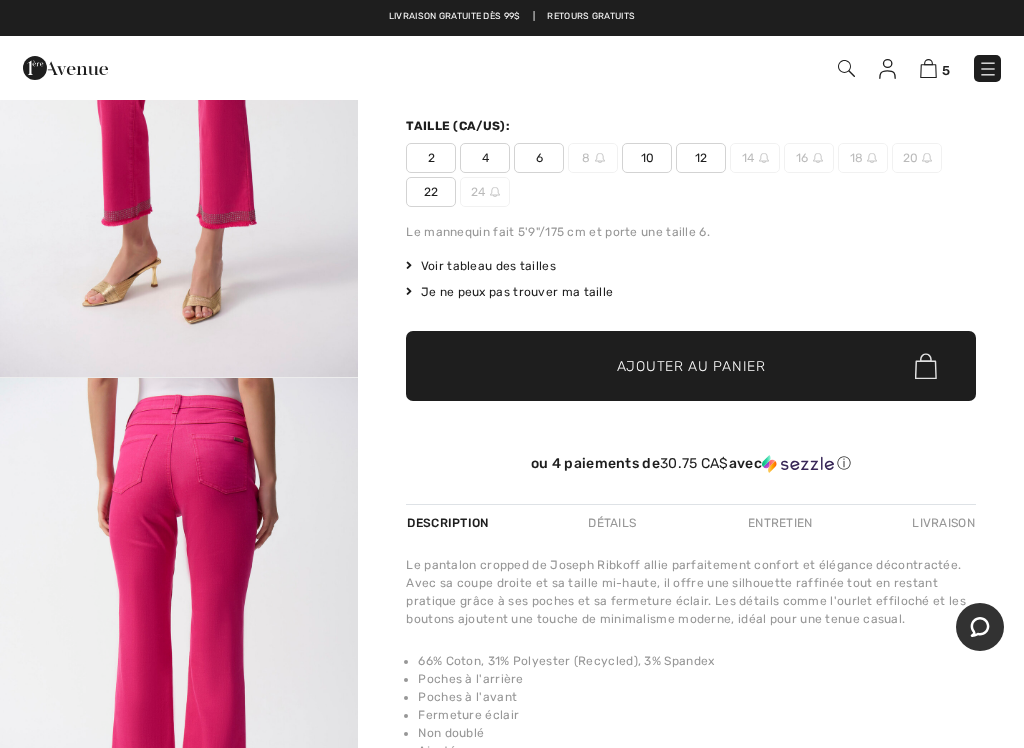 scroll, scrollTop: 248, scrollLeft: 0, axis: vertical 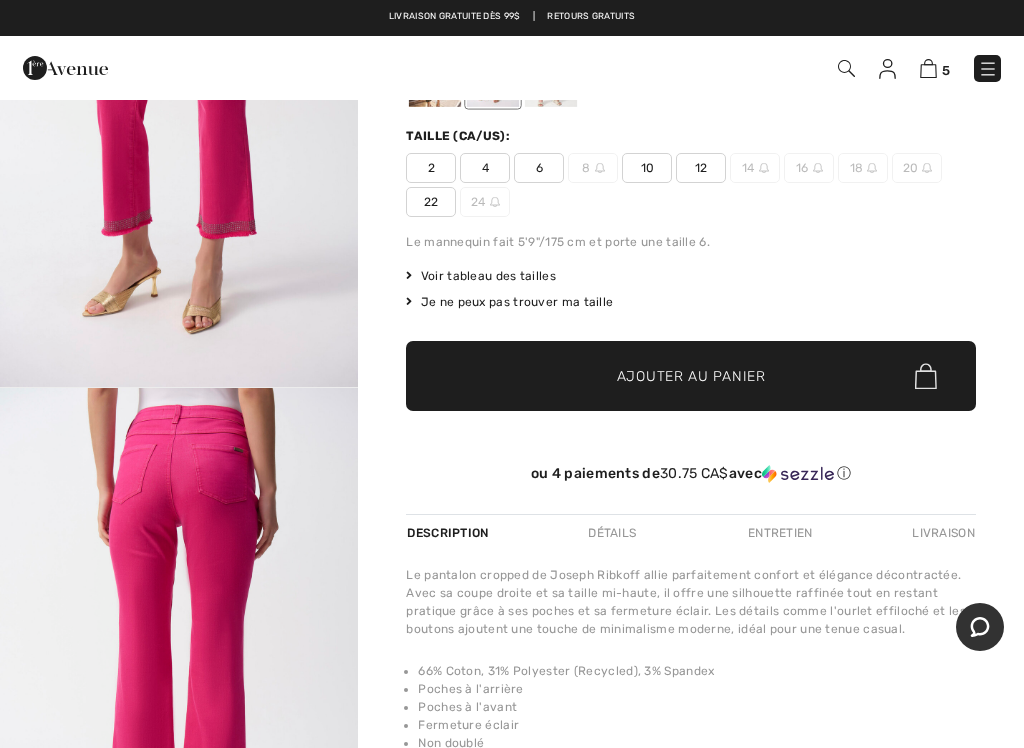click on "6" at bounding box center (539, 168) 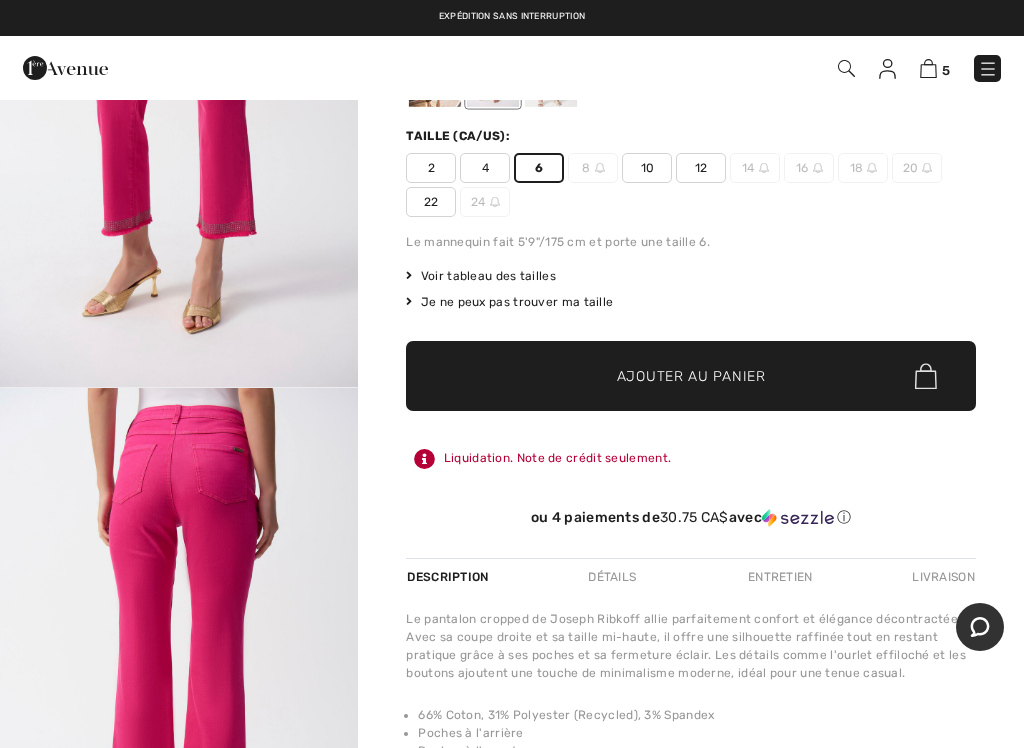 click on "Ajouter au panier" at bounding box center [691, 376] 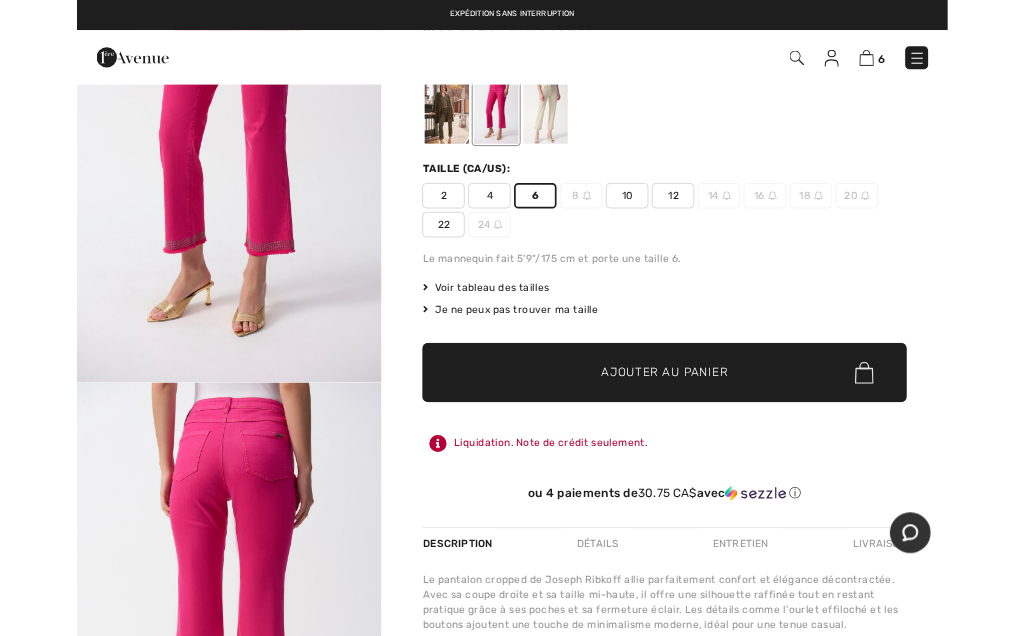 scroll, scrollTop: 0, scrollLeft: 0, axis: both 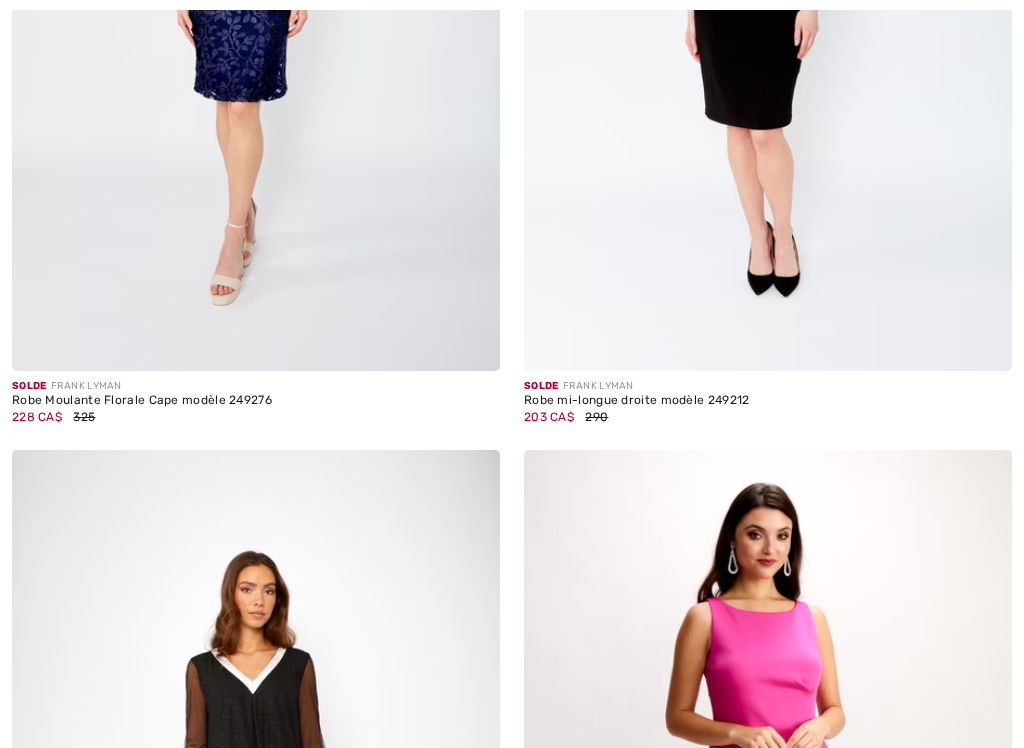 checkbox on "true" 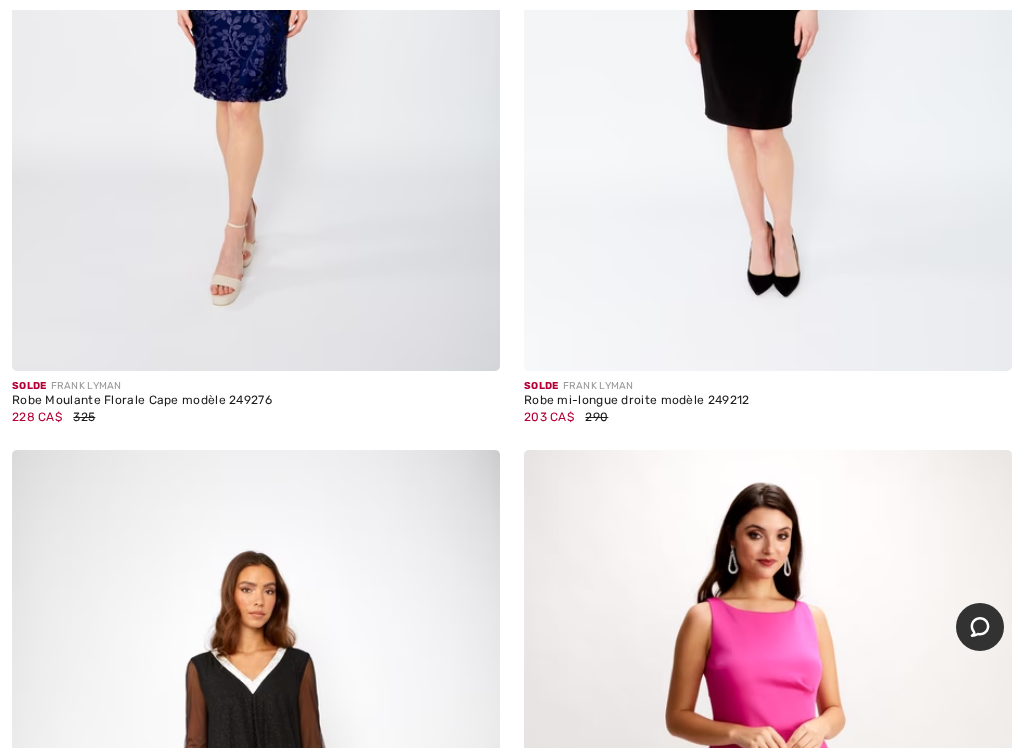 scroll, scrollTop: 12422, scrollLeft: 0, axis: vertical 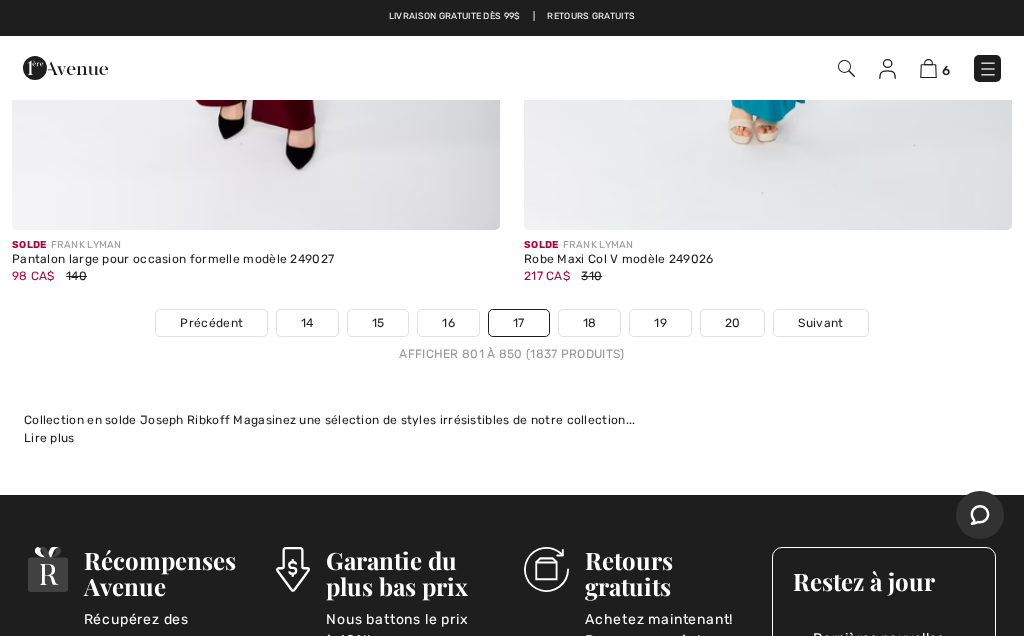 click on "18" at bounding box center (590, 323) 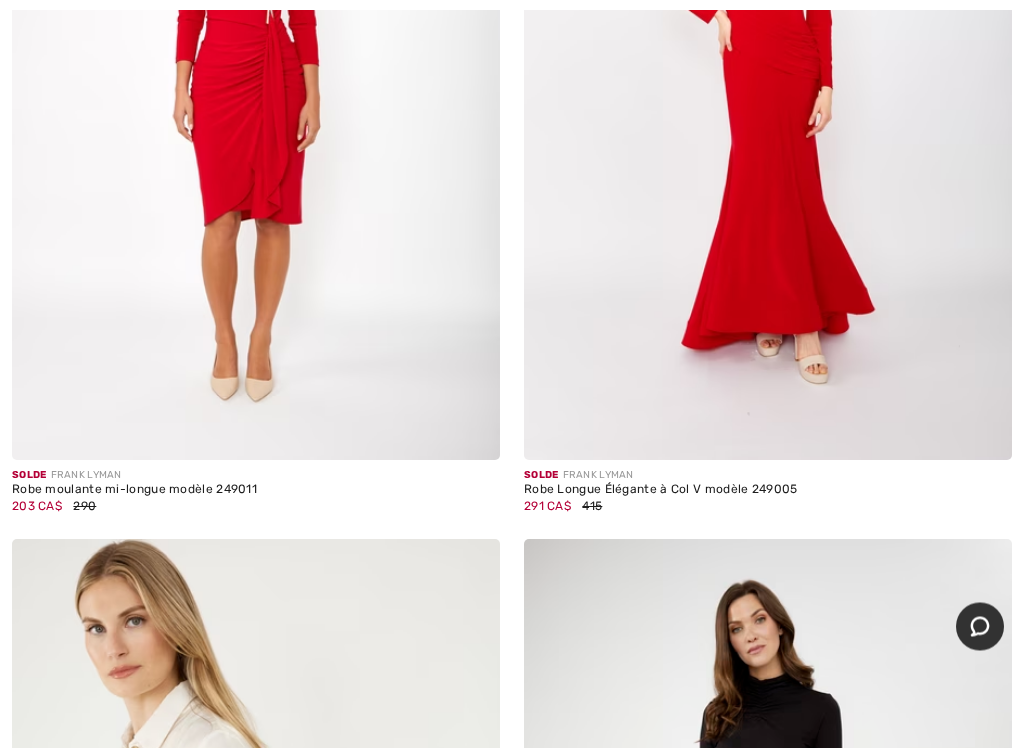 scroll, scrollTop: 668, scrollLeft: 0, axis: vertical 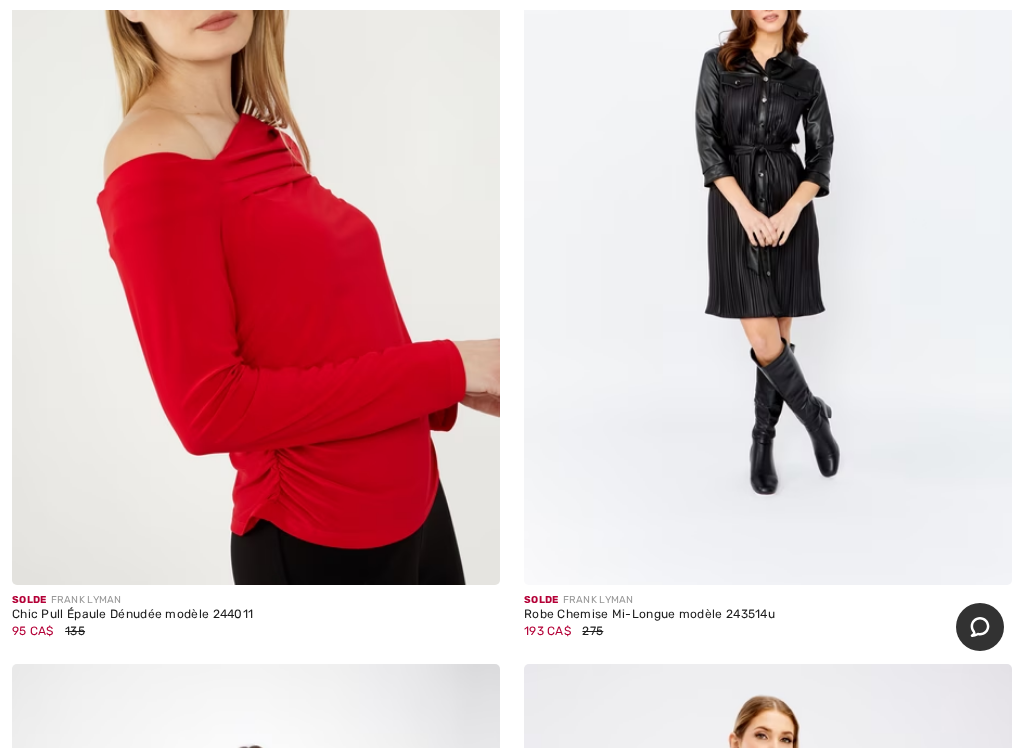 click at bounding box center (256, 219) 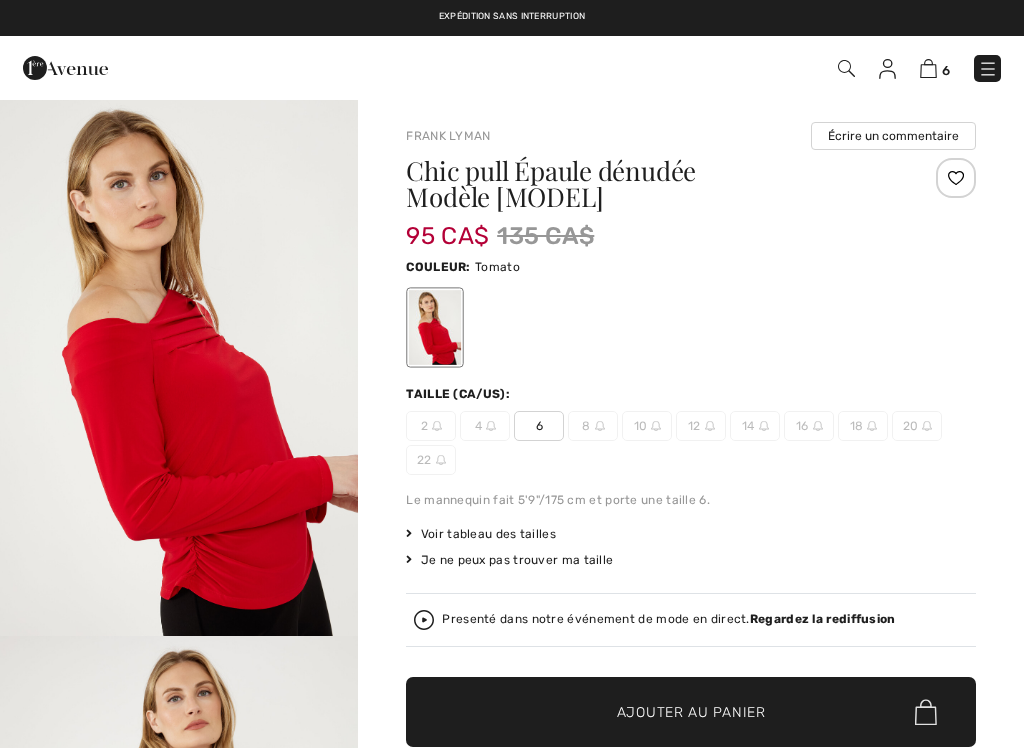 checkbox on "true" 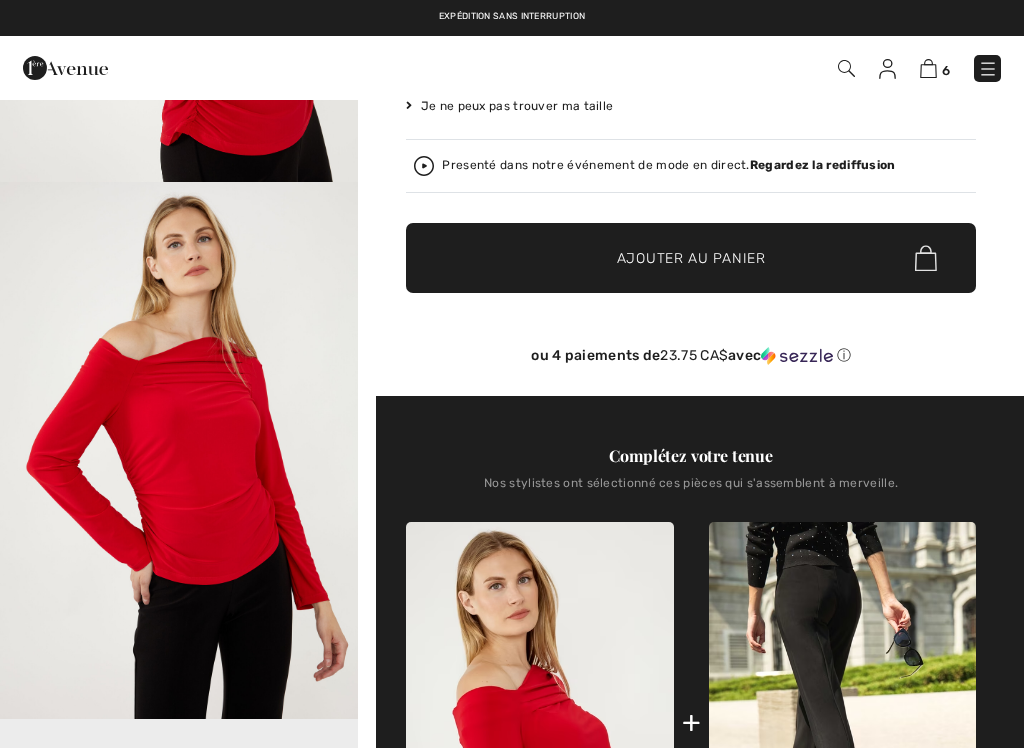 scroll, scrollTop: 0, scrollLeft: 0, axis: both 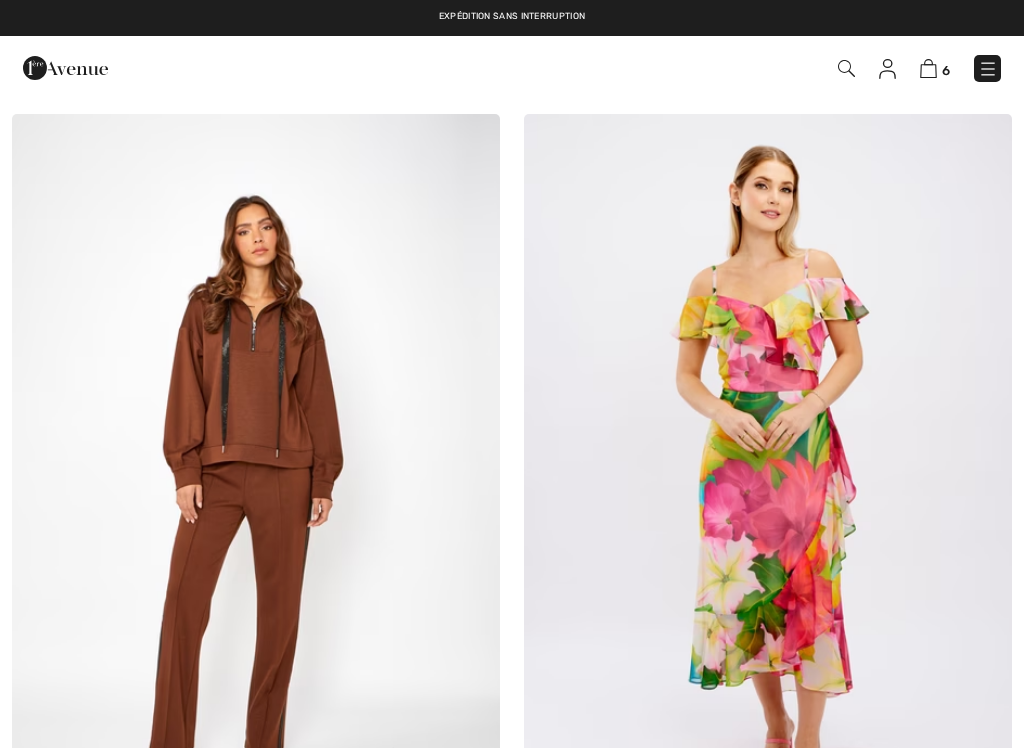 checkbox on "true" 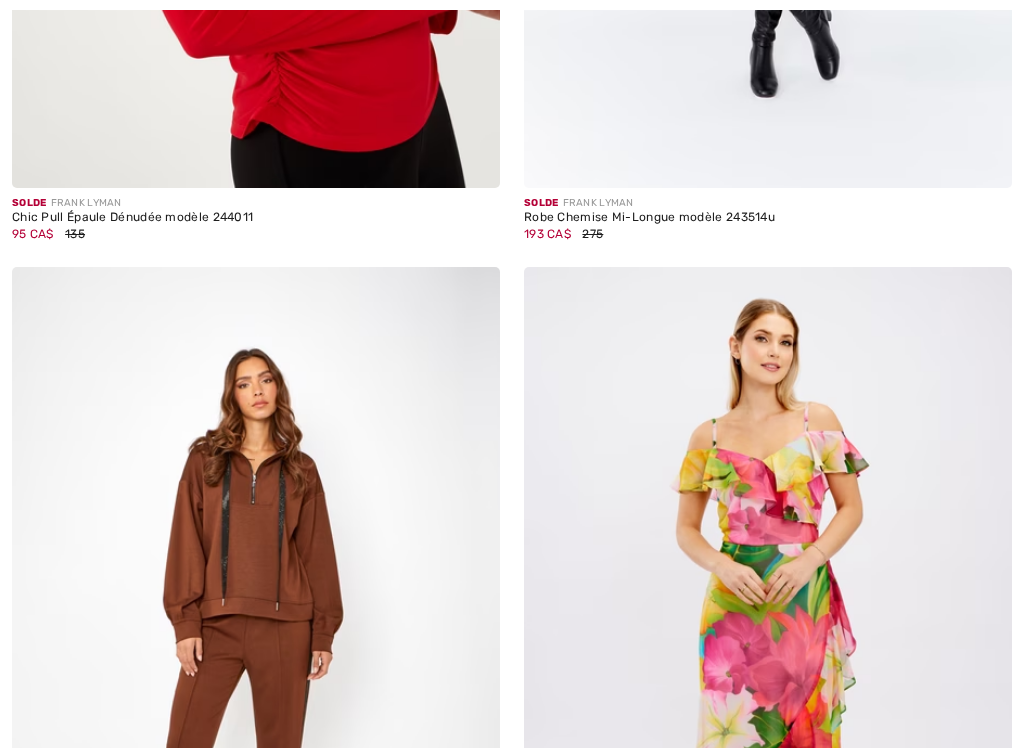 scroll, scrollTop: 4184, scrollLeft: 0, axis: vertical 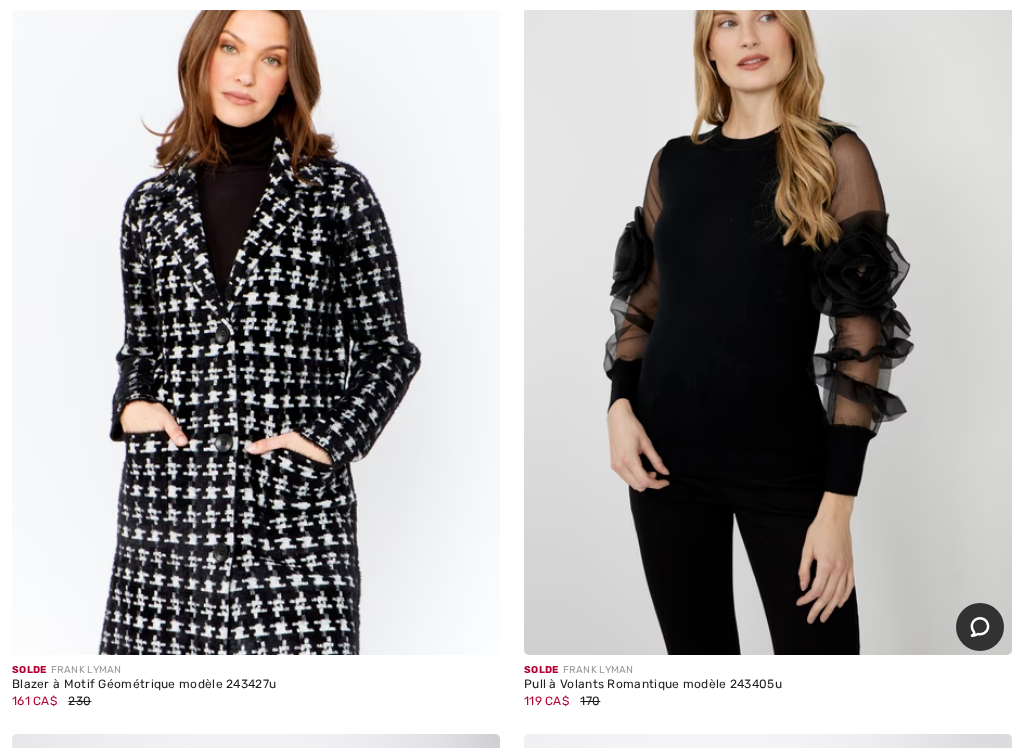 click at bounding box center [768, 289] 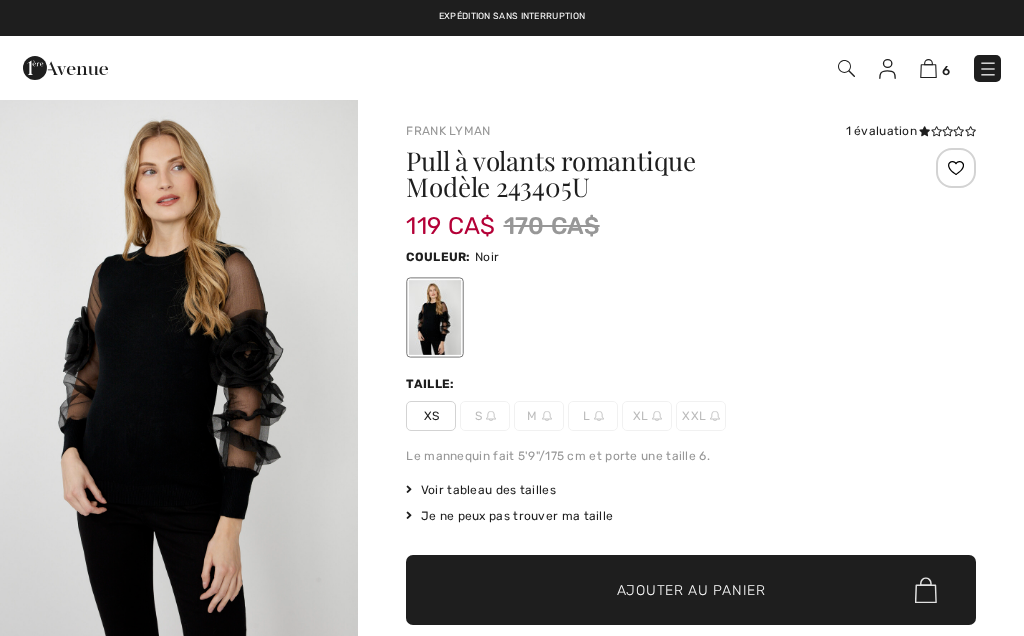 scroll, scrollTop: 0, scrollLeft: 0, axis: both 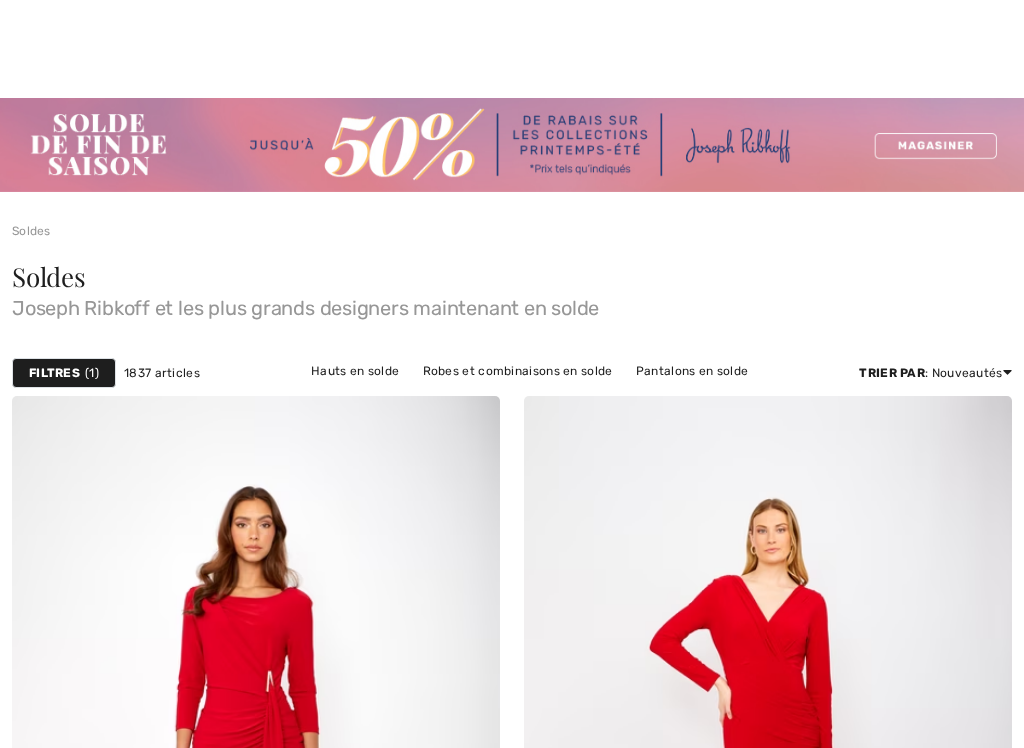 checkbox on "true" 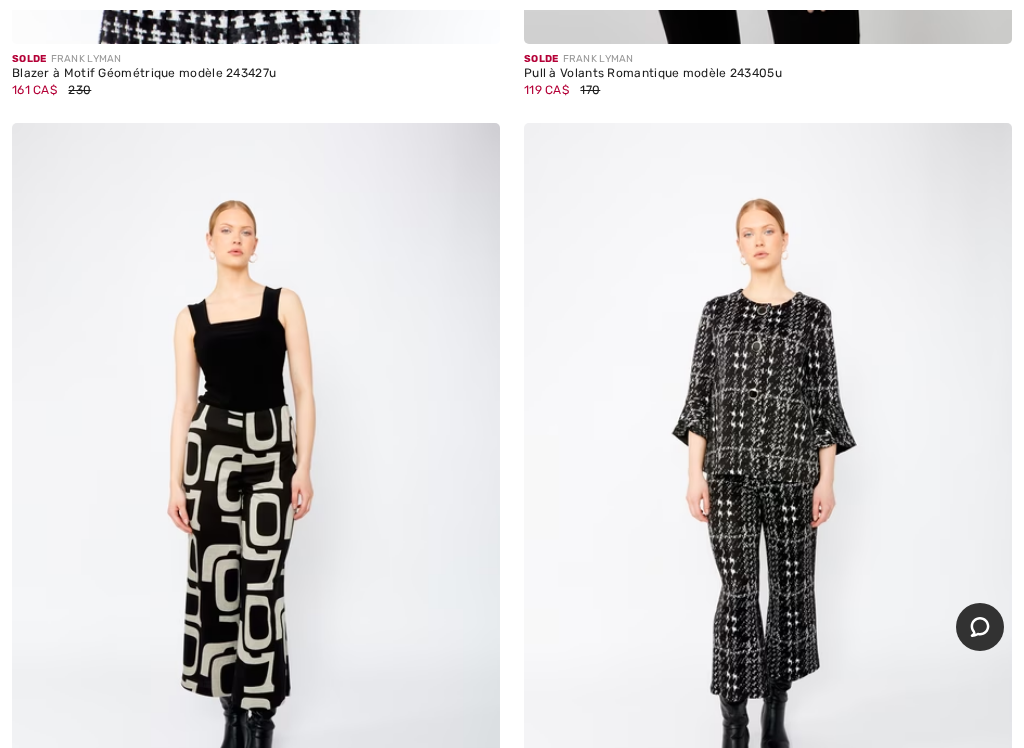 scroll, scrollTop: 0, scrollLeft: 0, axis: both 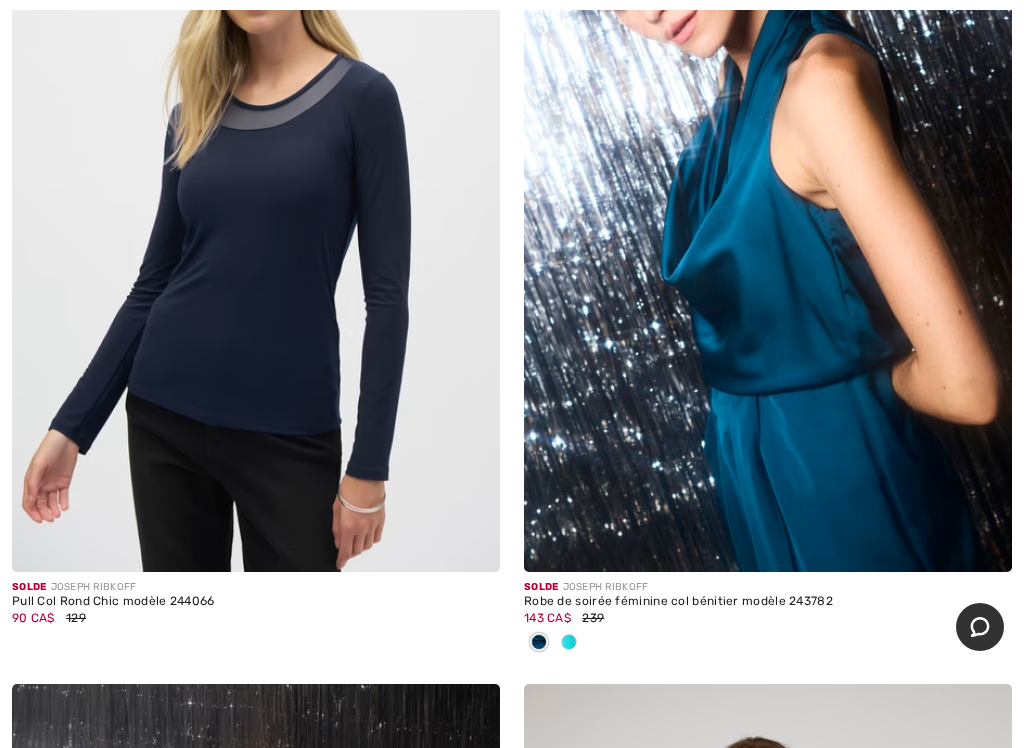 click at bounding box center [256, 206] 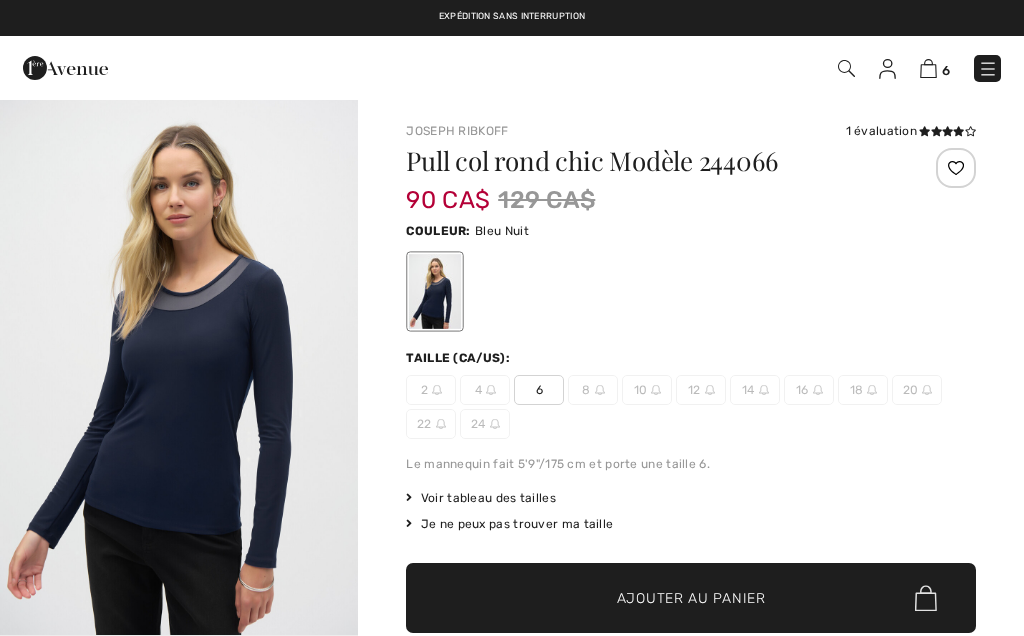 scroll, scrollTop: 0, scrollLeft: 0, axis: both 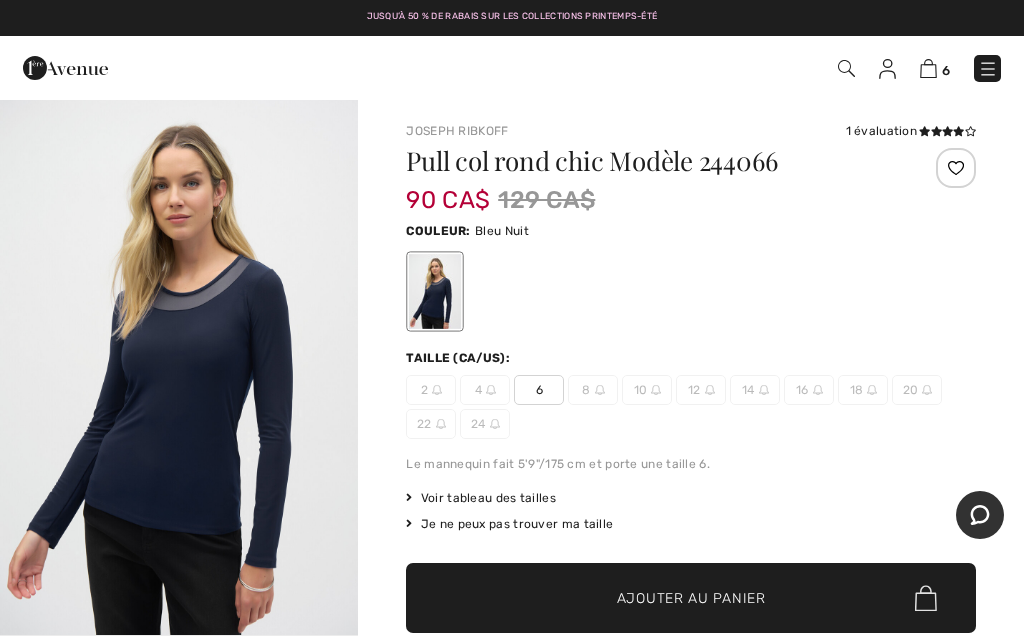 click on "6" at bounding box center [539, 390] 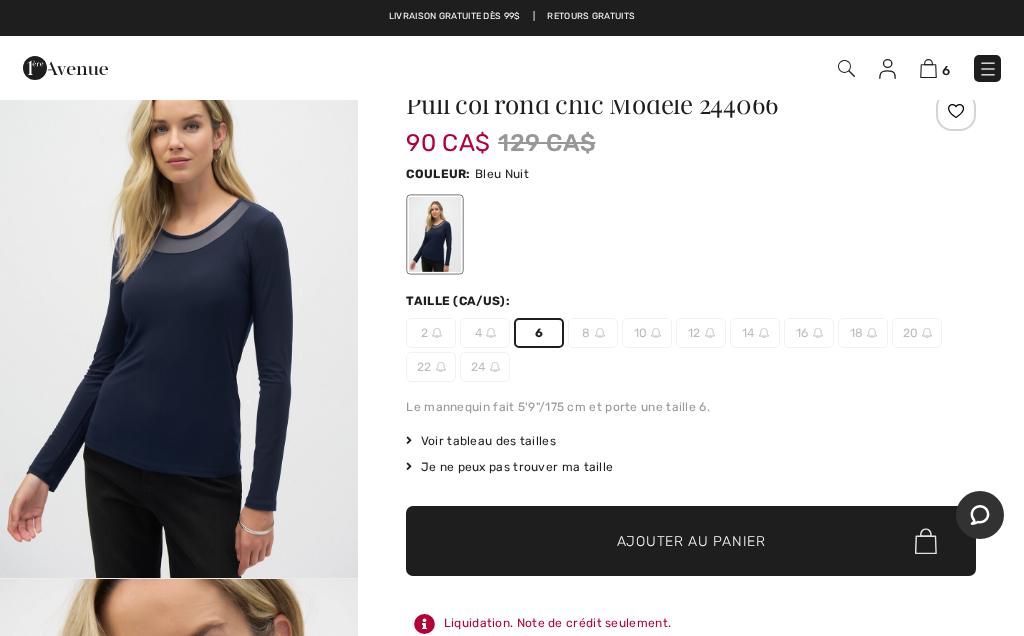 scroll, scrollTop: 56, scrollLeft: 0, axis: vertical 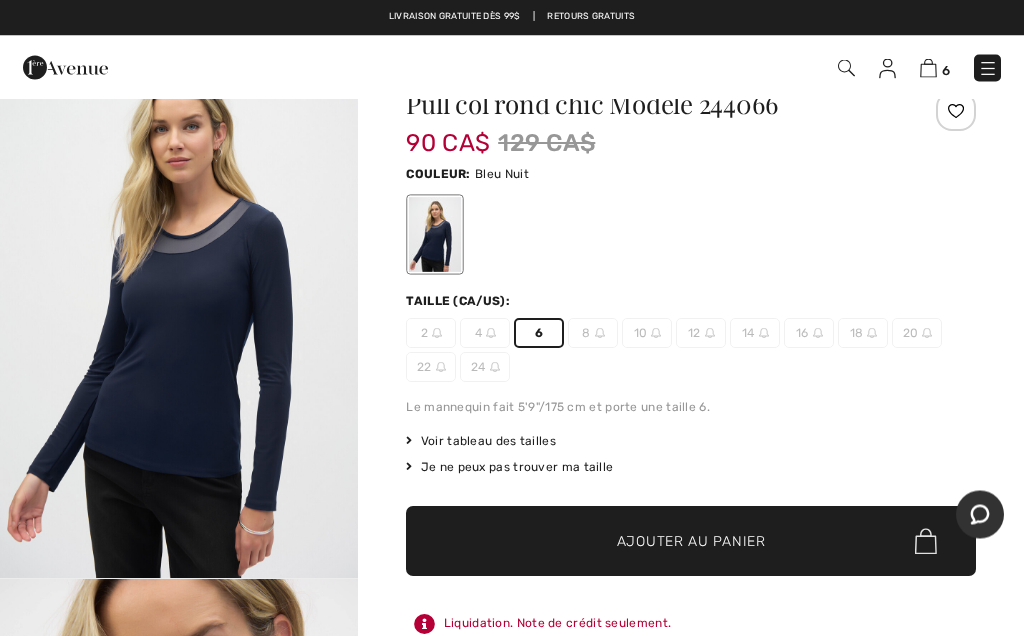 click at bounding box center [179, 310] 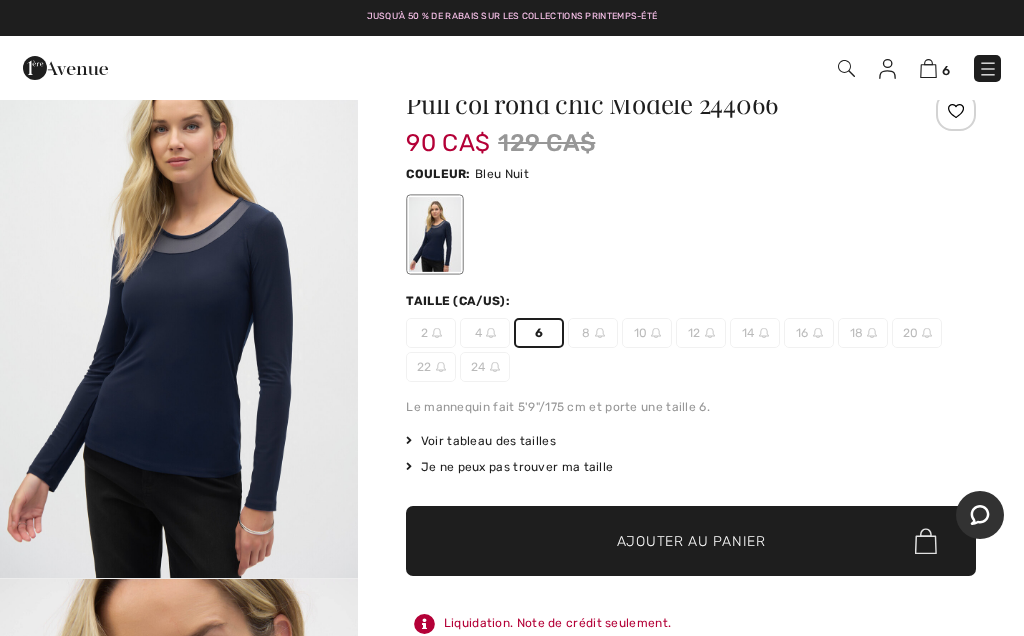 click on "✔ Ajouté au panier
Ajouter au panier" at bounding box center [691, 541] 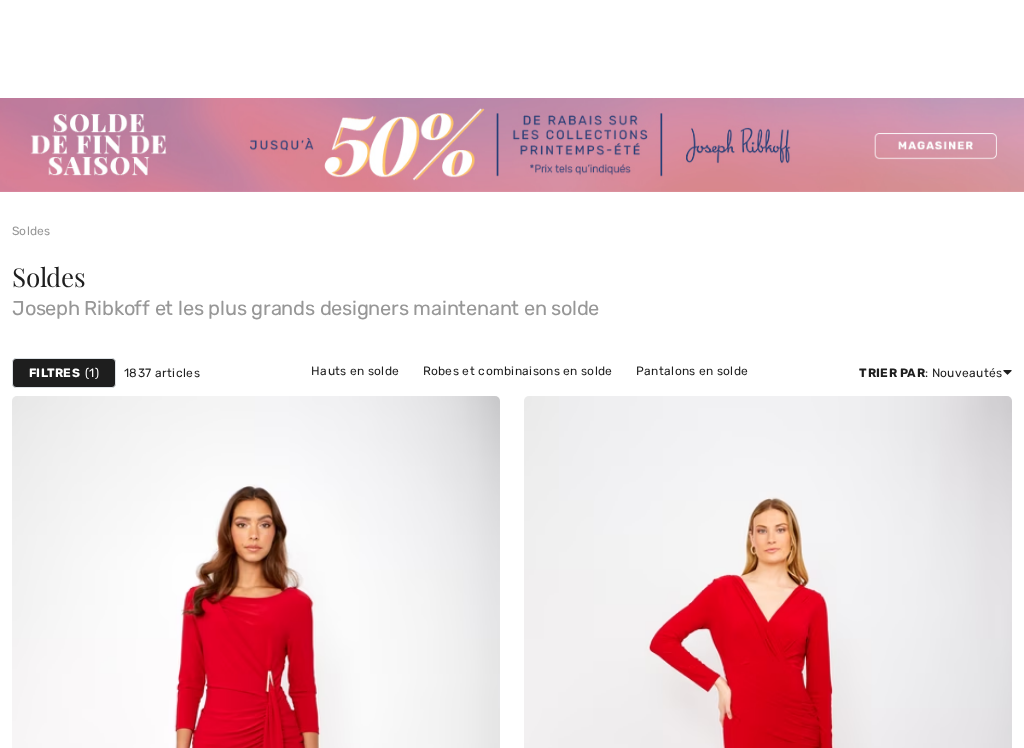 checkbox on "true" 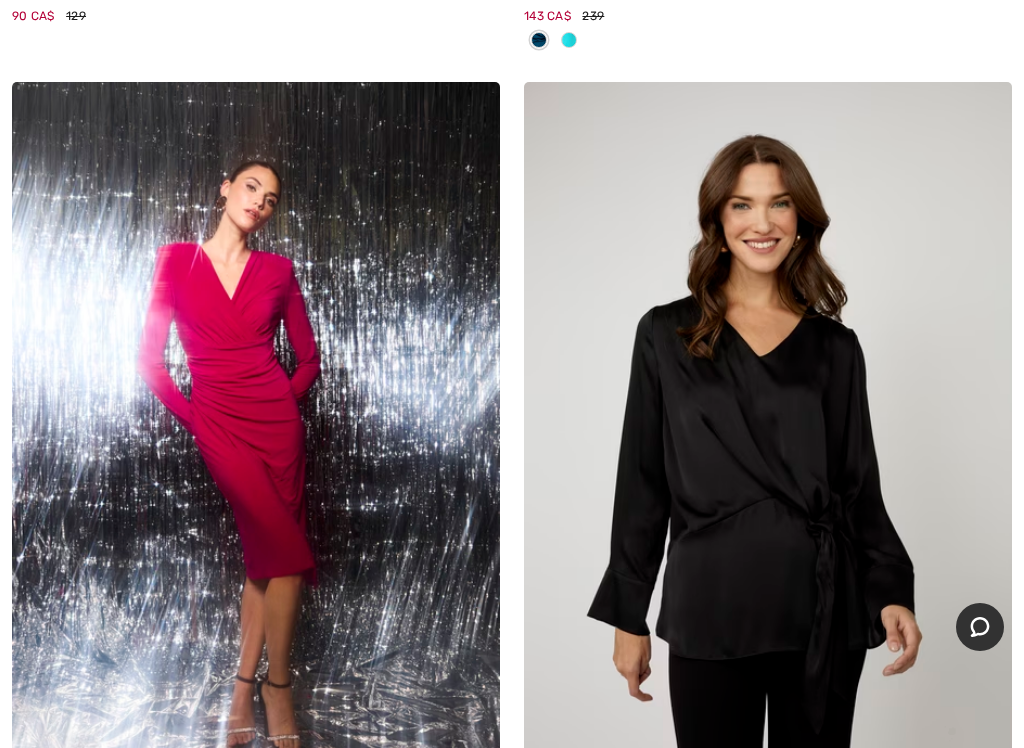 scroll, scrollTop: 12803, scrollLeft: 0, axis: vertical 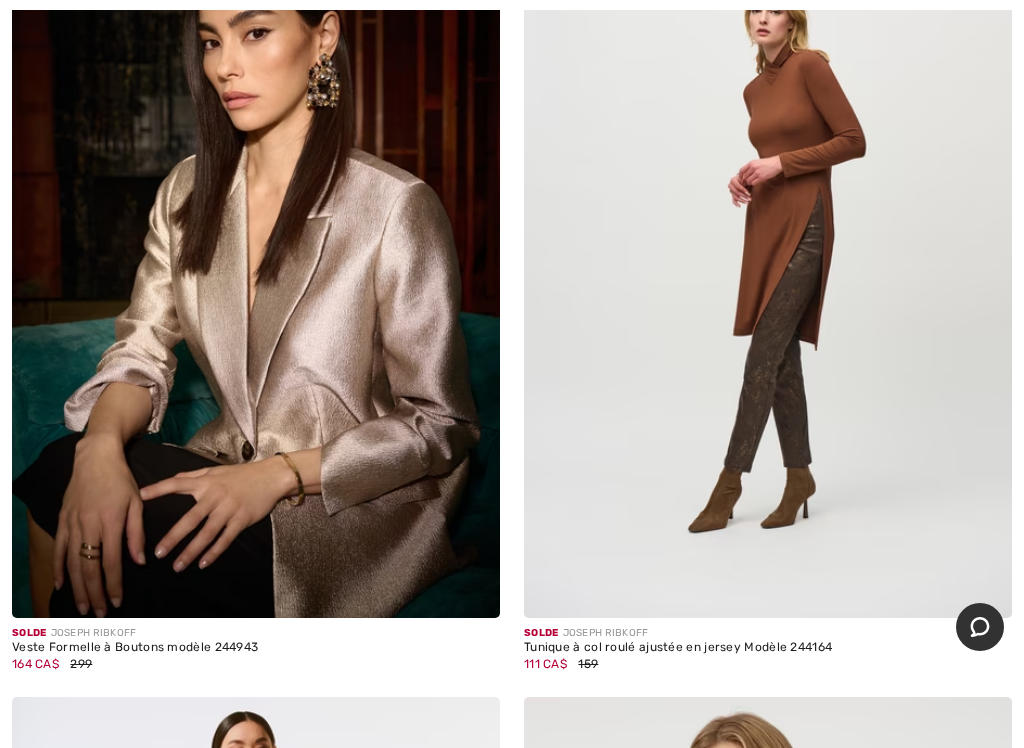 click at bounding box center [768, 252] 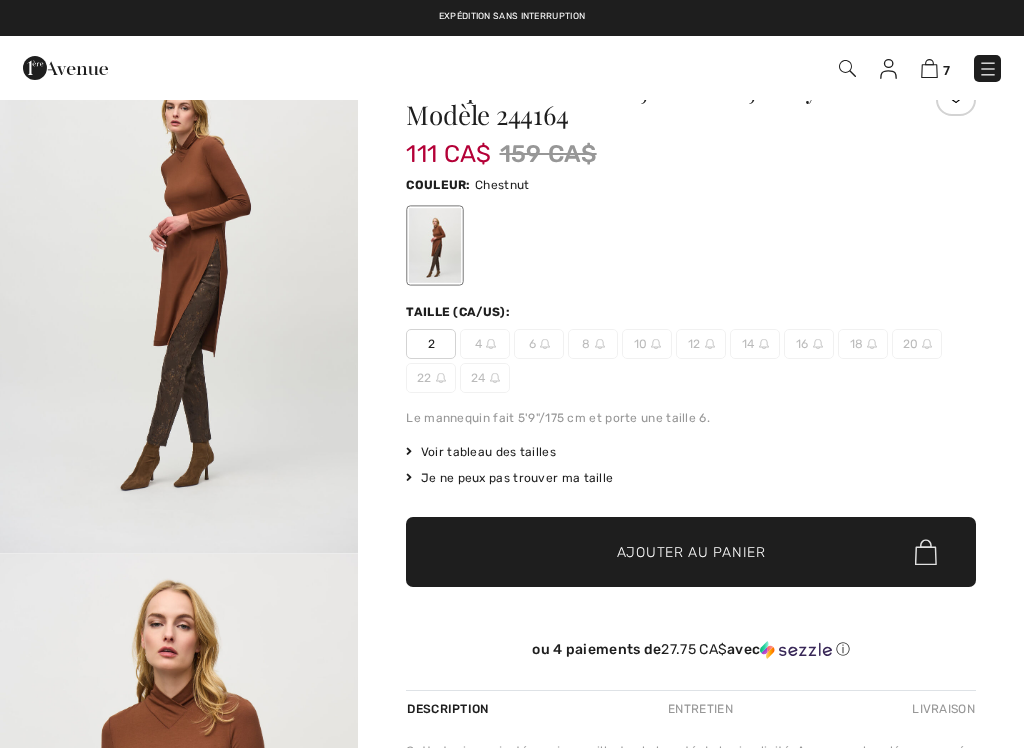 checkbox on "true" 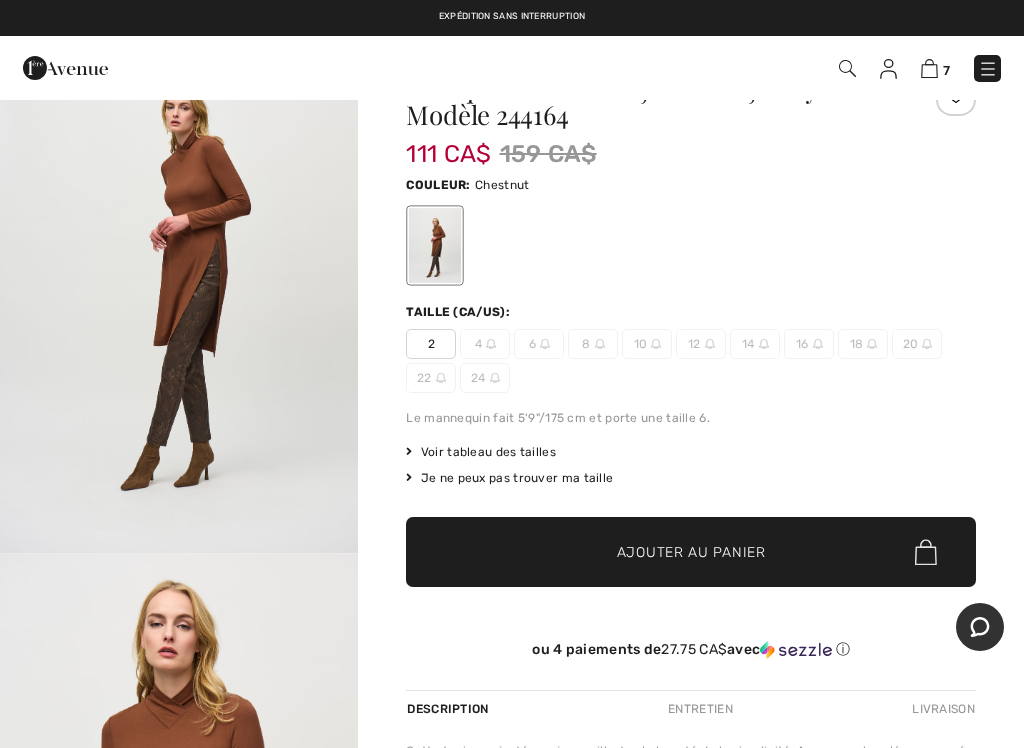 scroll, scrollTop: 82, scrollLeft: 0, axis: vertical 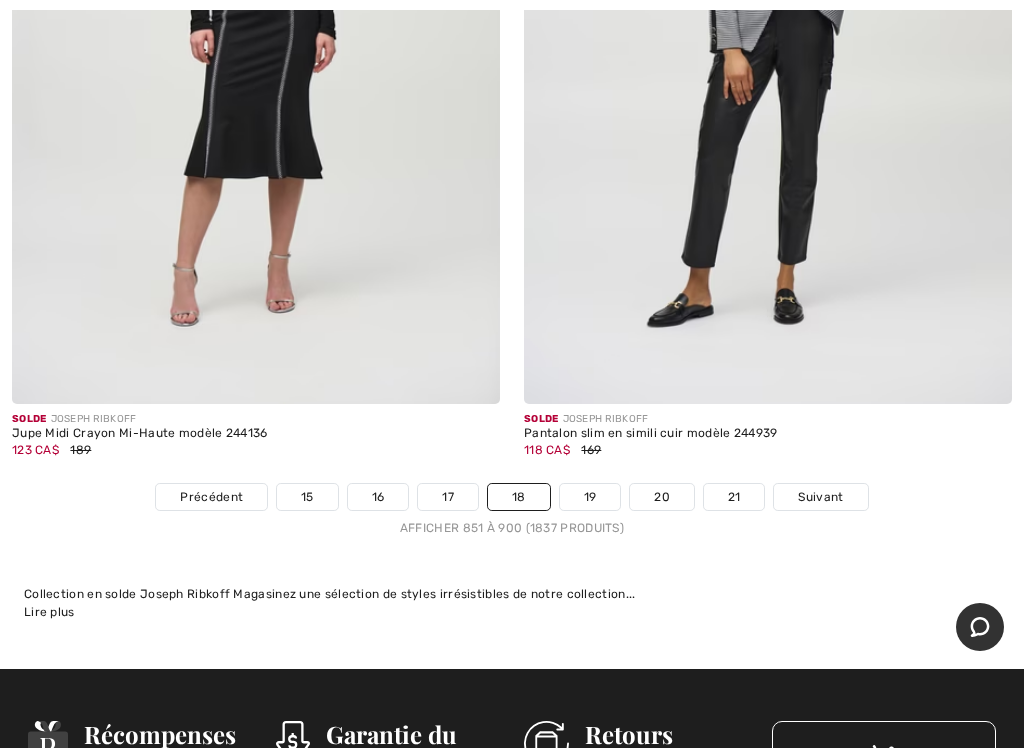 click on "19" at bounding box center [590, 497] 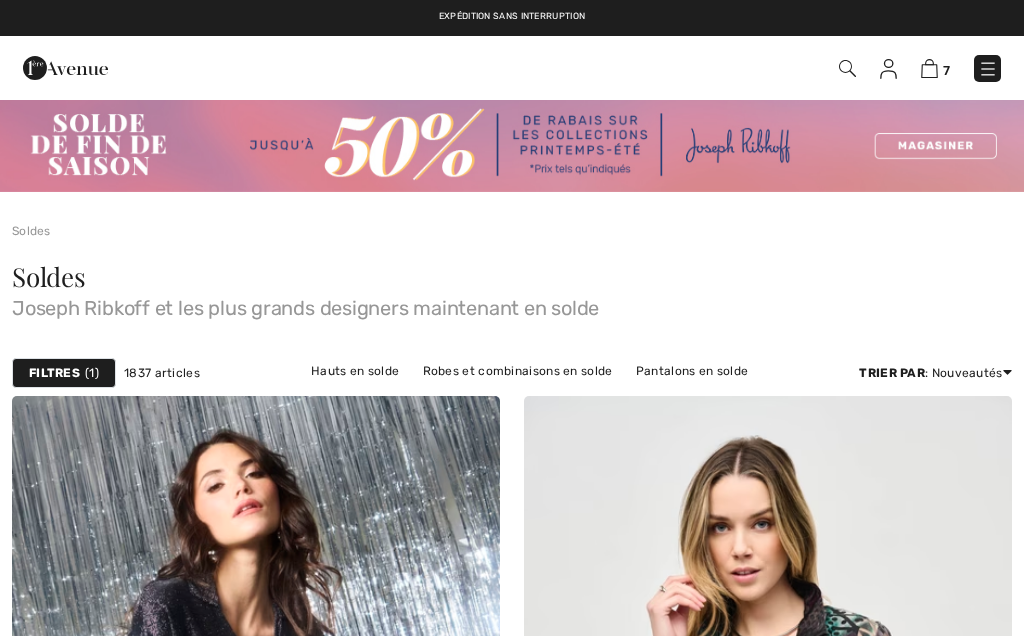 checkbox on "true" 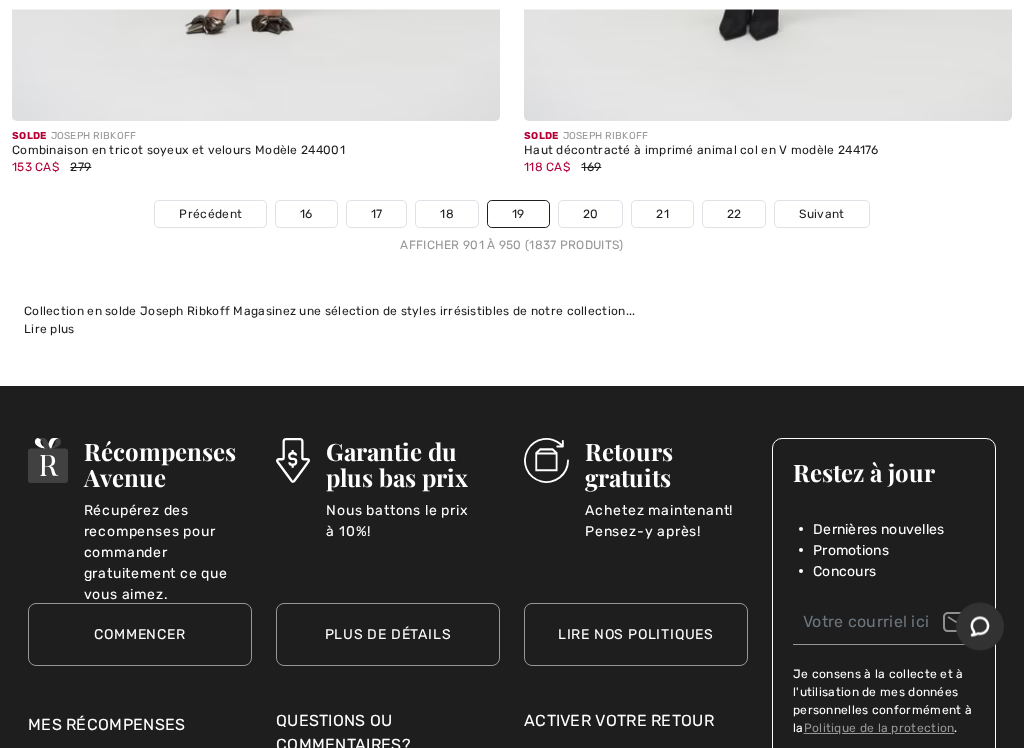 scroll, scrollTop: 21601, scrollLeft: 0, axis: vertical 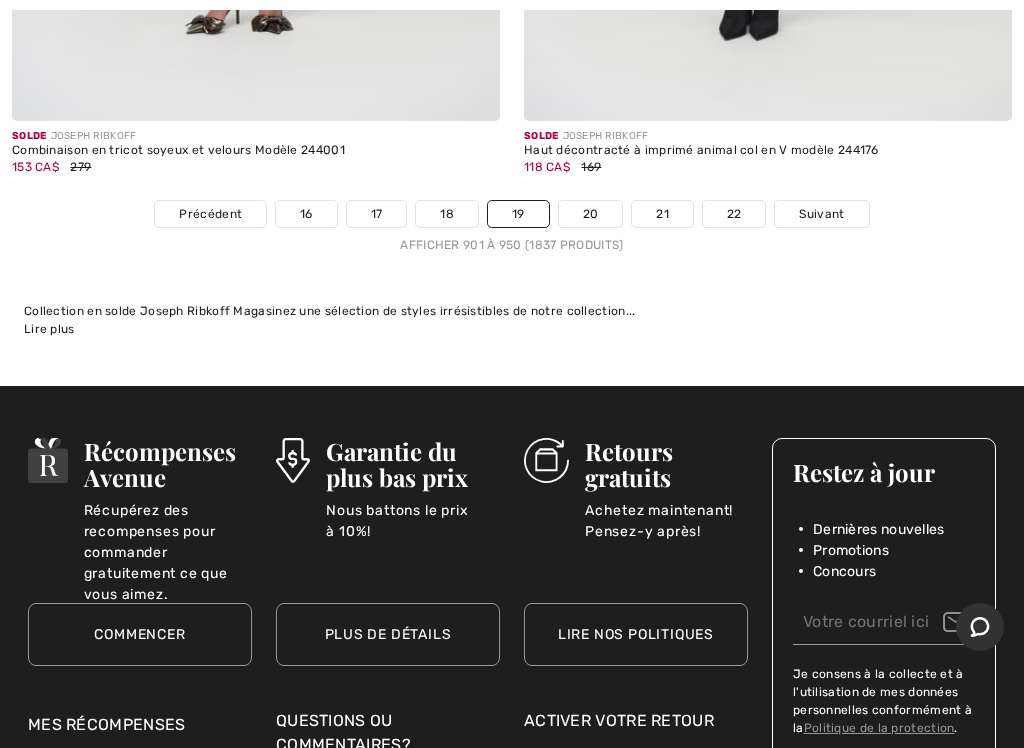 click on "20" at bounding box center (591, 214) 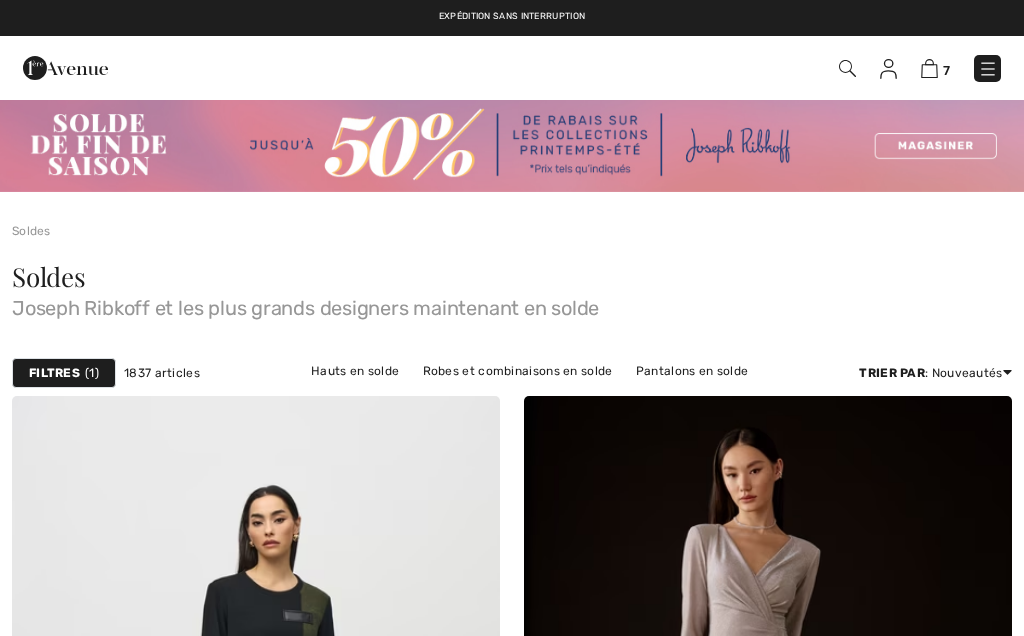 checkbox on "true" 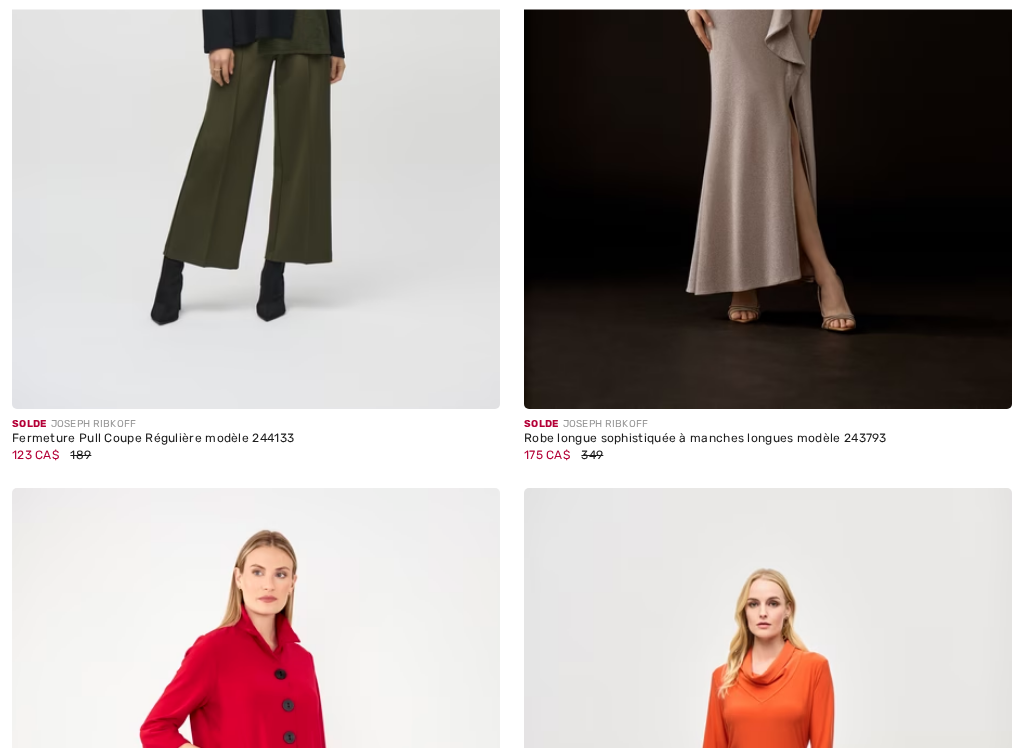 scroll, scrollTop: 918, scrollLeft: 0, axis: vertical 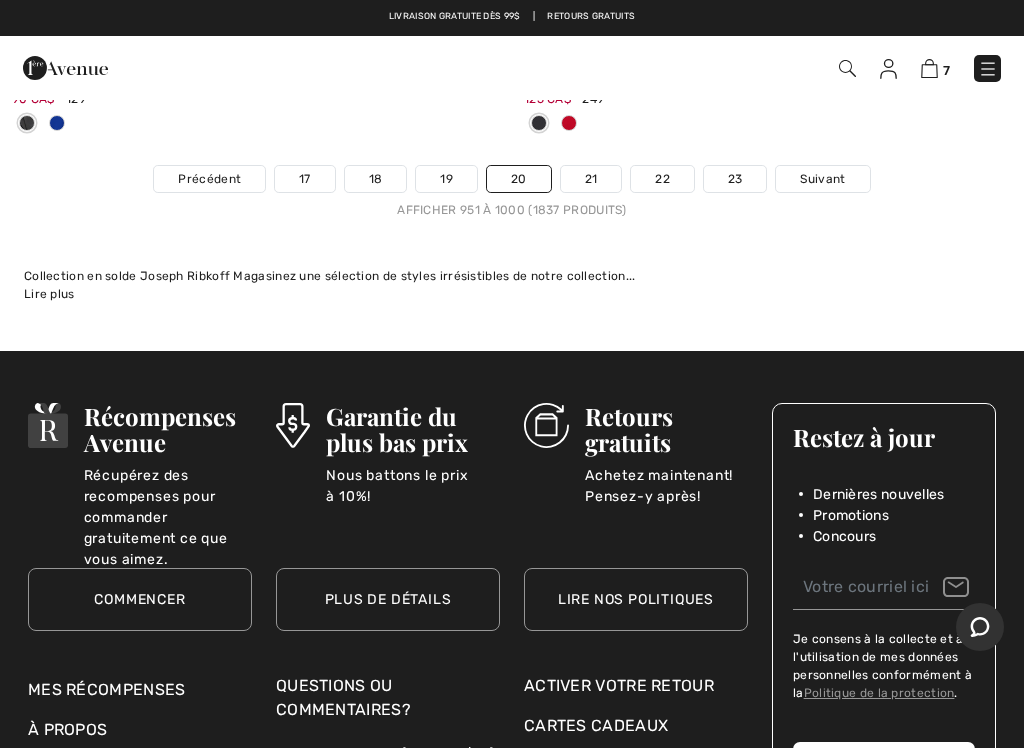 click on "21" at bounding box center (591, 179) 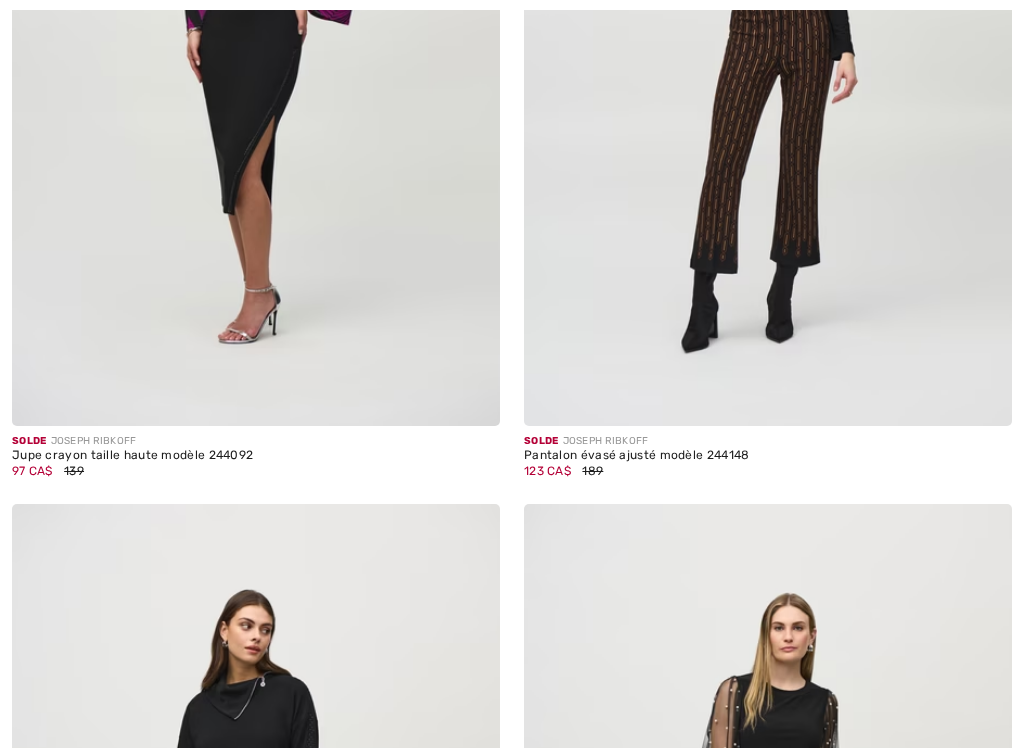 scroll, scrollTop: 1816, scrollLeft: 0, axis: vertical 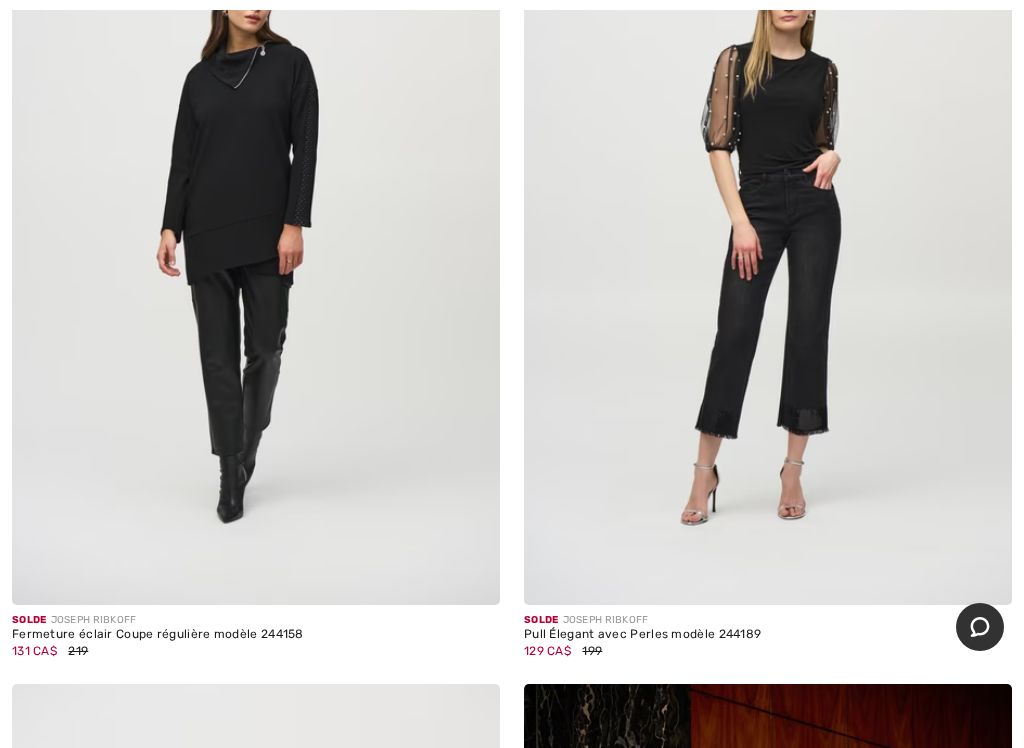 click at bounding box center [768, 239] 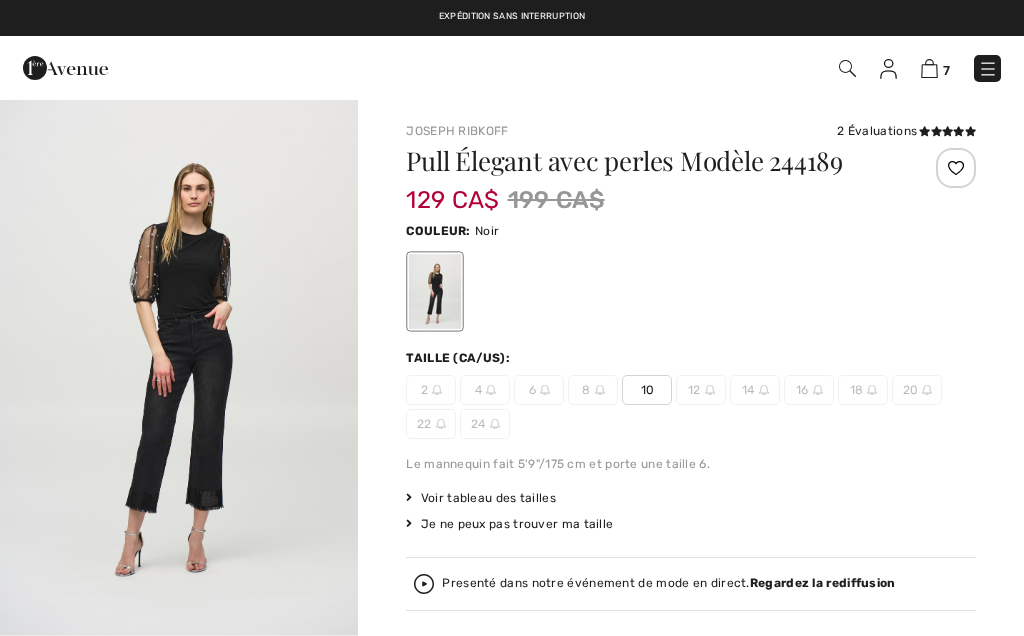 scroll, scrollTop: 0, scrollLeft: 0, axis: both 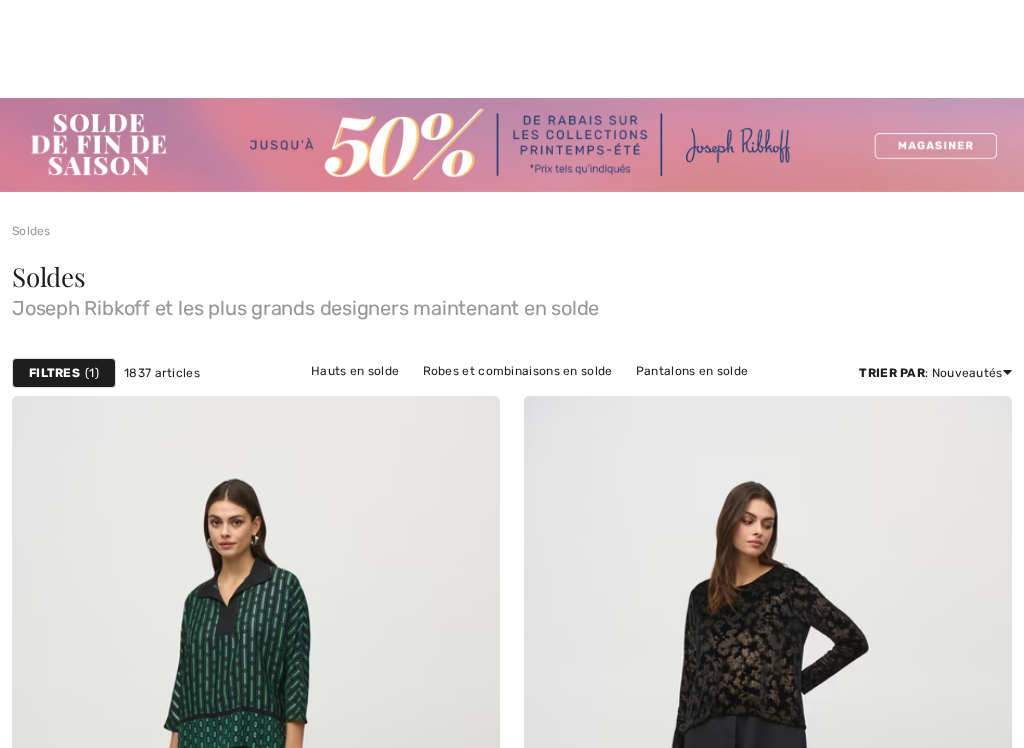 checkbox on "true" 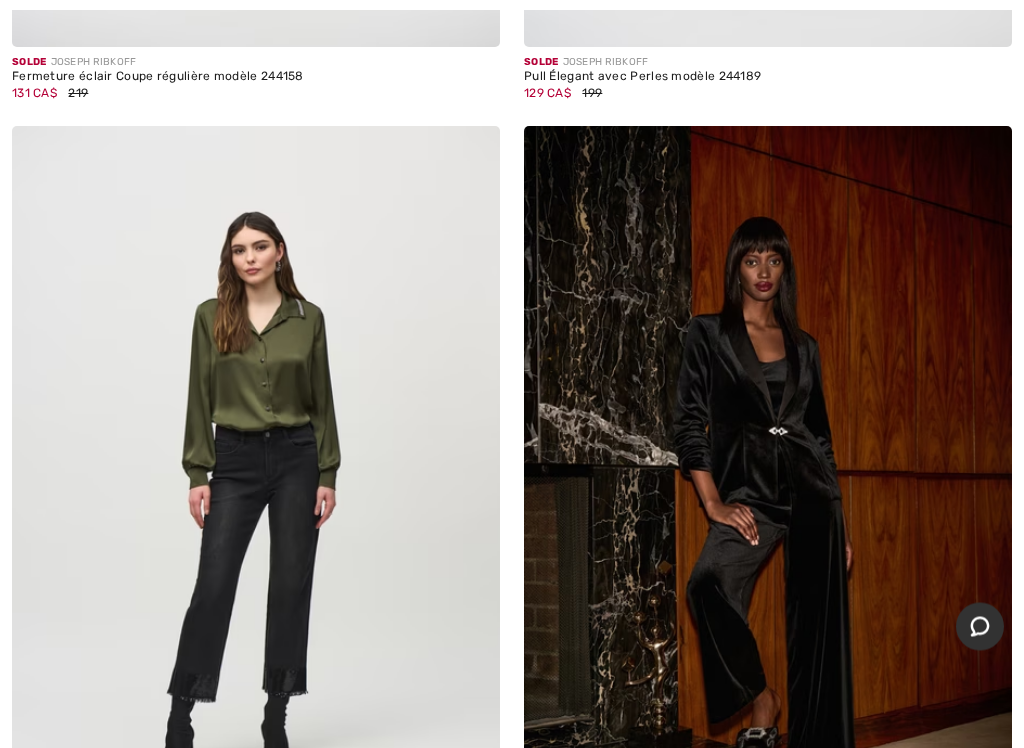 scroll, scrollTop: 2818, scrollLeft: 0, axis: vertical 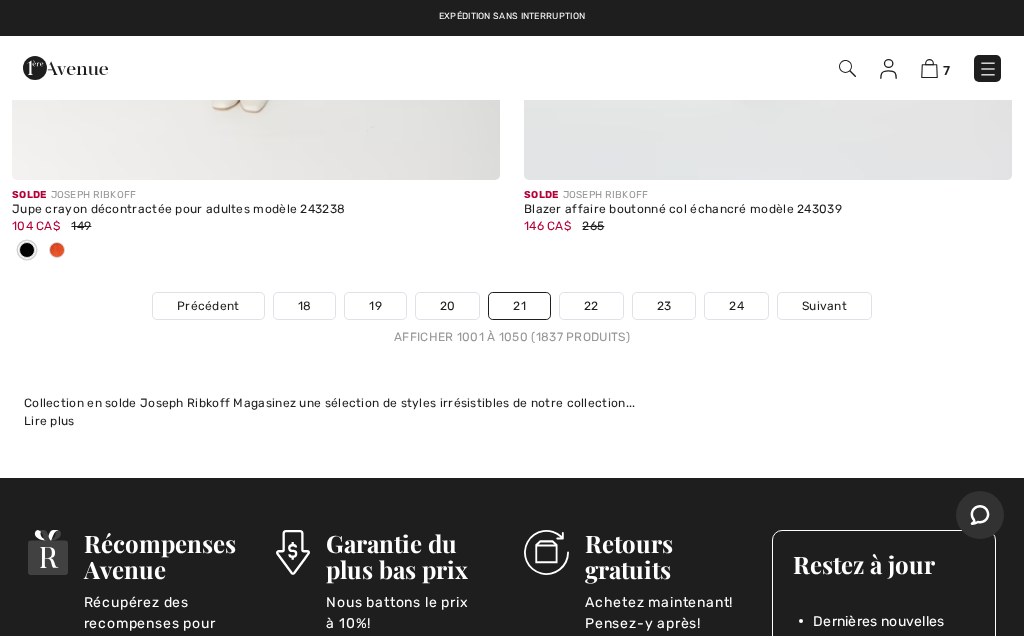 click on "22" at bounding box center (591, 306) 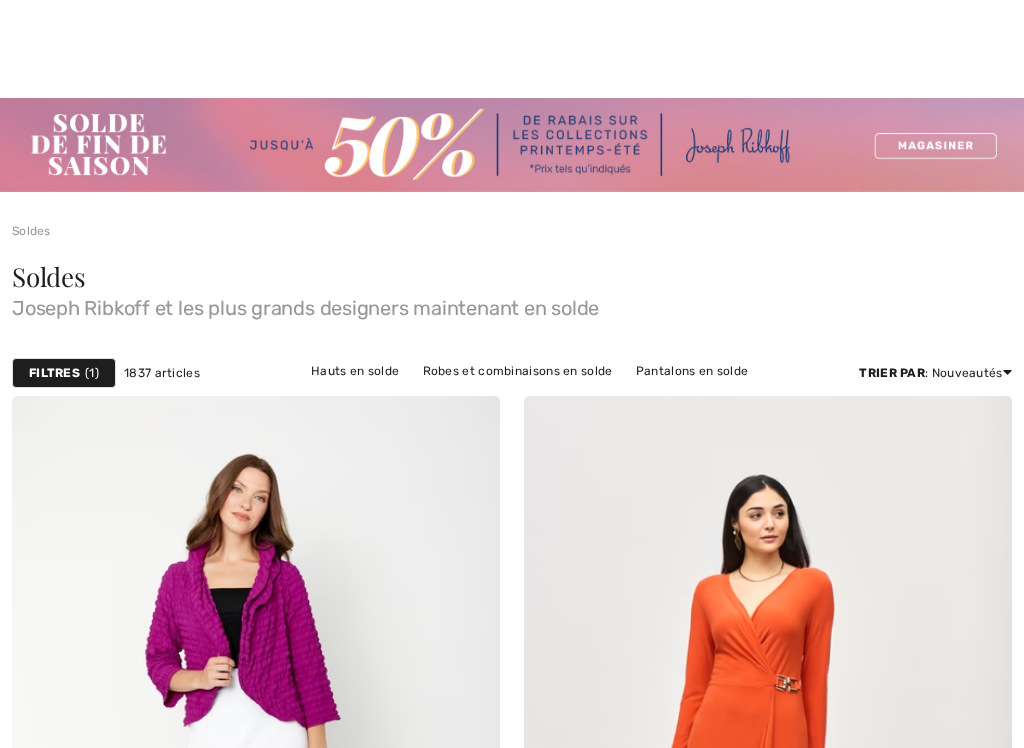 scroll, scrollTop: 1628, scrollLeft: 0, axis: vertical 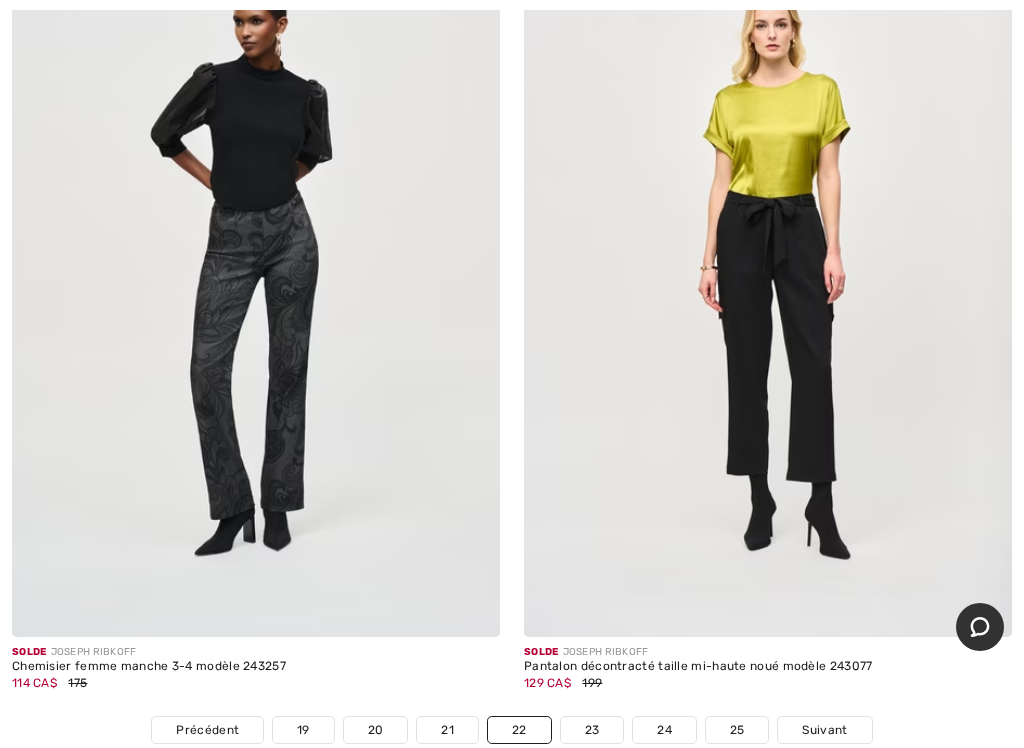click at bounding box center [256, 271] 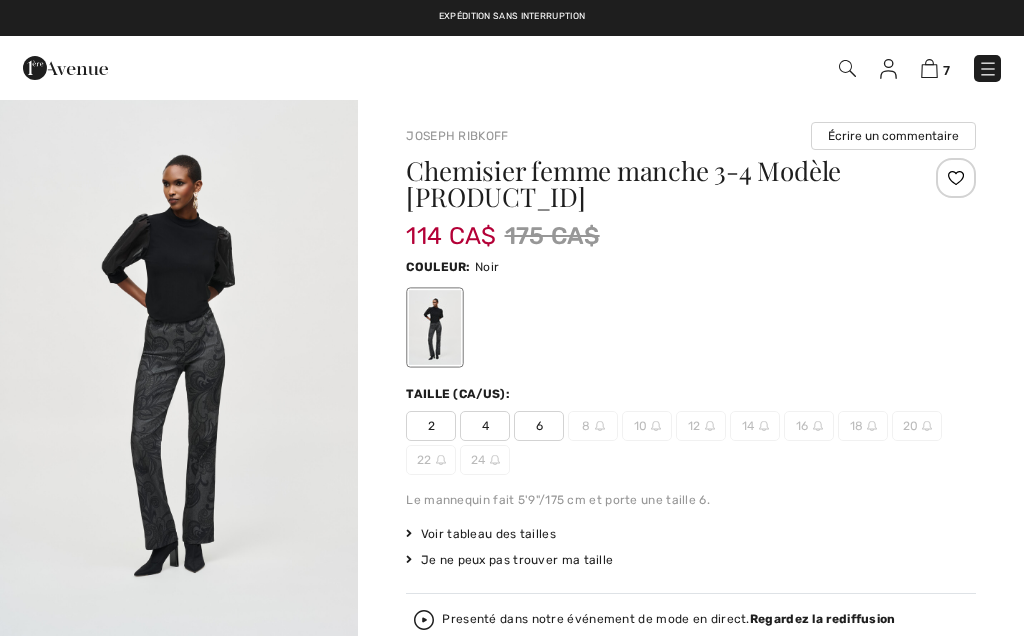scroll, scrollTop: 0, scrollLeft: 0, axis: both 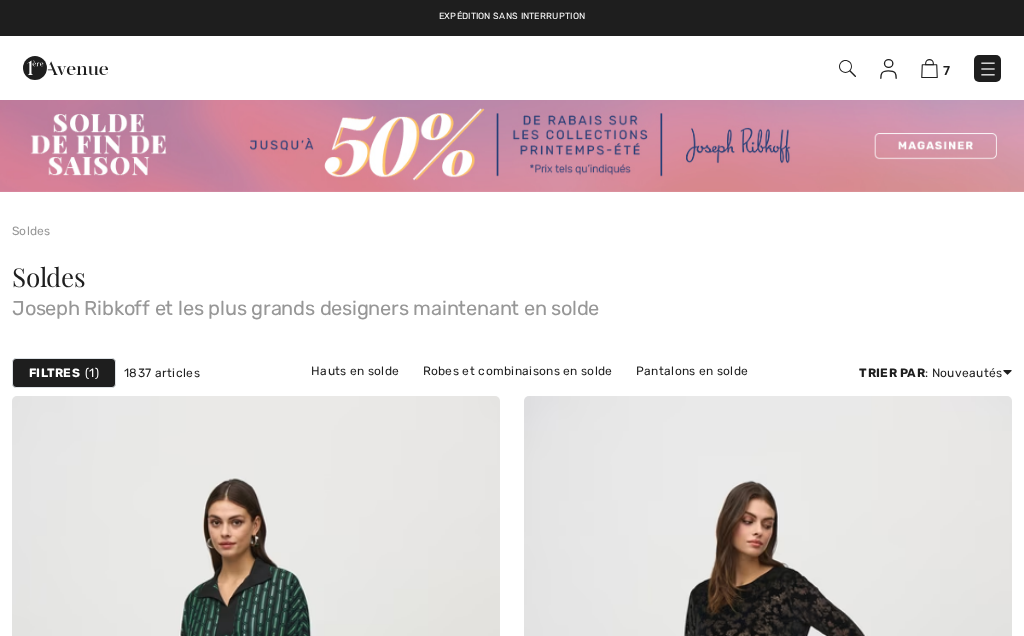 checkbox on "true" 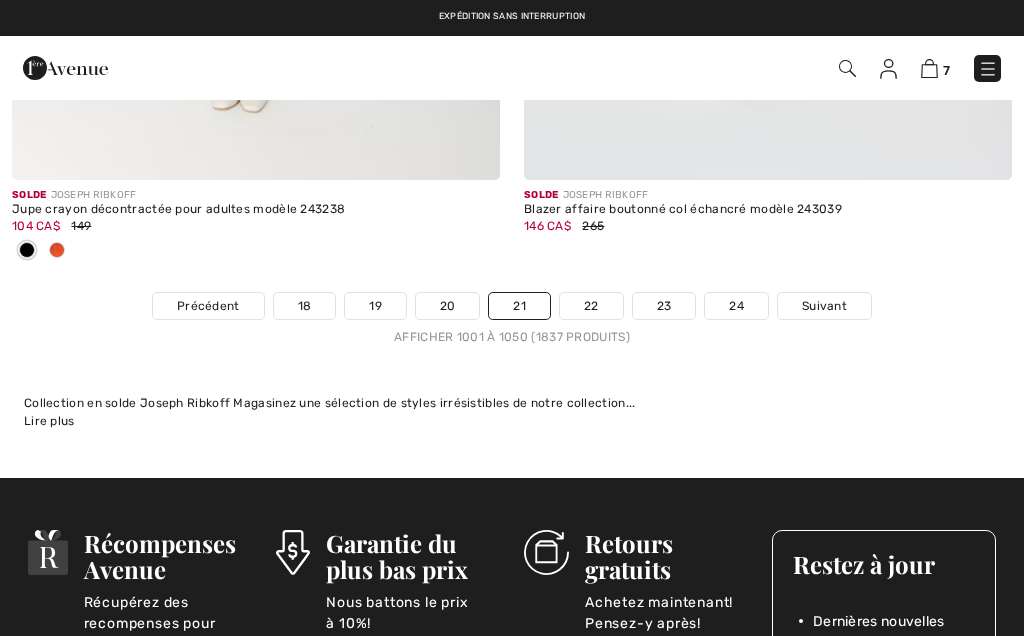 scroll, scrollTop: 0, scrollLeft: 0, axis: both 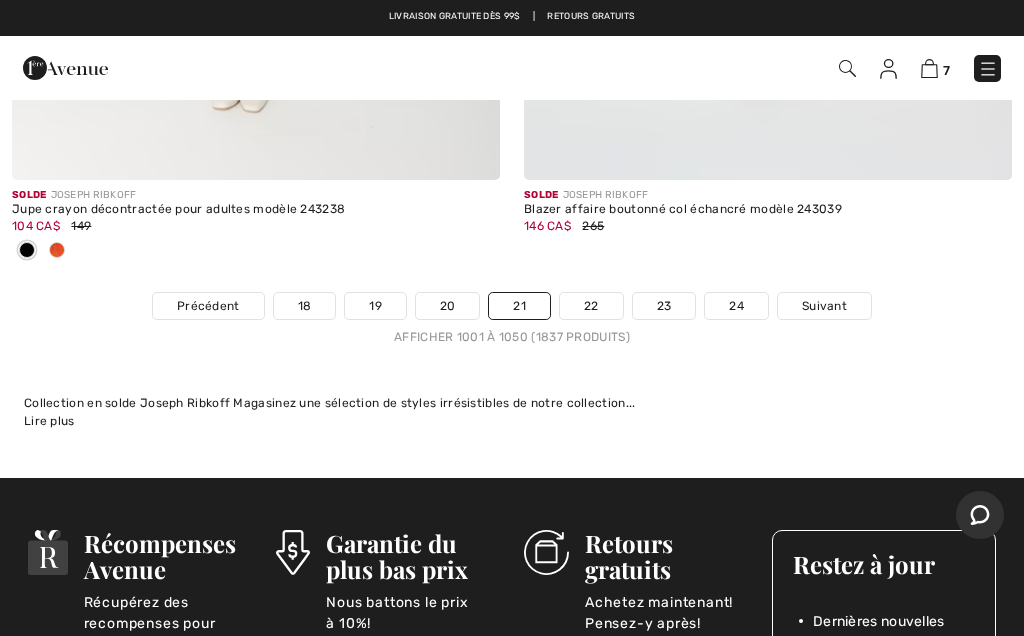 click on "23" at bounding box center [664, 306] 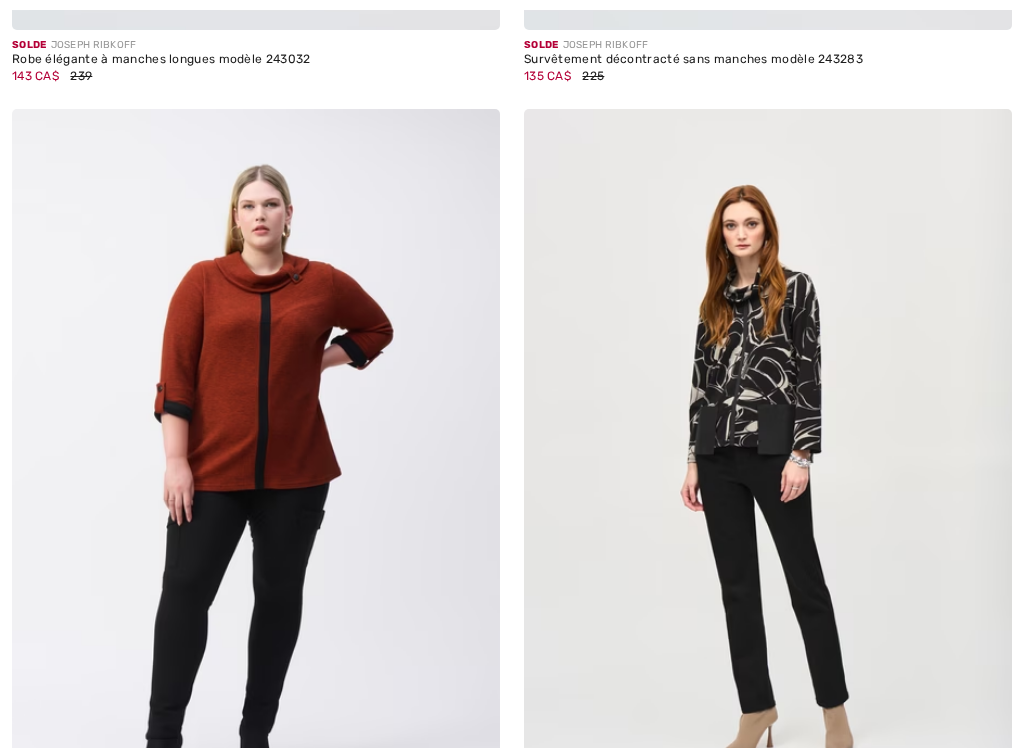 checkbox on "true" 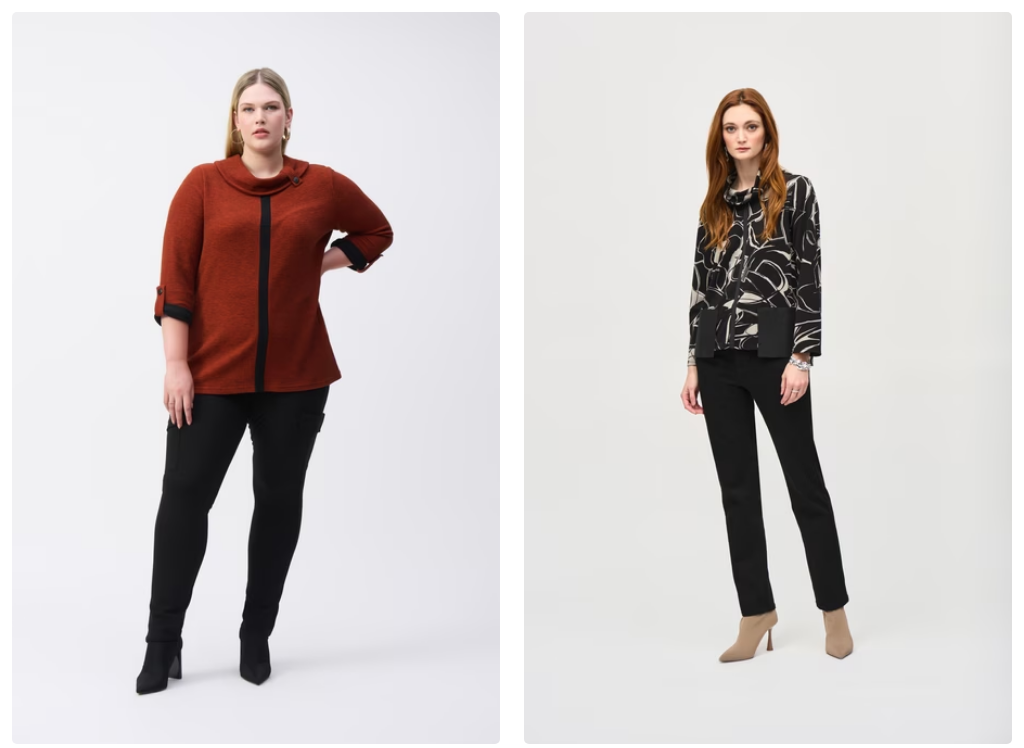 scroll, scrollTop: 0, scrollLeft: 0, axis: both 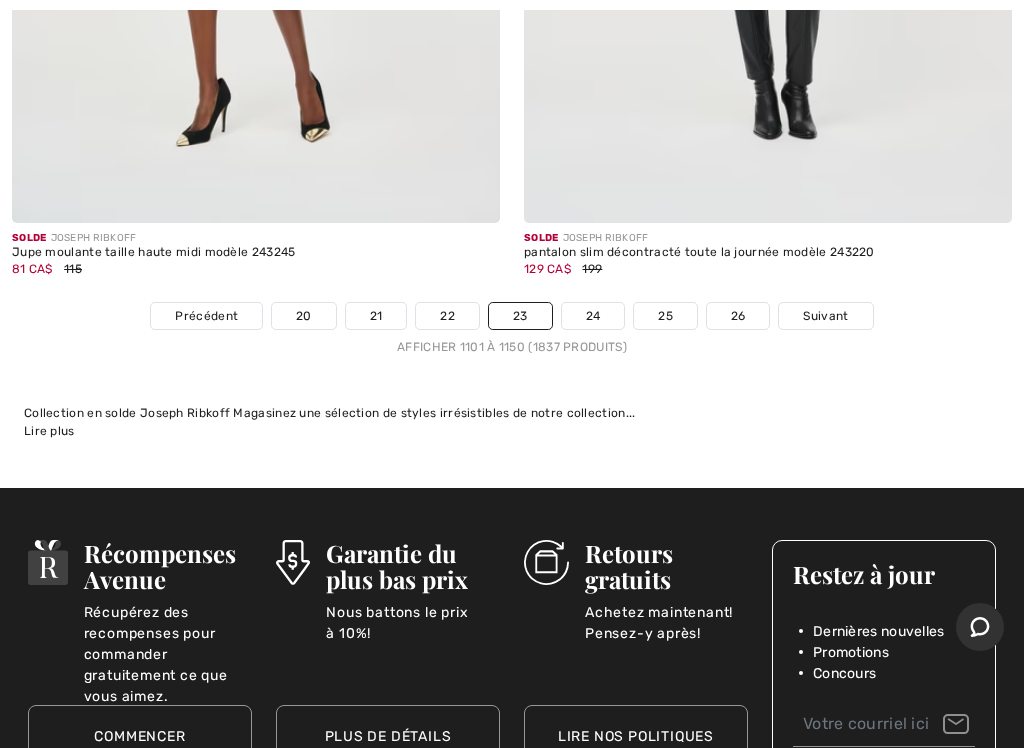 click on "26" at bounding box center [738, 316] 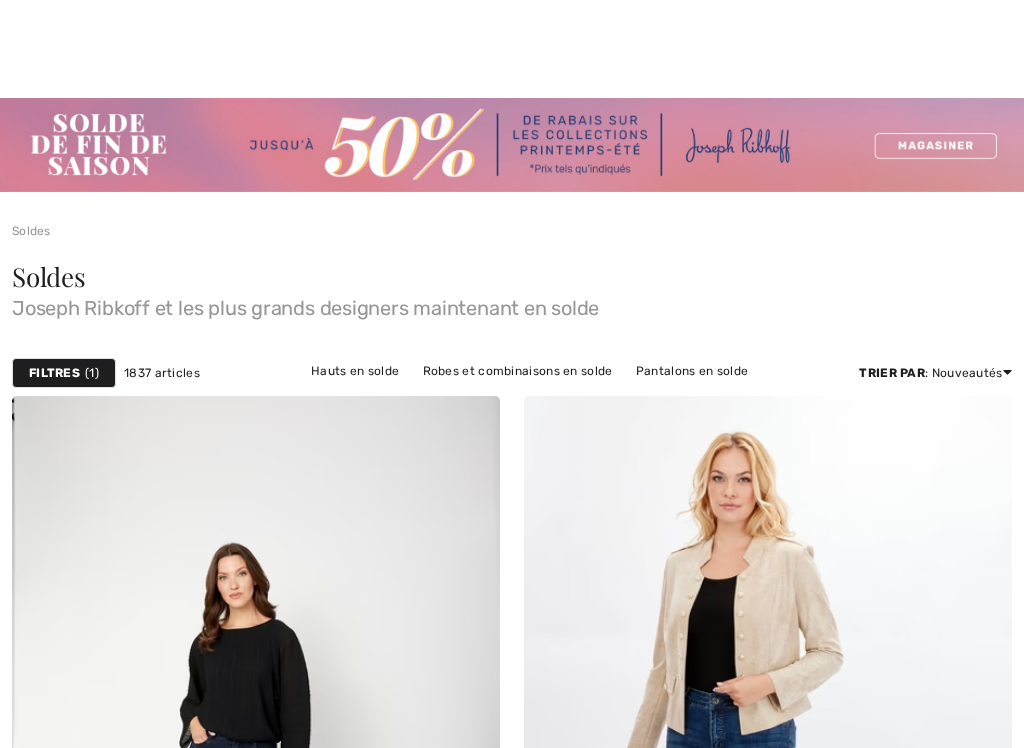 checkbox on "true" 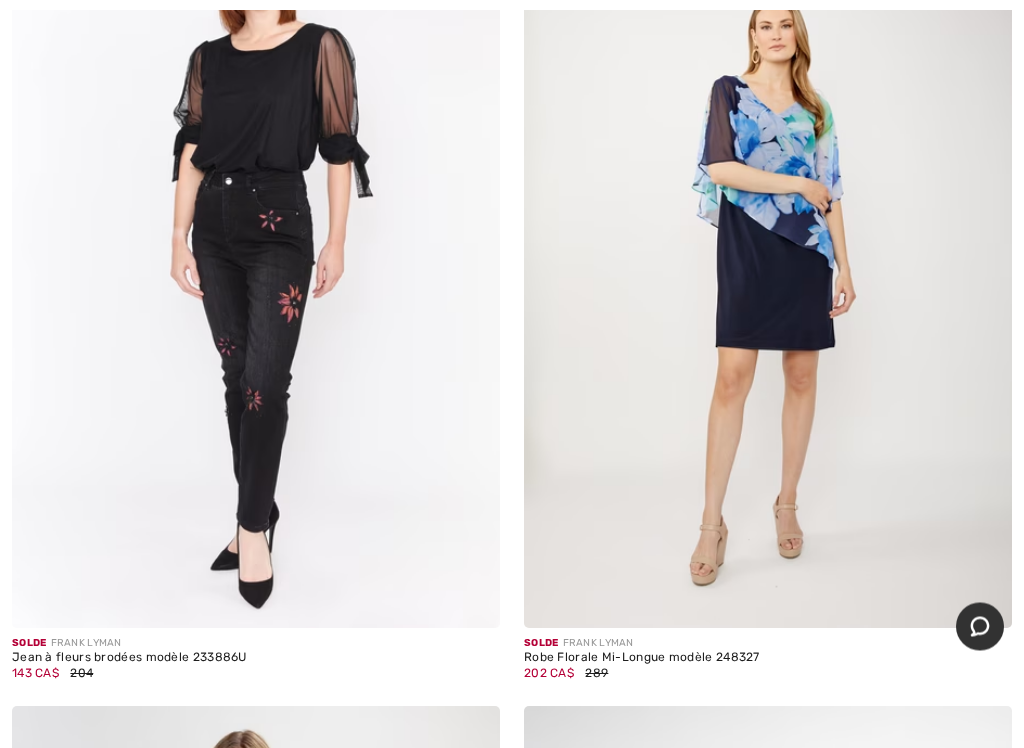 scroll, scrollTop: 0, scrollLeft: 0, axis: both 